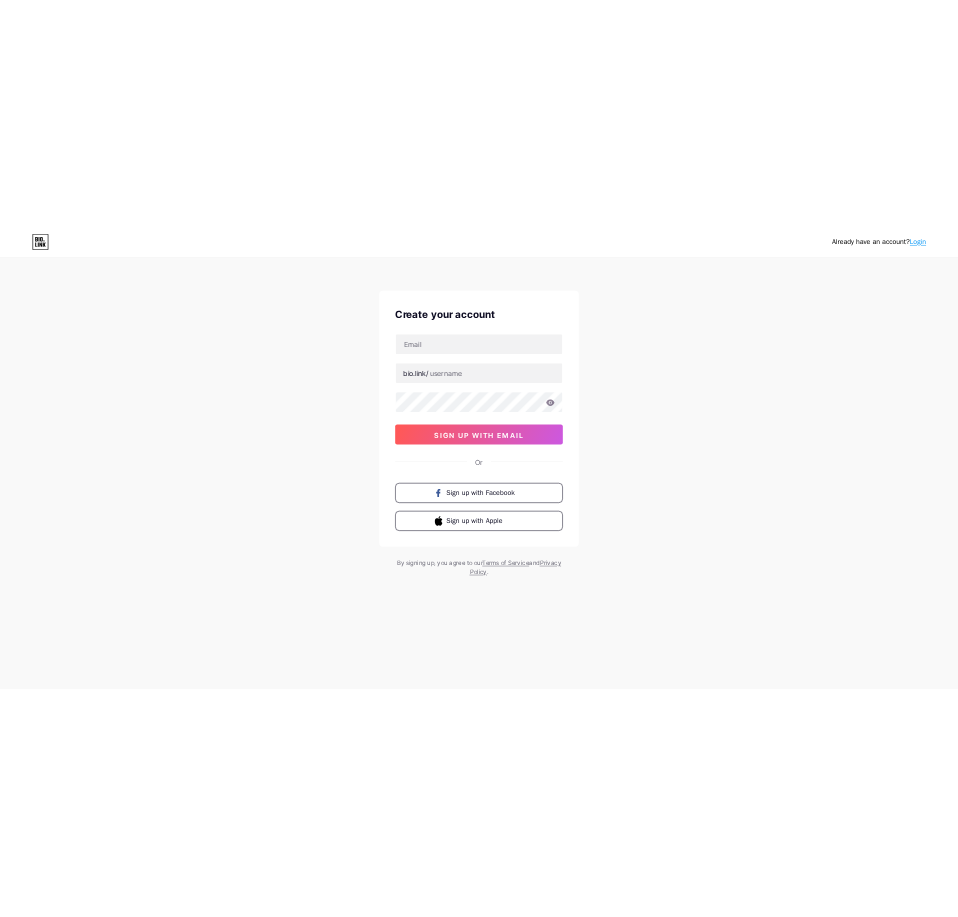 scroll, scrollTop: 0, scrollLeft: 0, axis: both 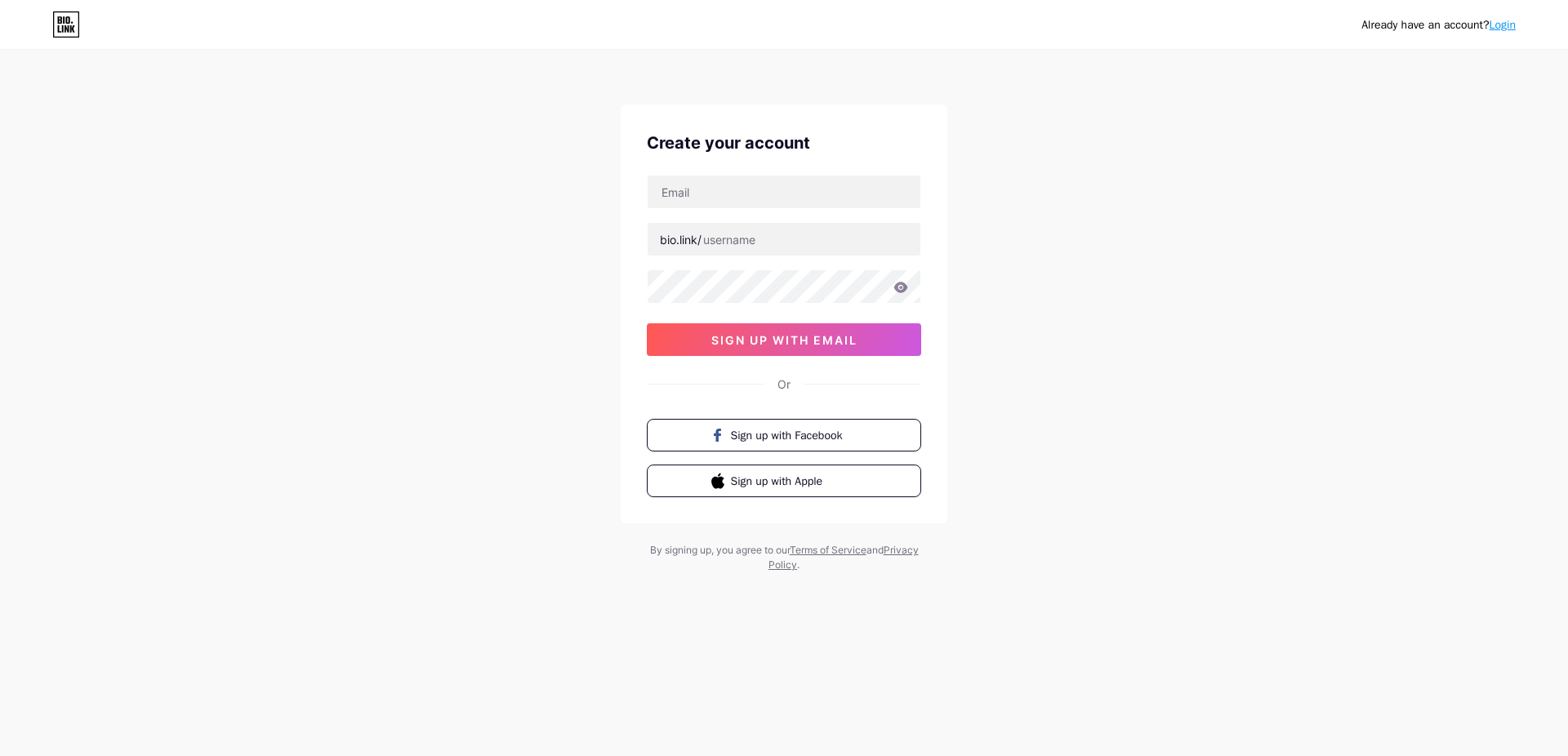 click on "Already have an account?  Login   Create your account         bio.link/[TEXT]         sign up with email         Or       Sign up with Facebook
Sign up with Apple
By signing up, you agree to our  Terms of Service  and  Privacy Policy ." at bounding box center [784, 312] 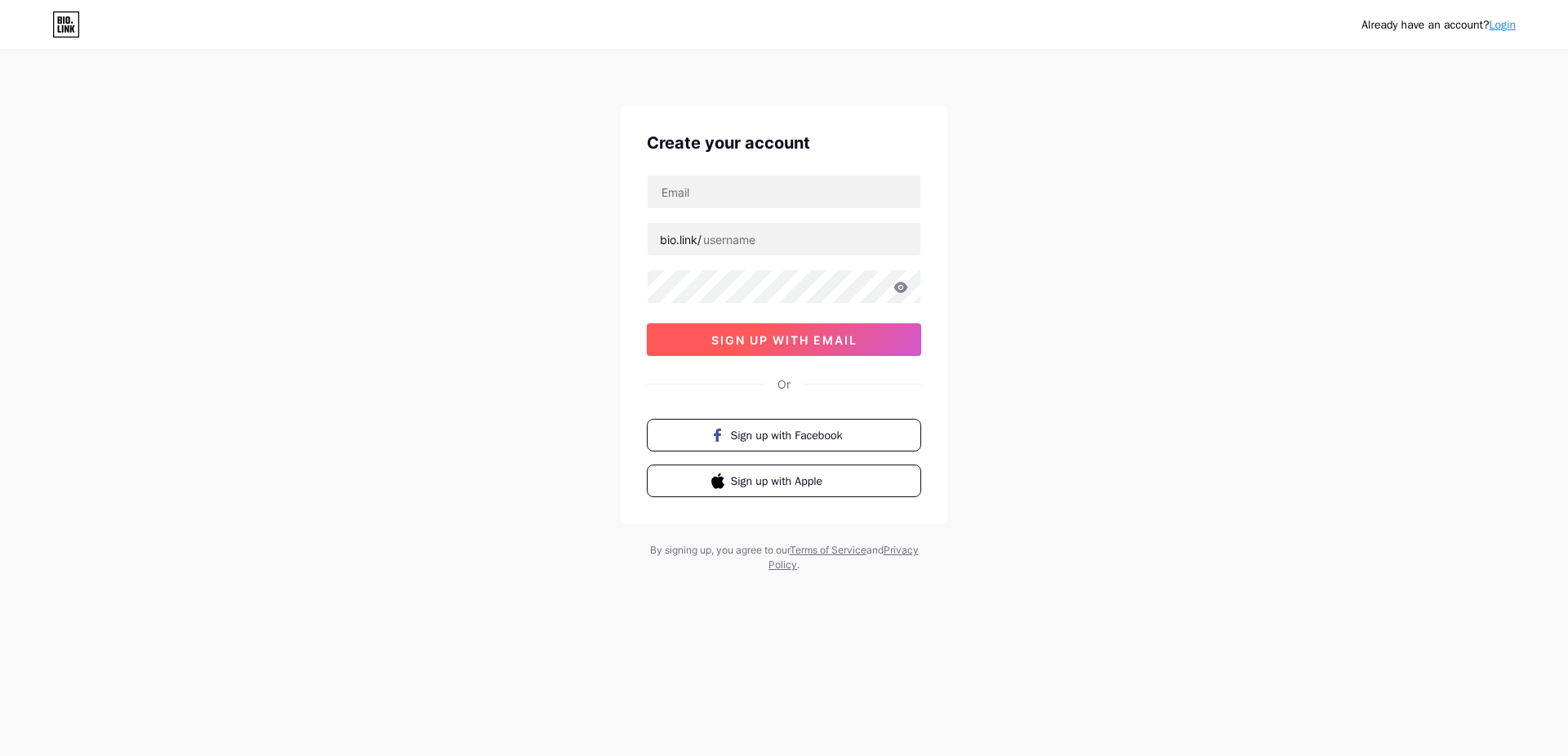 click on "sign up with email" at bounding box center [784, 340] 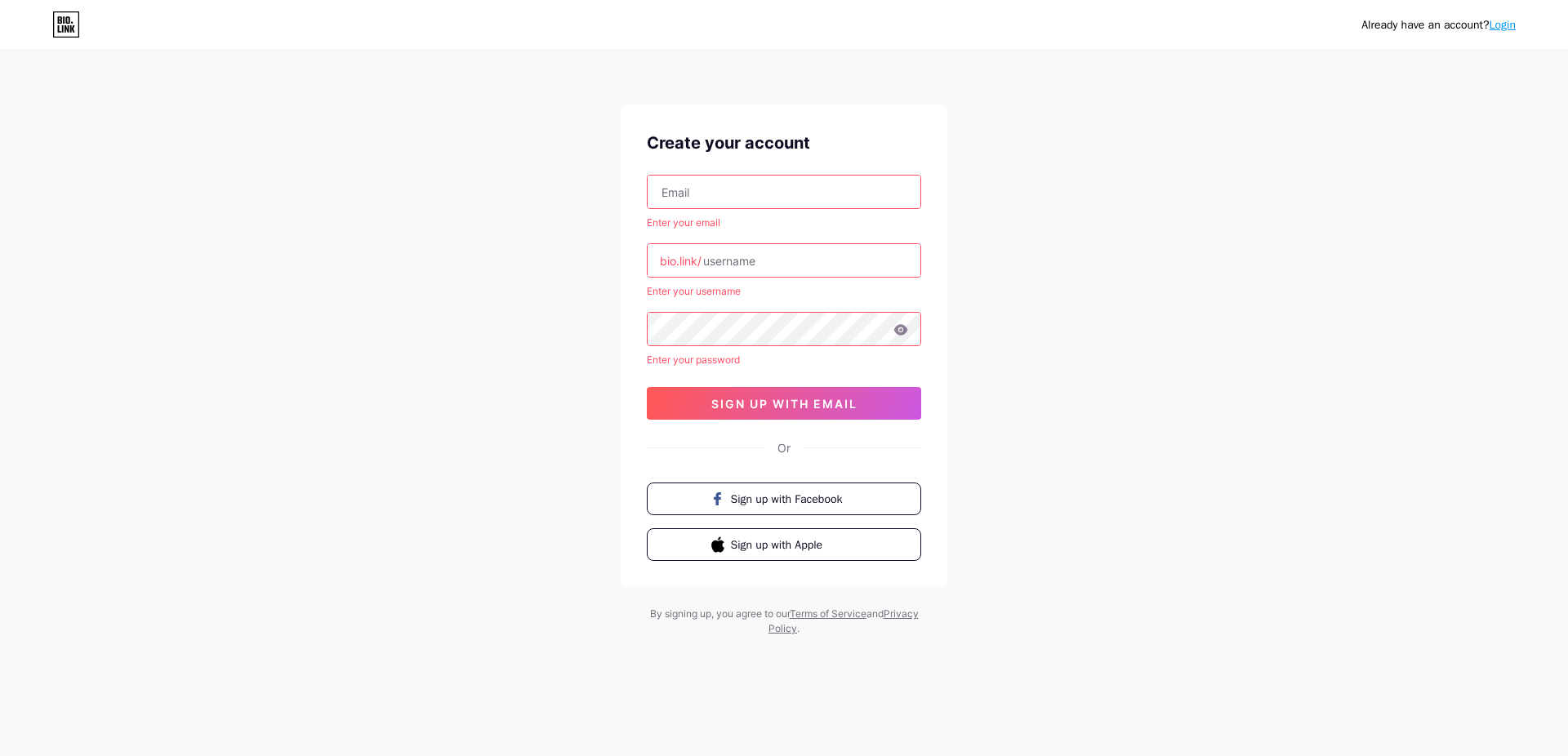 click at bounding box center [784, 192] 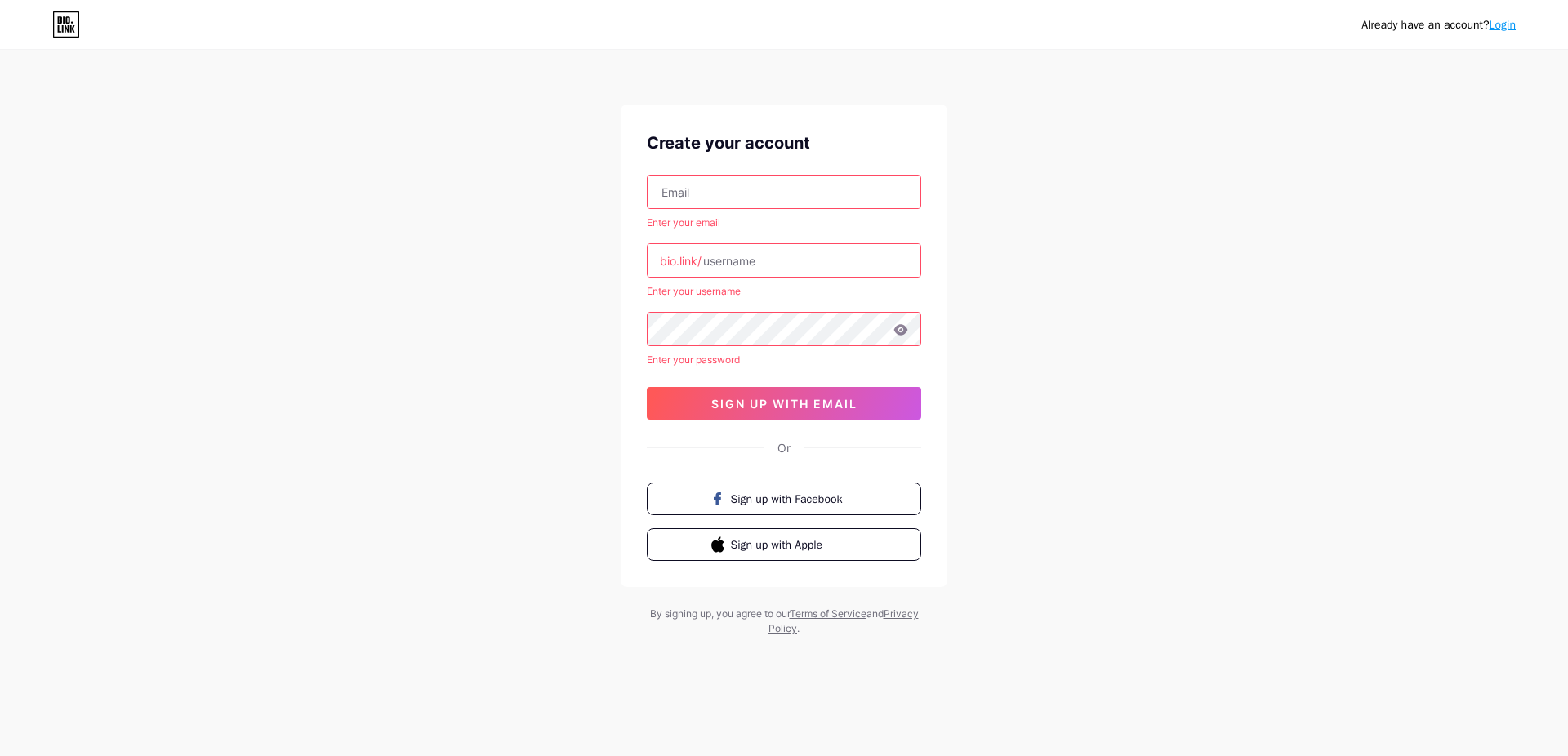 click at bounding box center (784, 192) 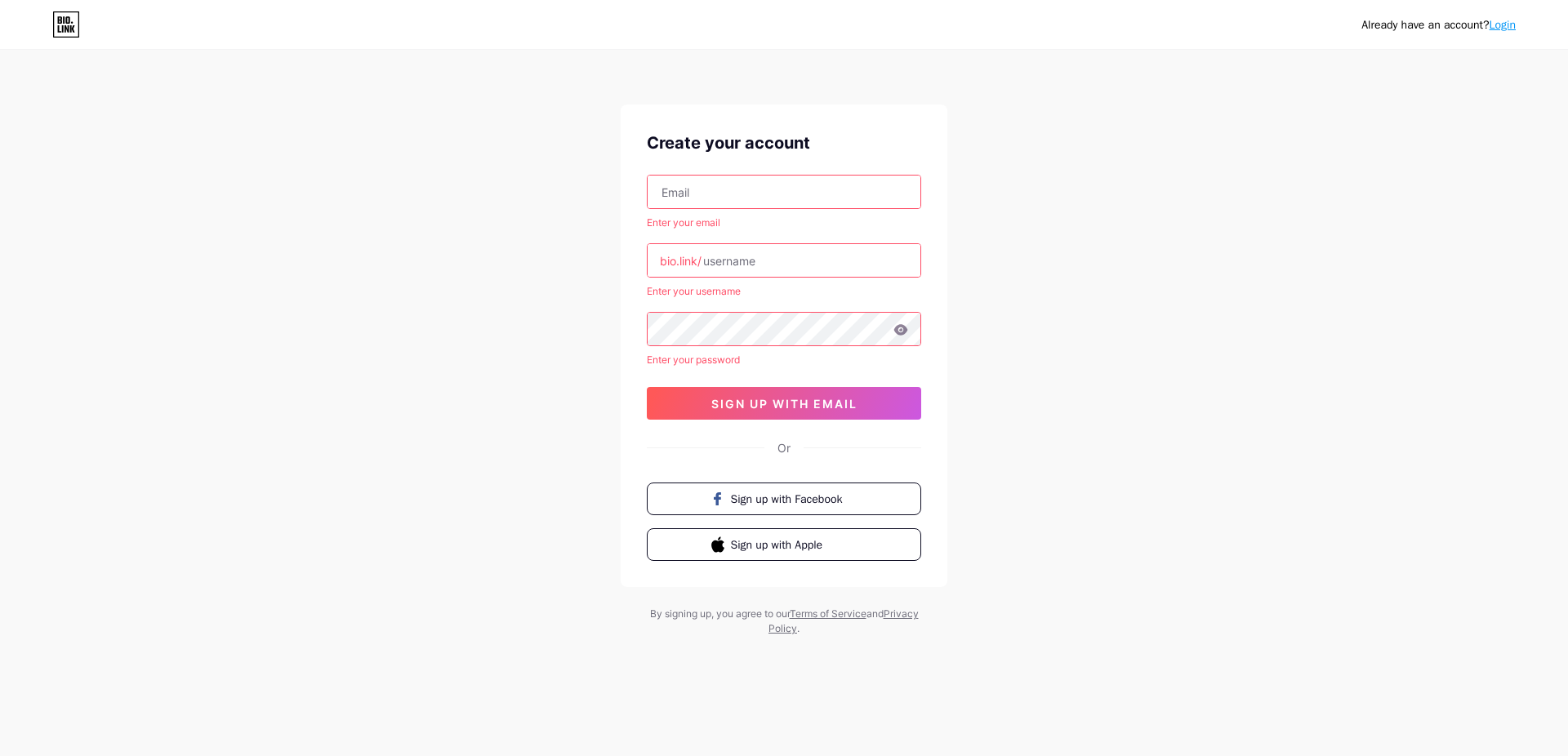 paste on "whatsappjaguar33@gmail.com" 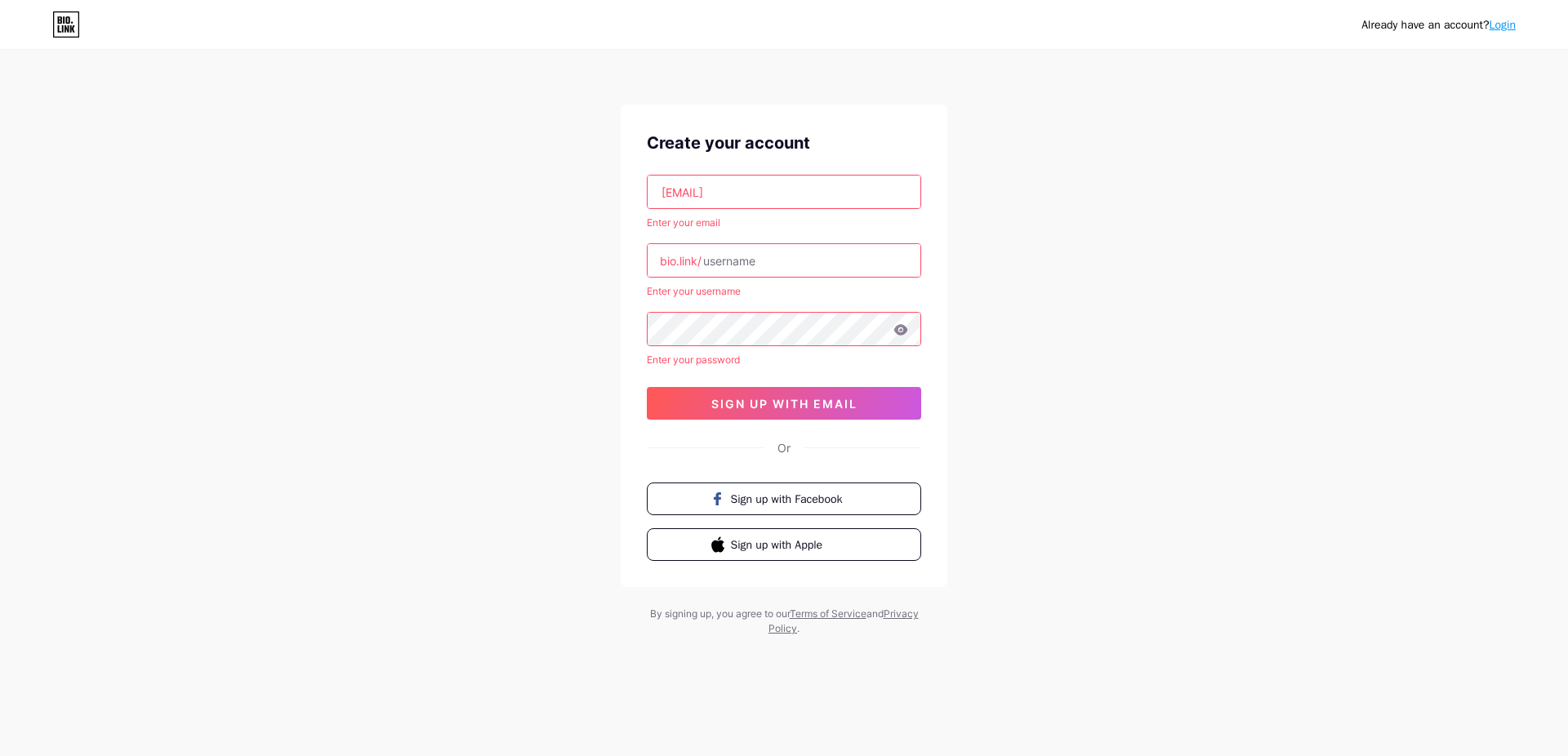 type on "whatsappjaguar33@gmail.com" 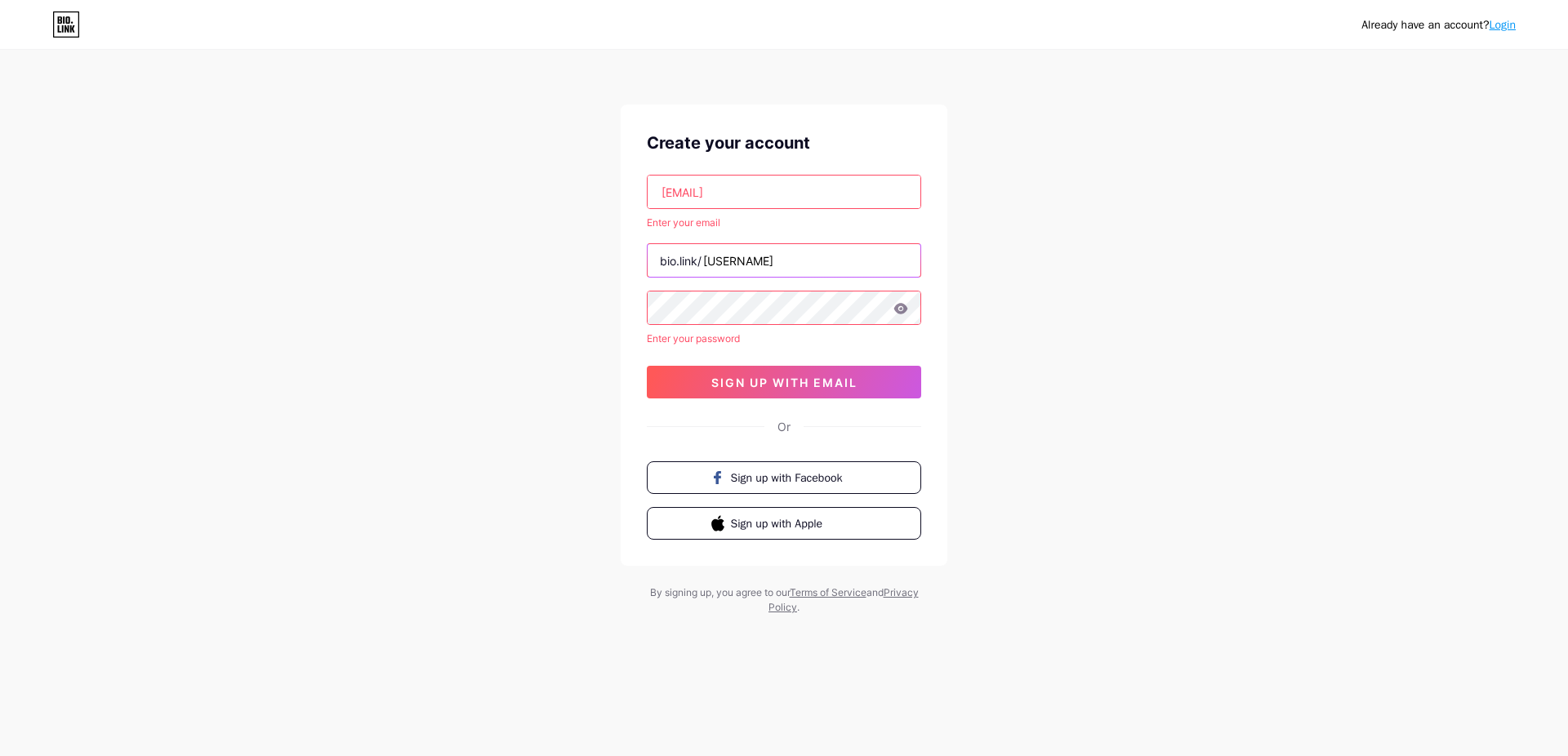 type on "jaguar33" 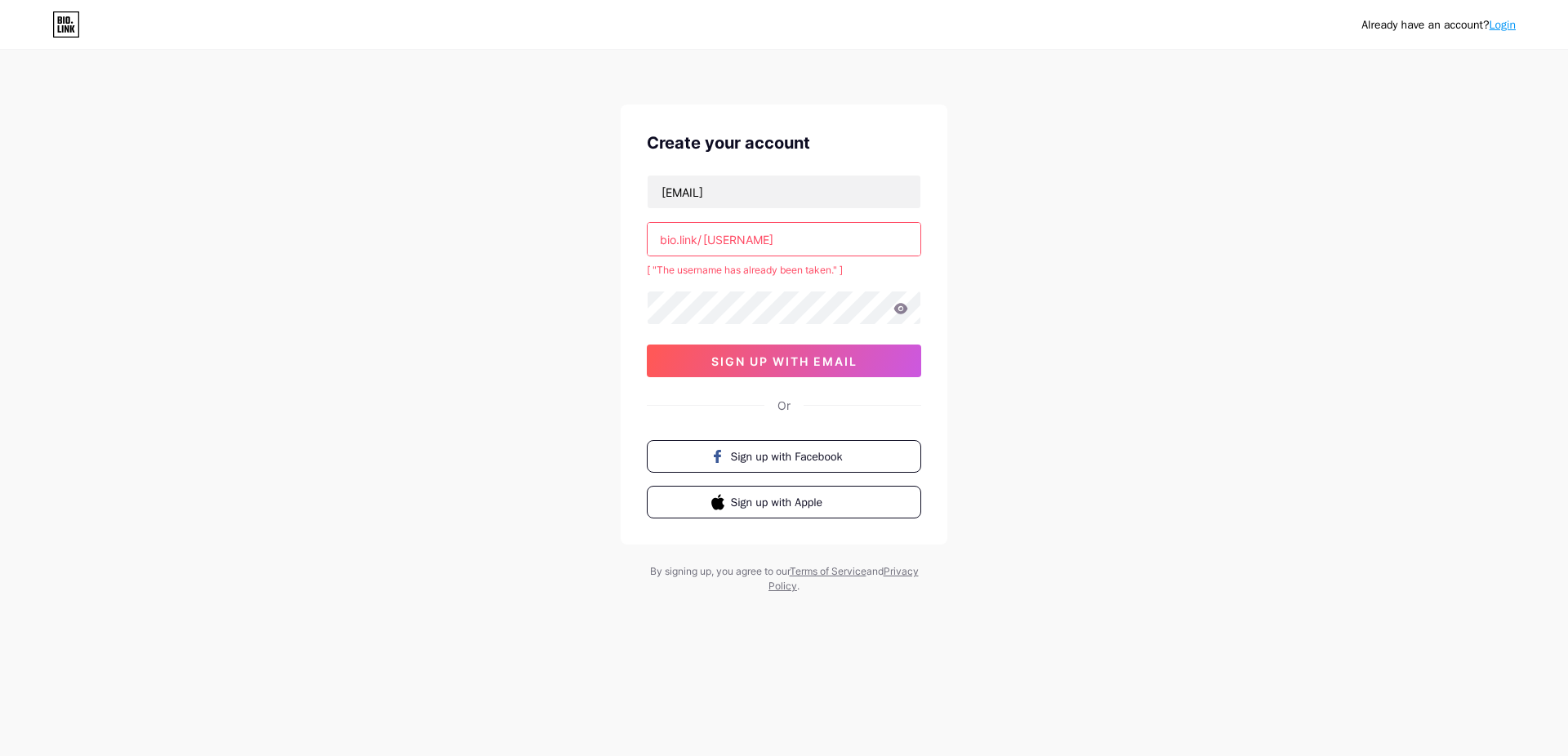 click on "jaguar33" at bounding box center (784, 239) 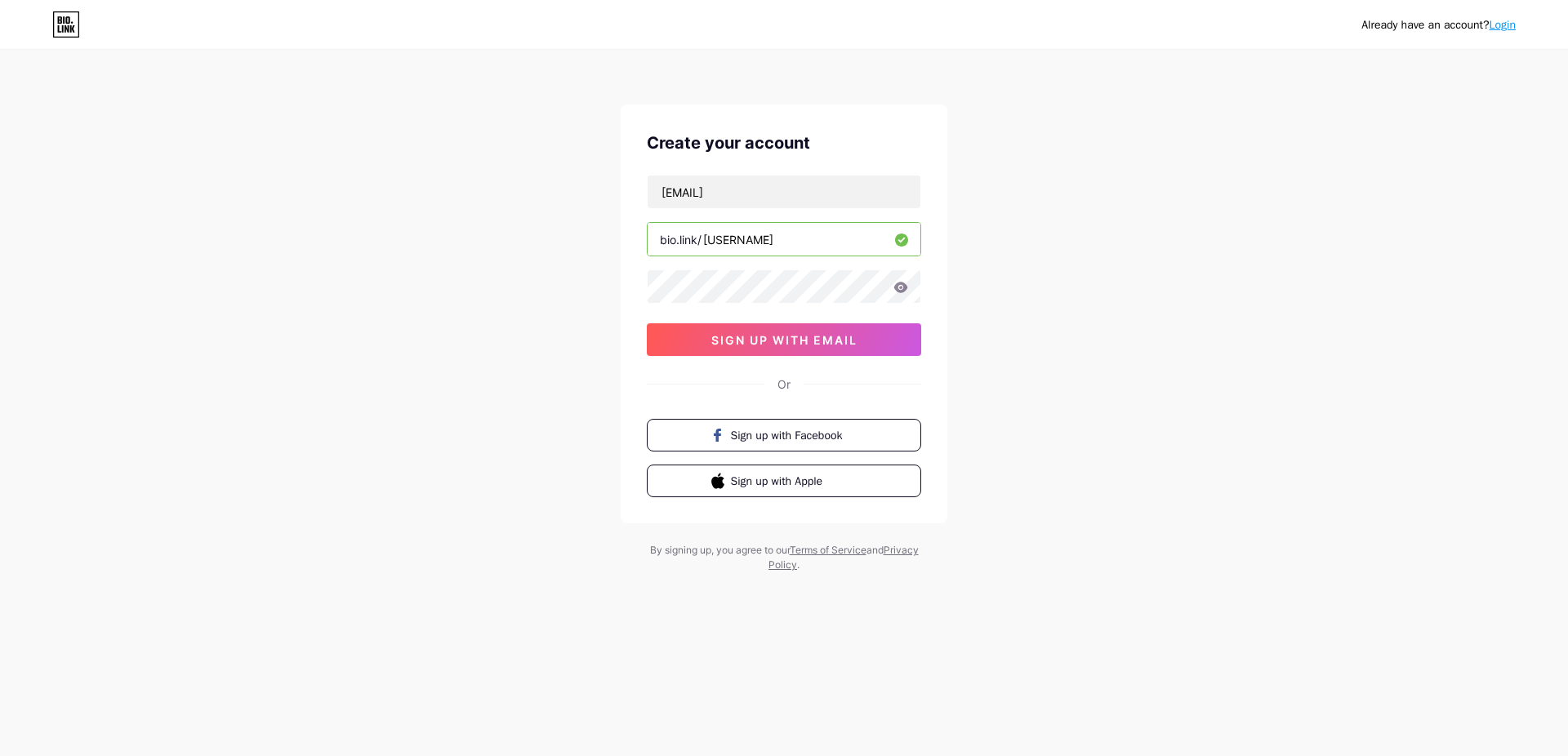 type on "jaguar33alternatif" 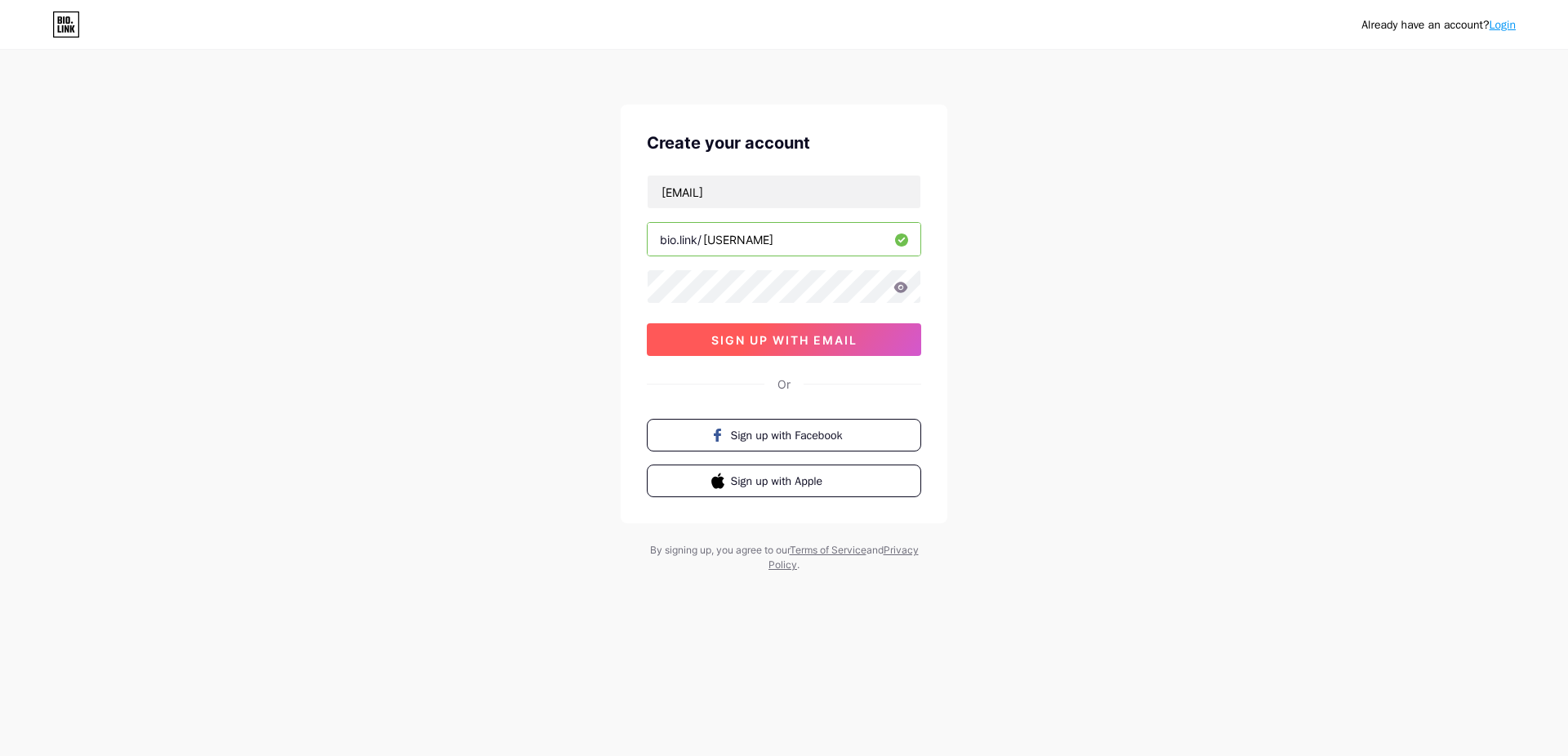 click on "sign up with email" at bounding box center [784, 340] 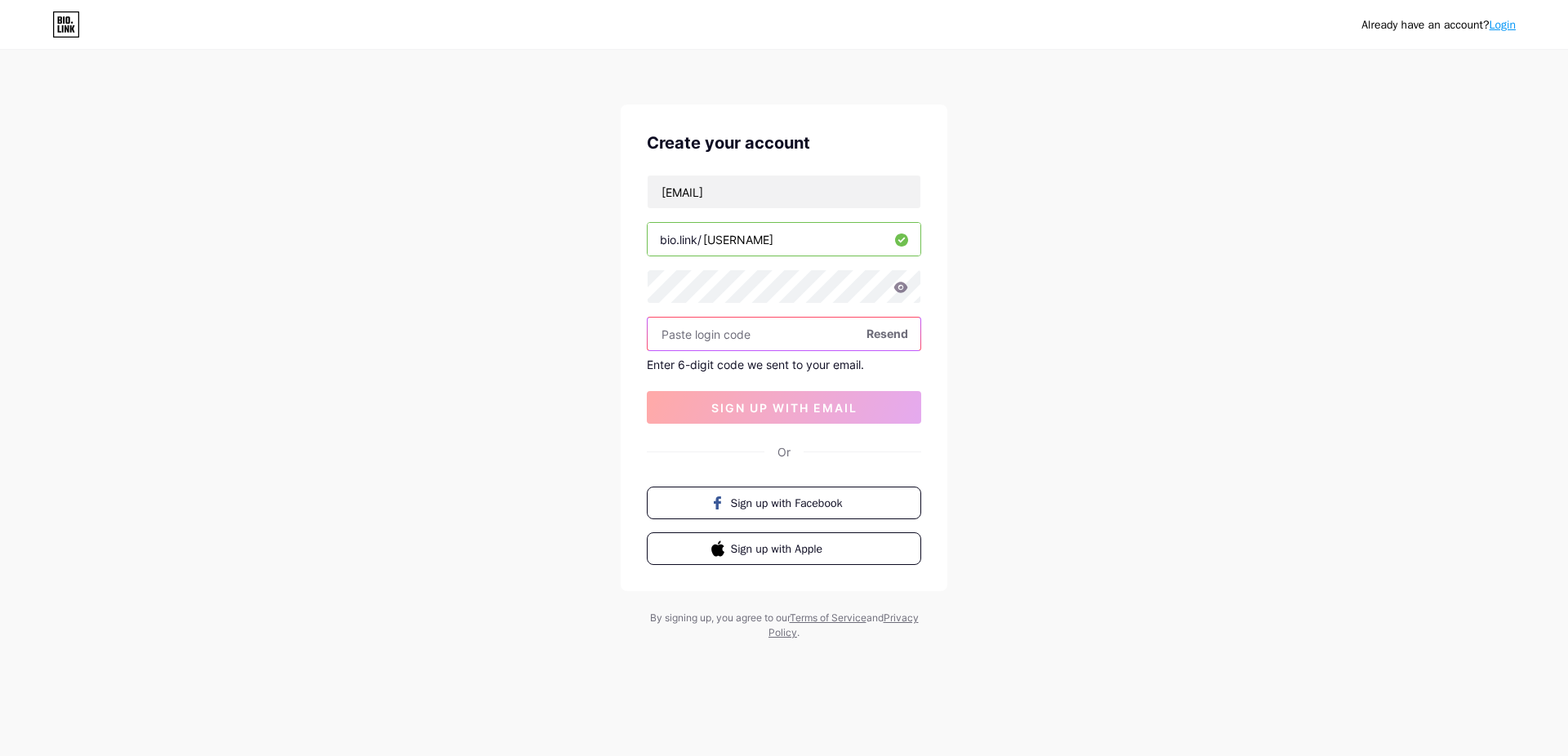 click at bounding box center (784, 334) 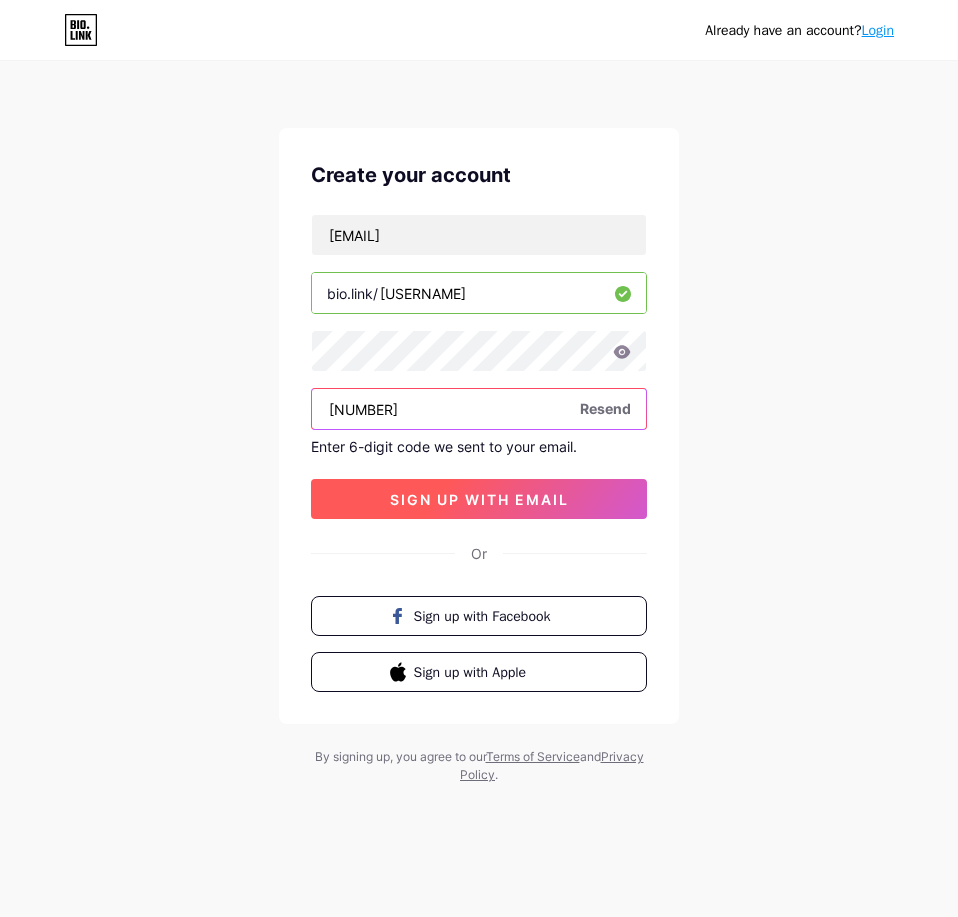 type on "679116" 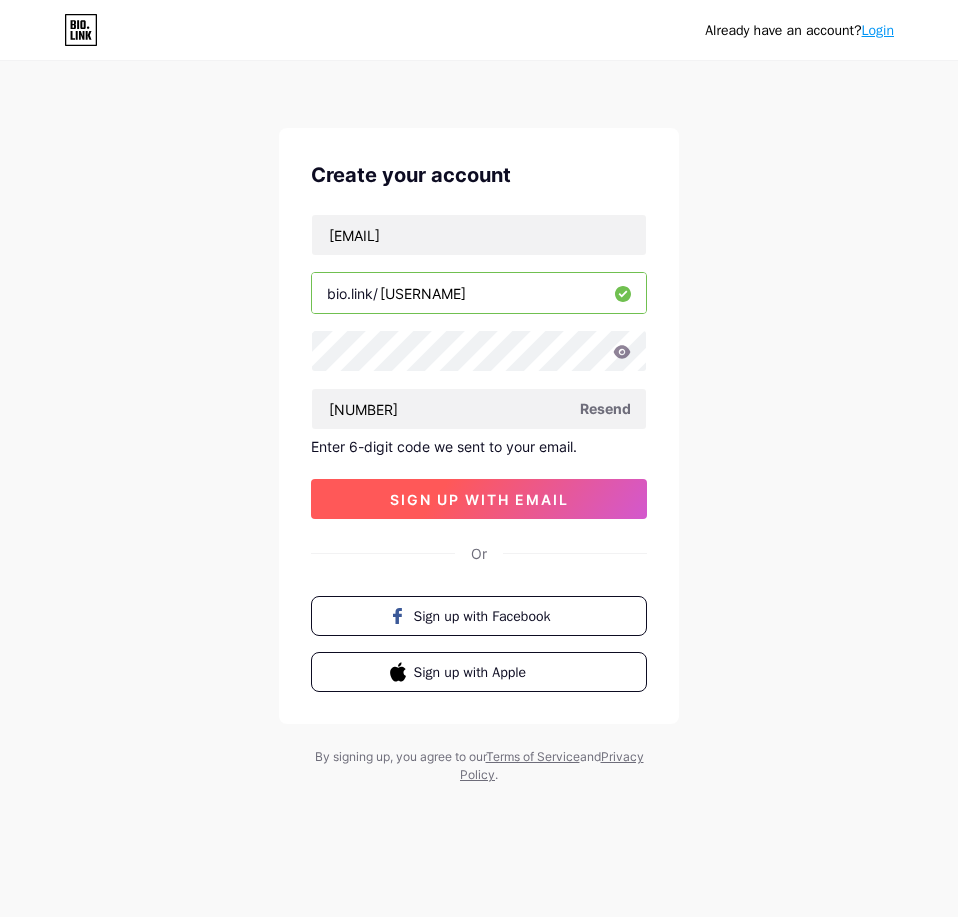 click on "sign up with email" at bounding box center [479, 499] 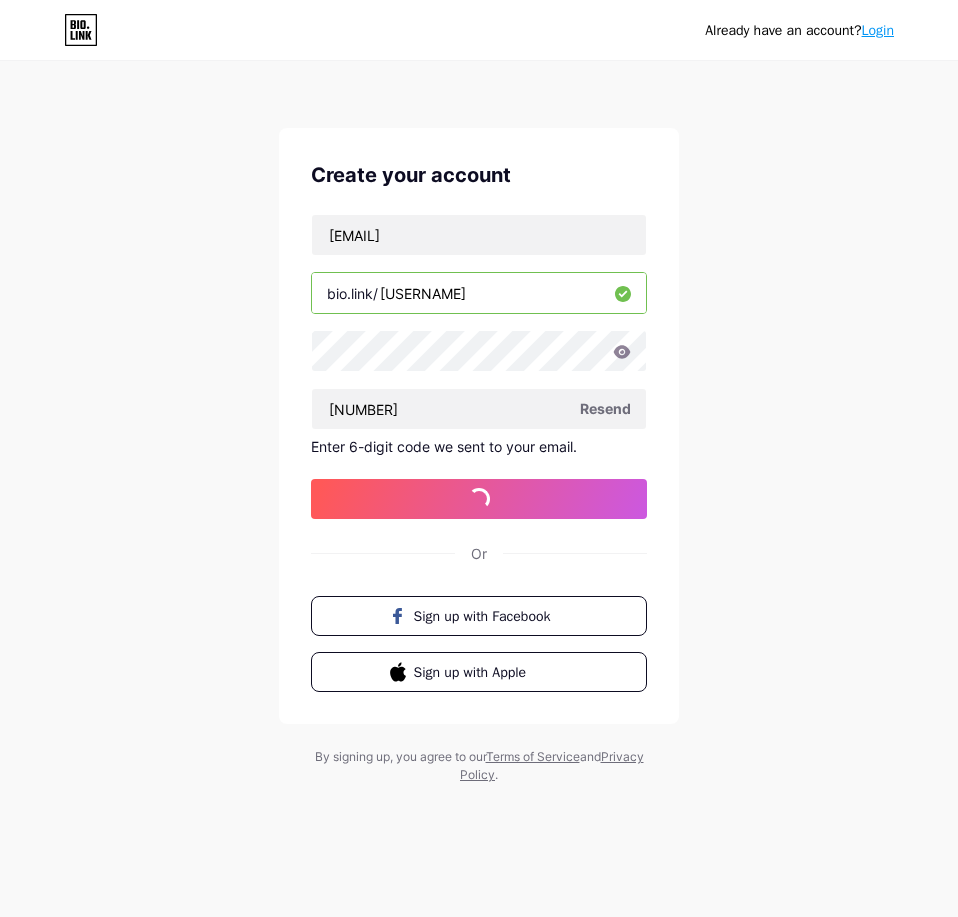 click on "Already have an account?  Login   Create your account     whatsappjaguar33@gmail.com     bio.link/   jaguar33alternatif               679116   Resend     Enter 6-digit code we sent to your email.         sign up with email         Or       Sign up with Facebook
Sign up with Apple
By signing up, you agree to our  Terms of Service  and  Privacy Policy ." at bounding box center (479, 424) 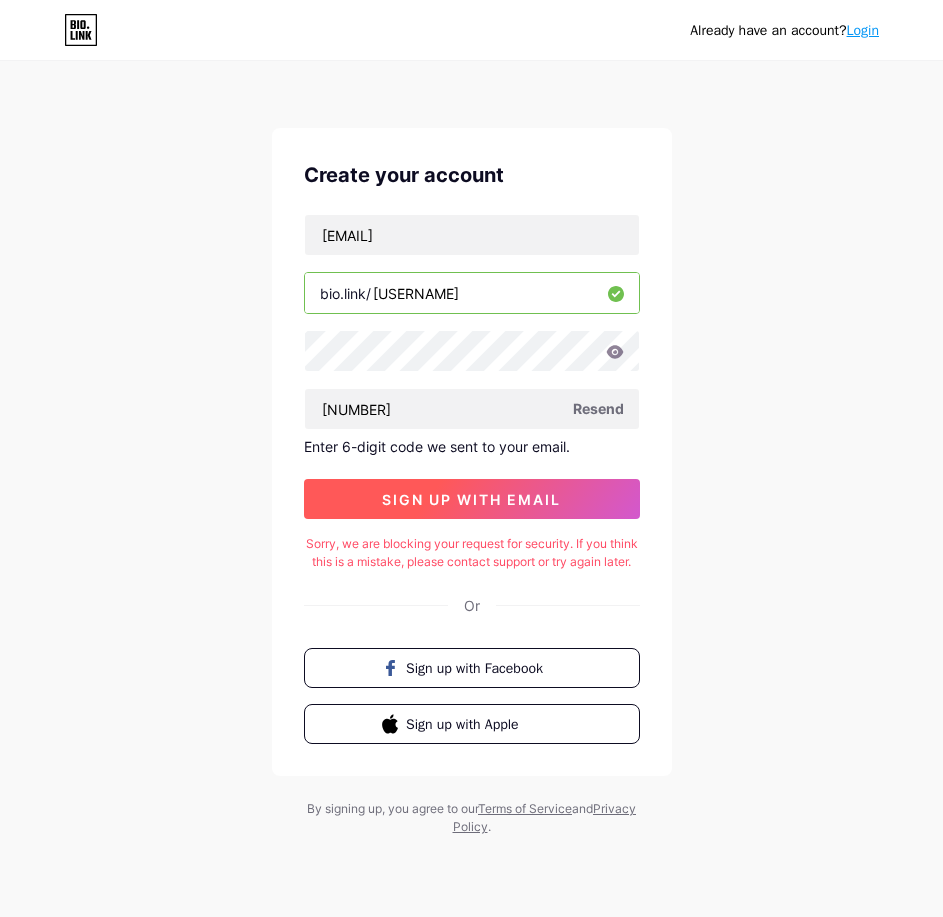 click on "sign up with email" at bounding box center [471, 499] 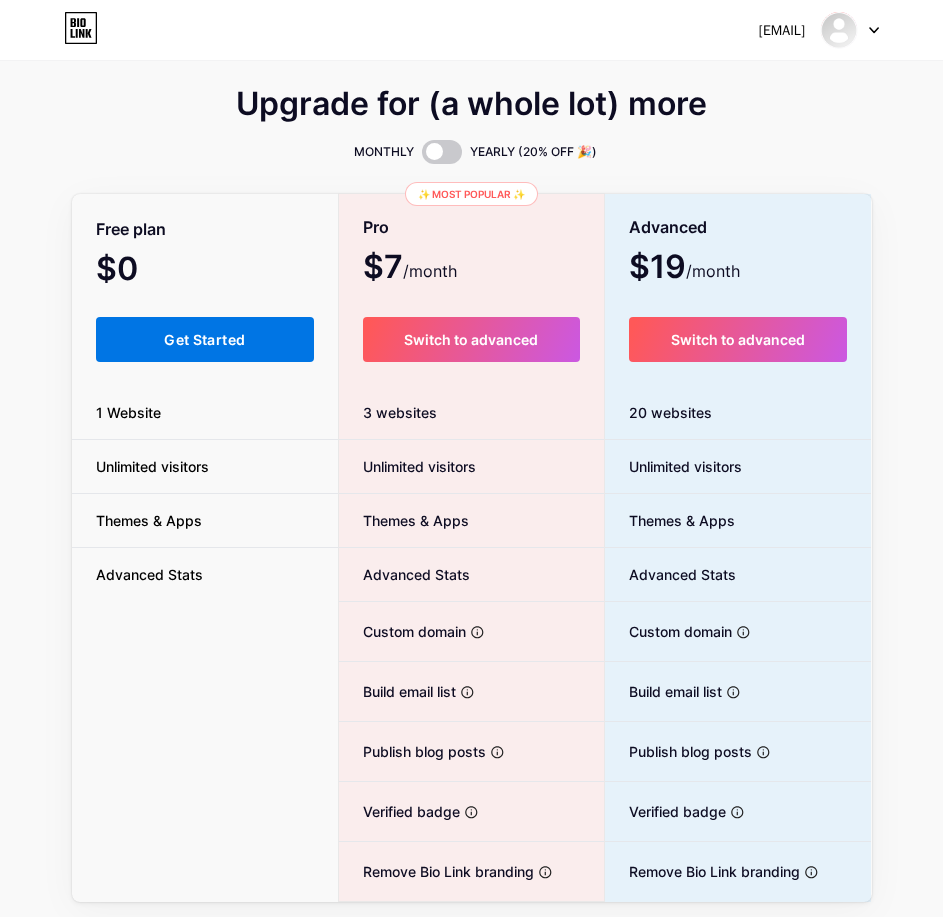 click on "Get Started" at bounding box center (205, 339) 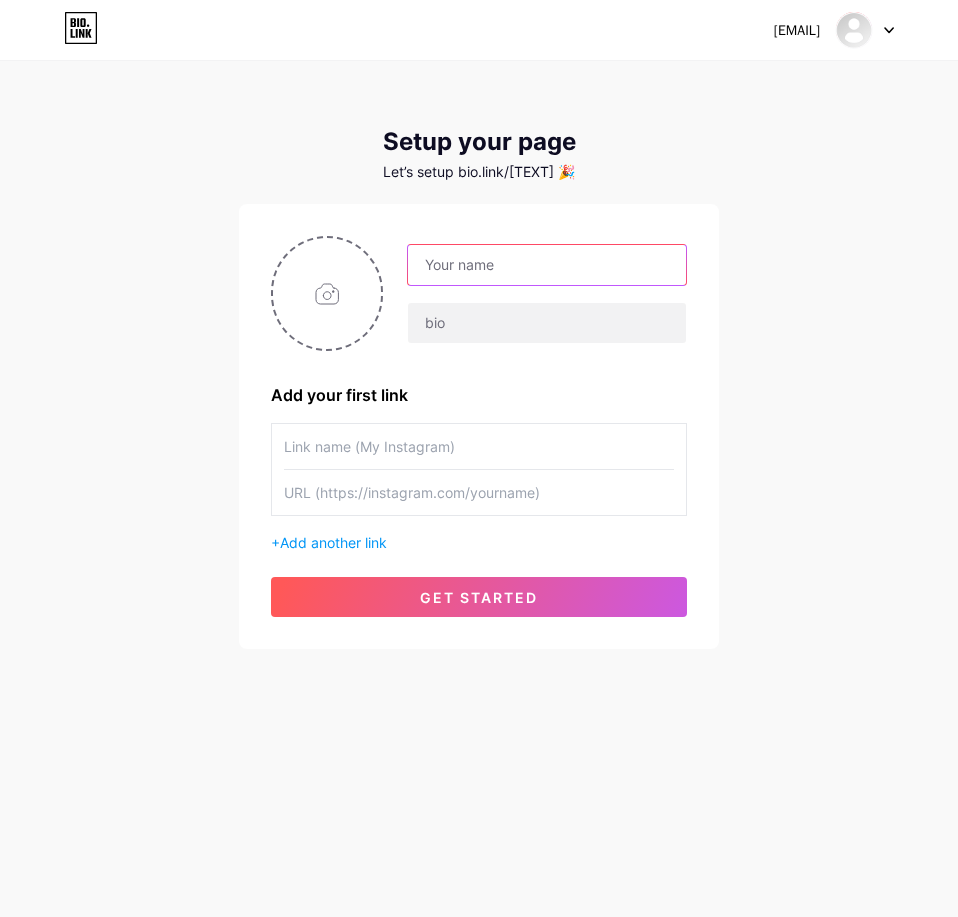 click at bounding box center (547, 265) 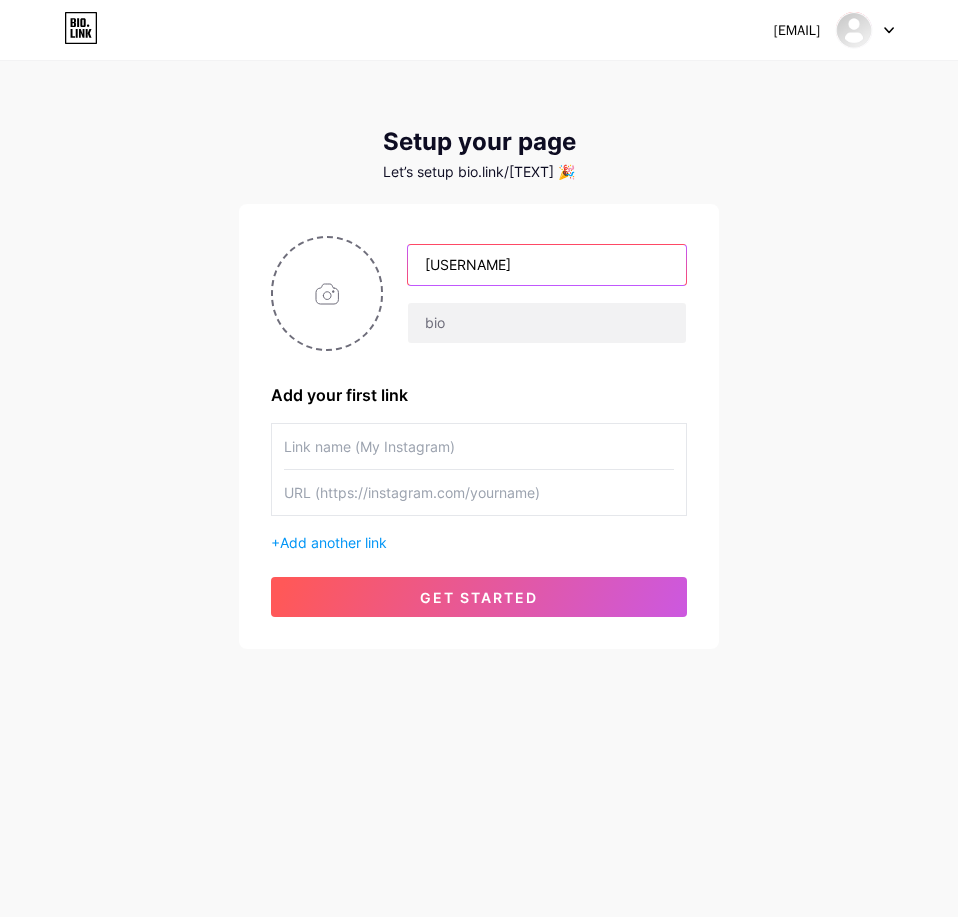 type on "[BRAND]" 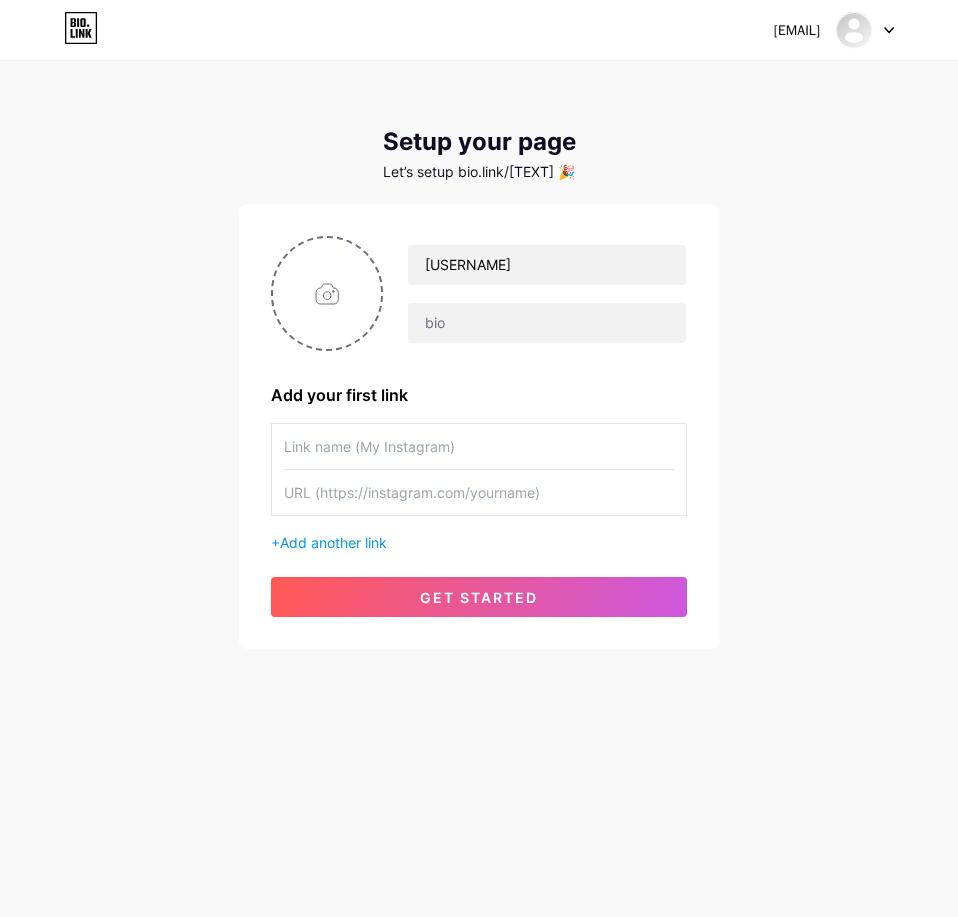 click on "whatsappjaguar33@gmail.com           Dashboard     Logout   Setup your page   Let’s setup bio.link/jaguar33alternatif 🎉               JAGUAR33         Add your first link
+  Add another link     get started" at bounding box center (479, 356) 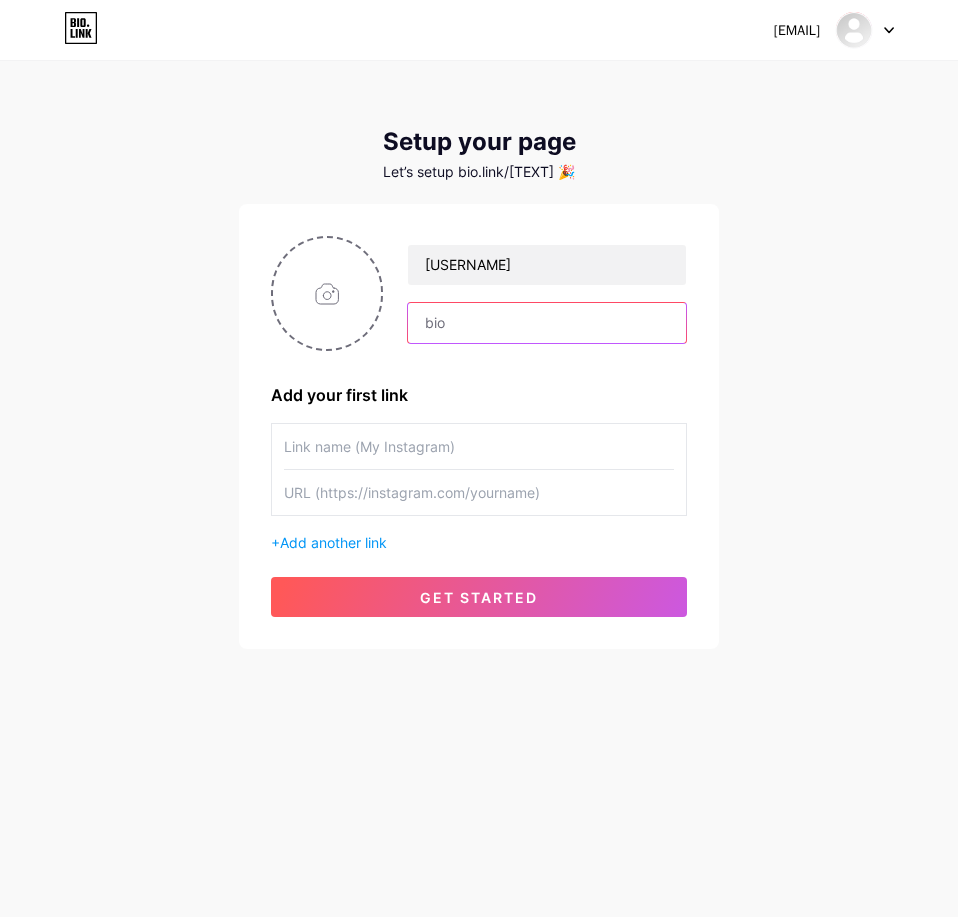 click at bounding box center (547, 323) 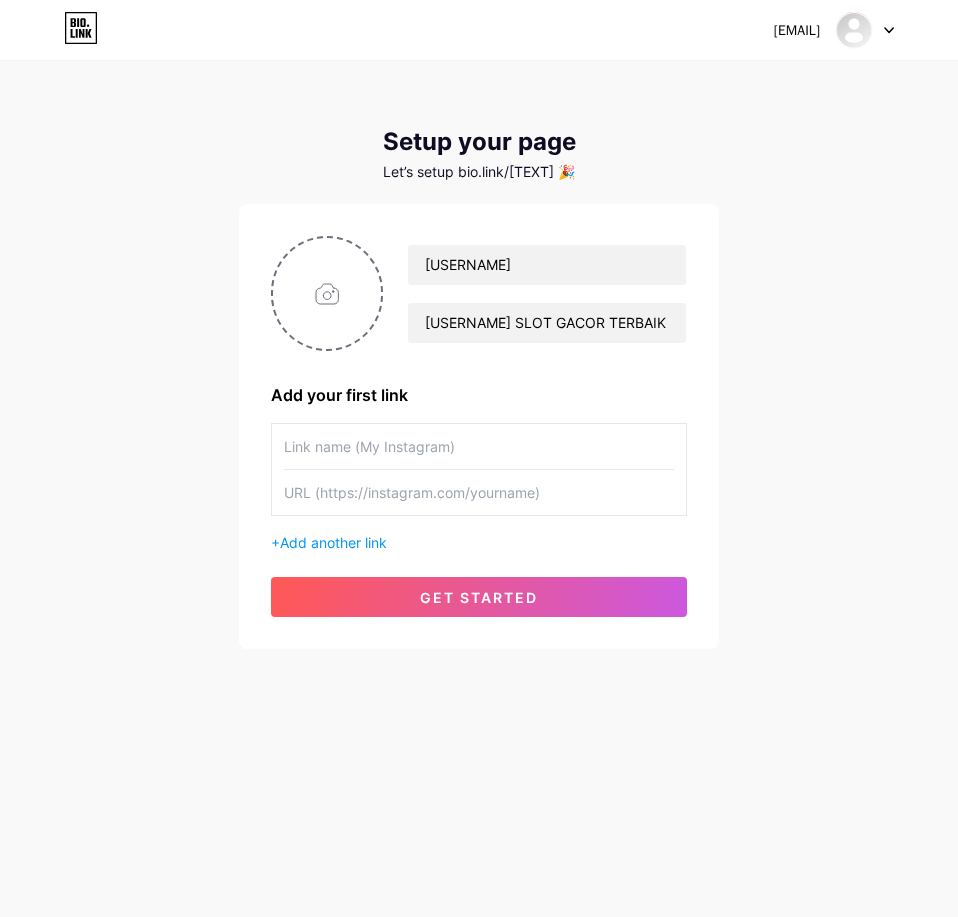 click at bounding box center (479, 446) 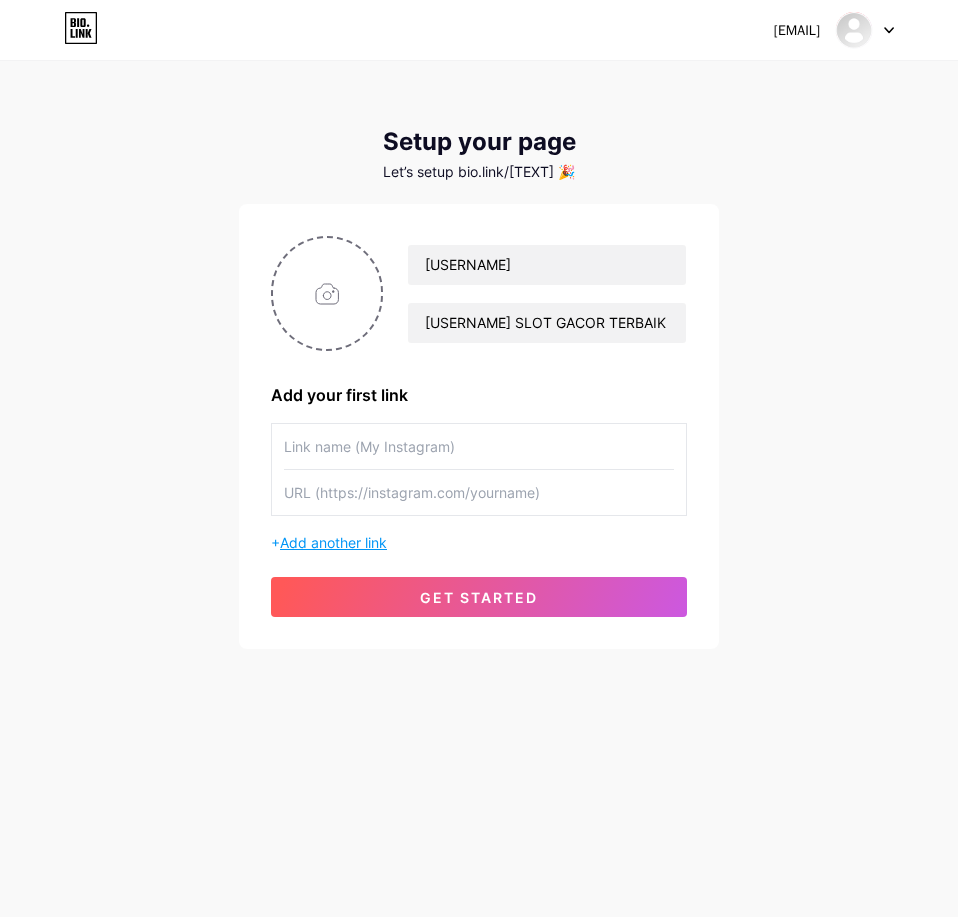 click on "Add another link" at bounding box center (333, 542) 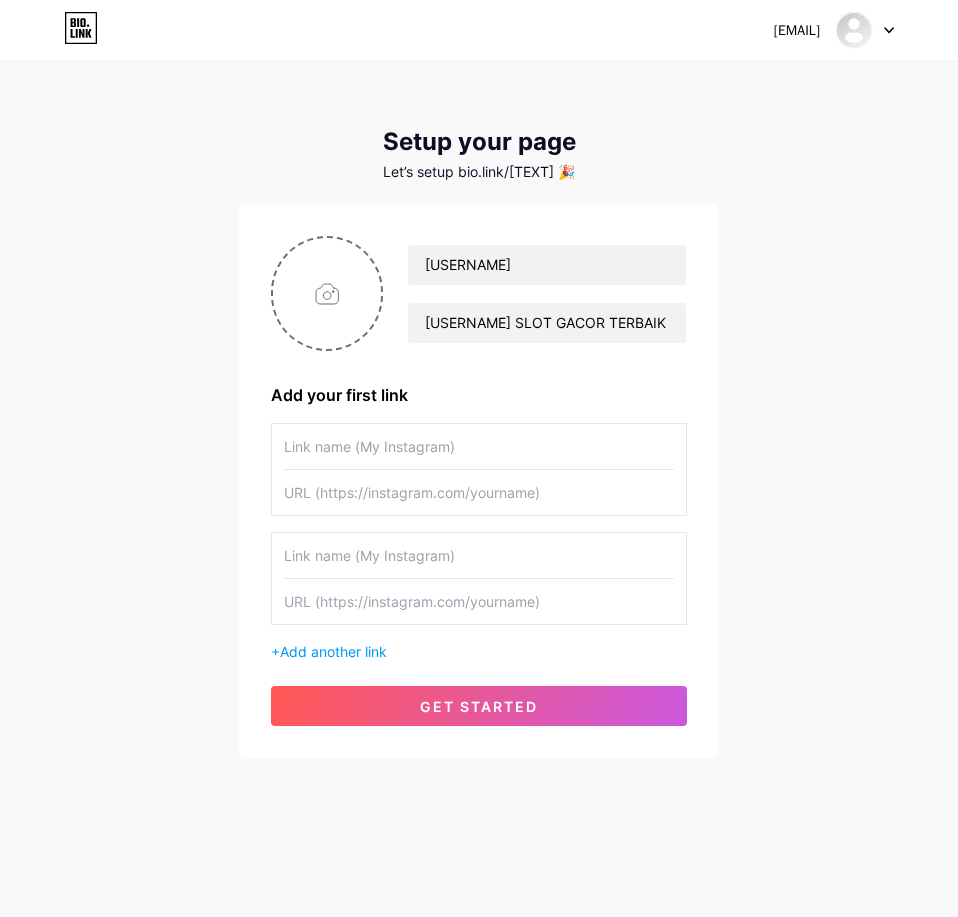 click at bounding box center [479, 601] 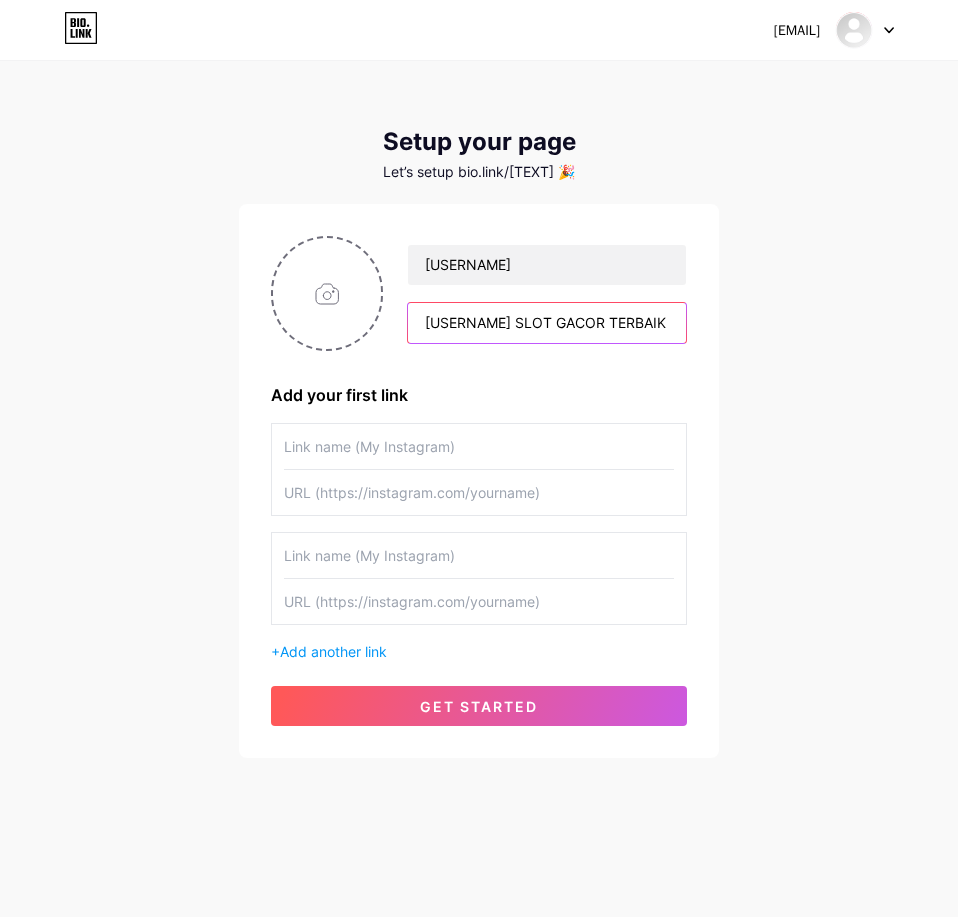 click on "JAGUAR33 SLOT GACOR TERBAIK" at bounding box center [547, 323] 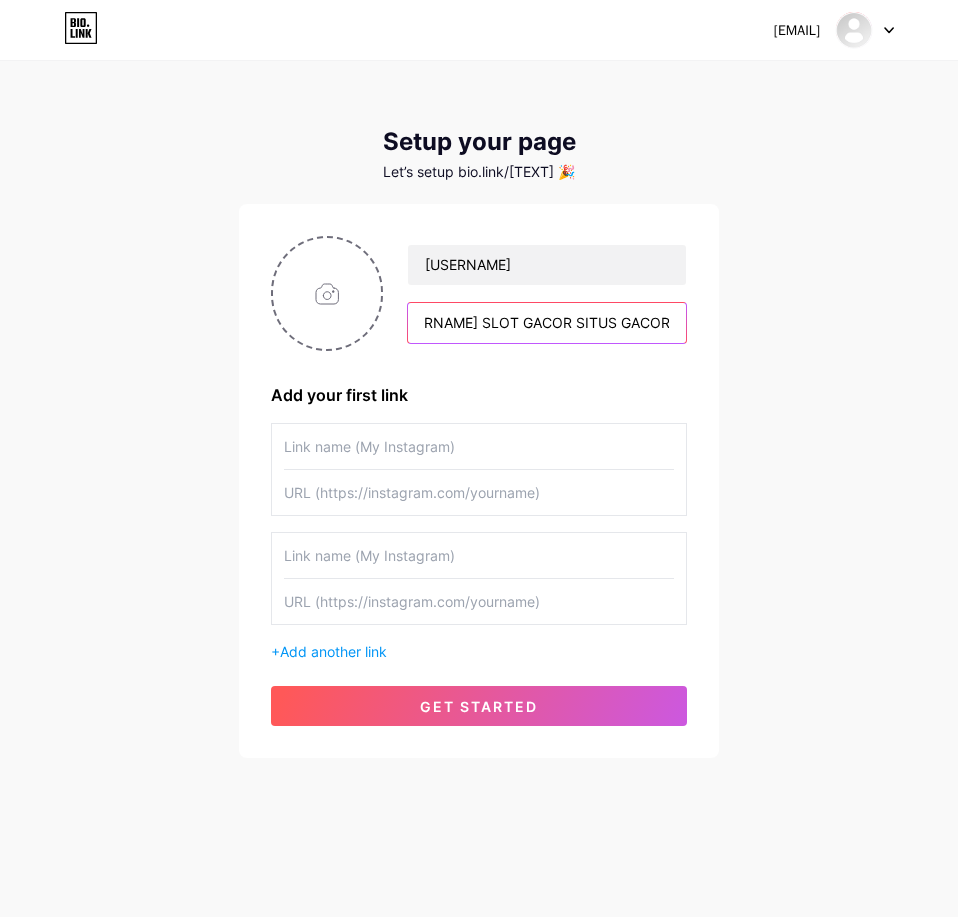 scroll, scrollTop: 0, scrollLeft: 41, axis: horizontal 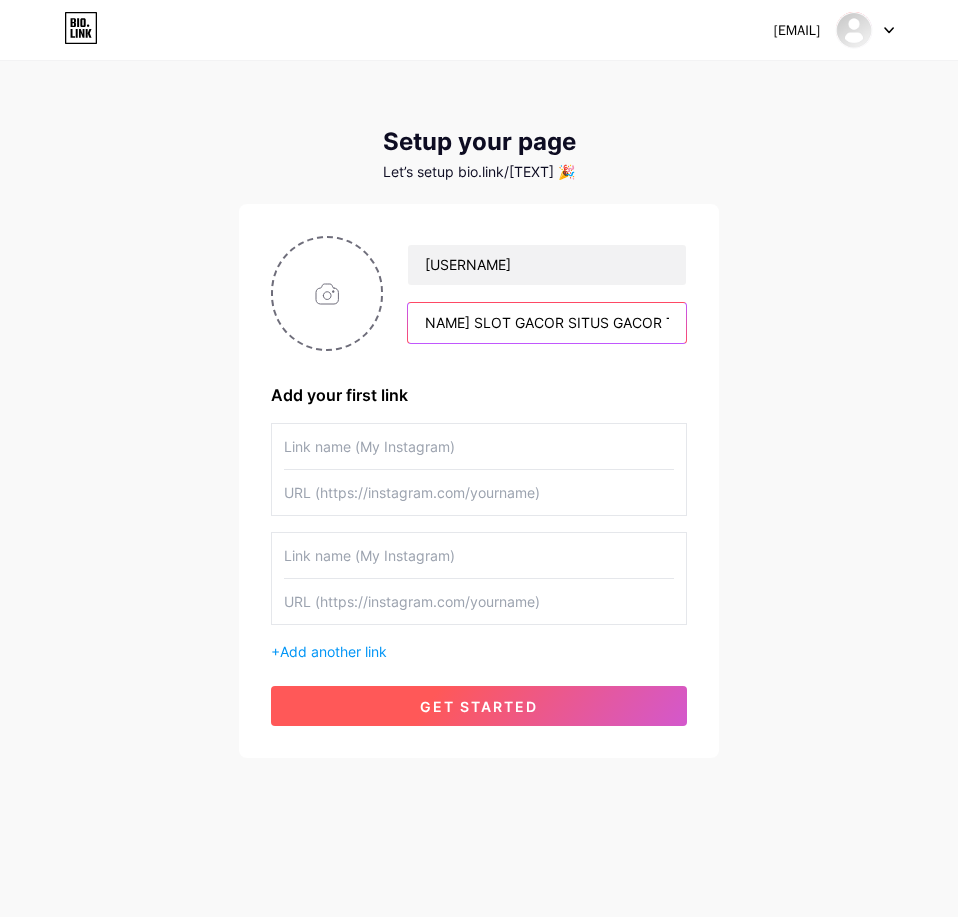 type on "[BRAND] [BRAND] [BRAND] [BRAND] [BRAND]" 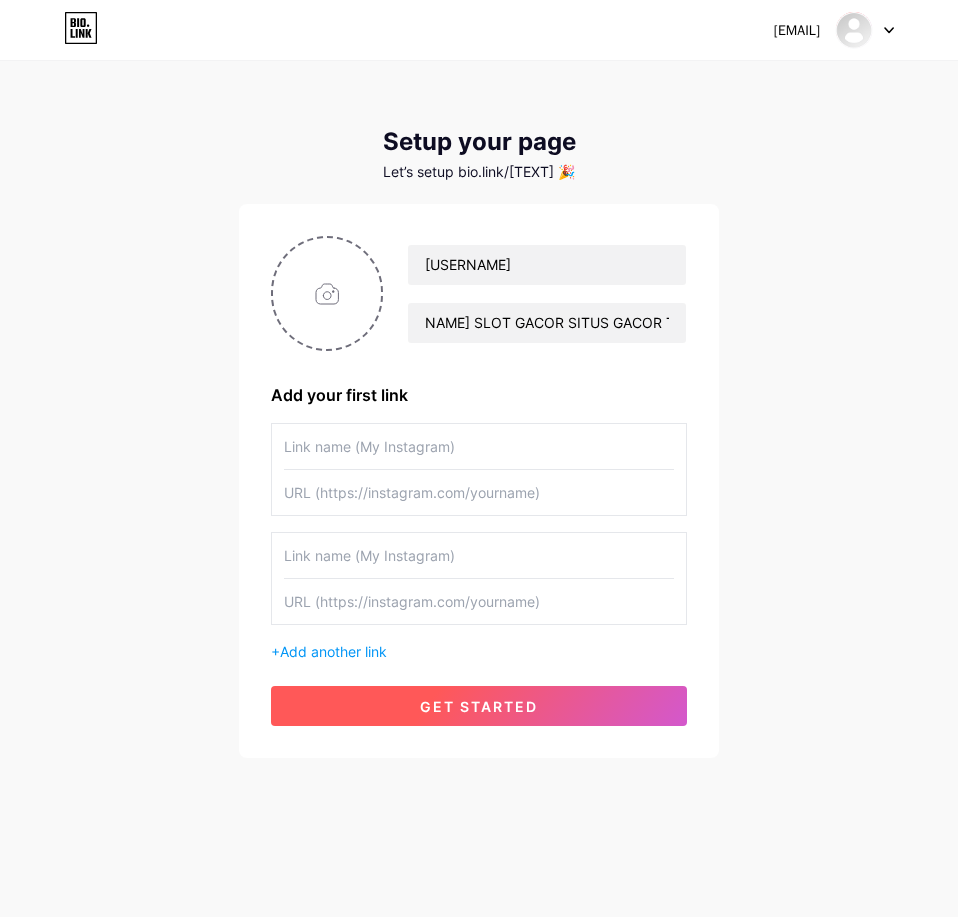 scroll, scrollTop: 0, scrollLeft: 0, axis: both 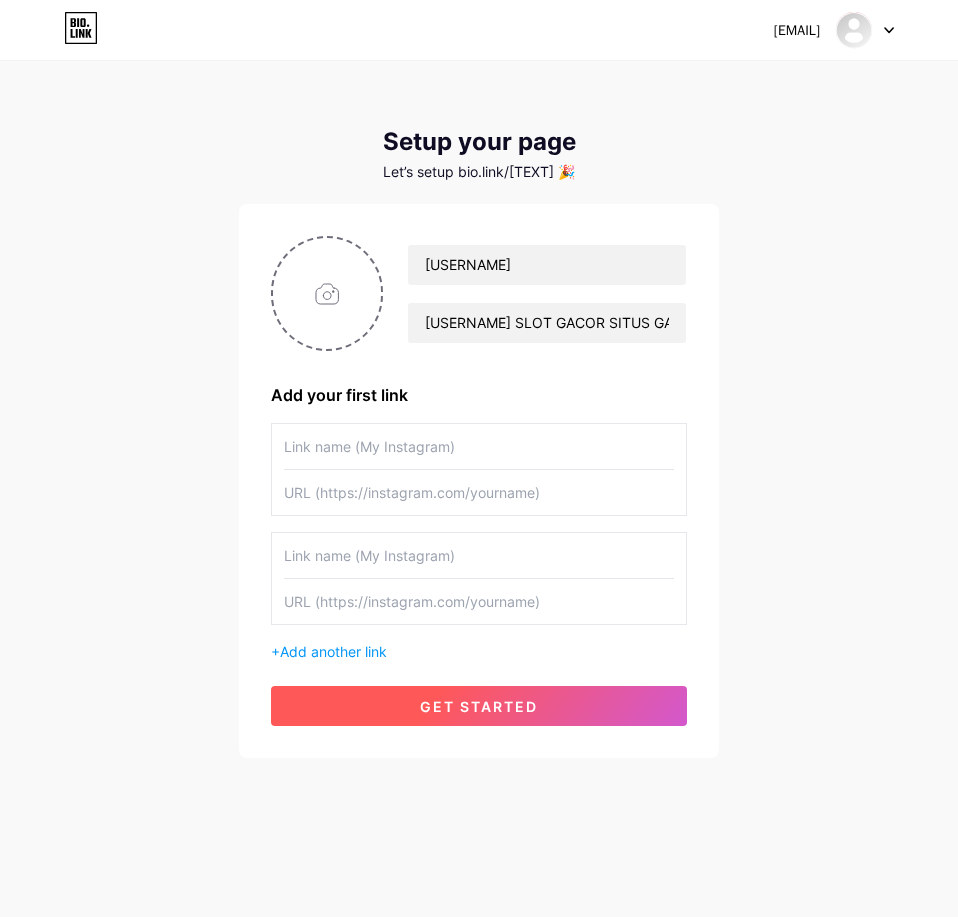 click on "get started" at bounding box center (479, 706) 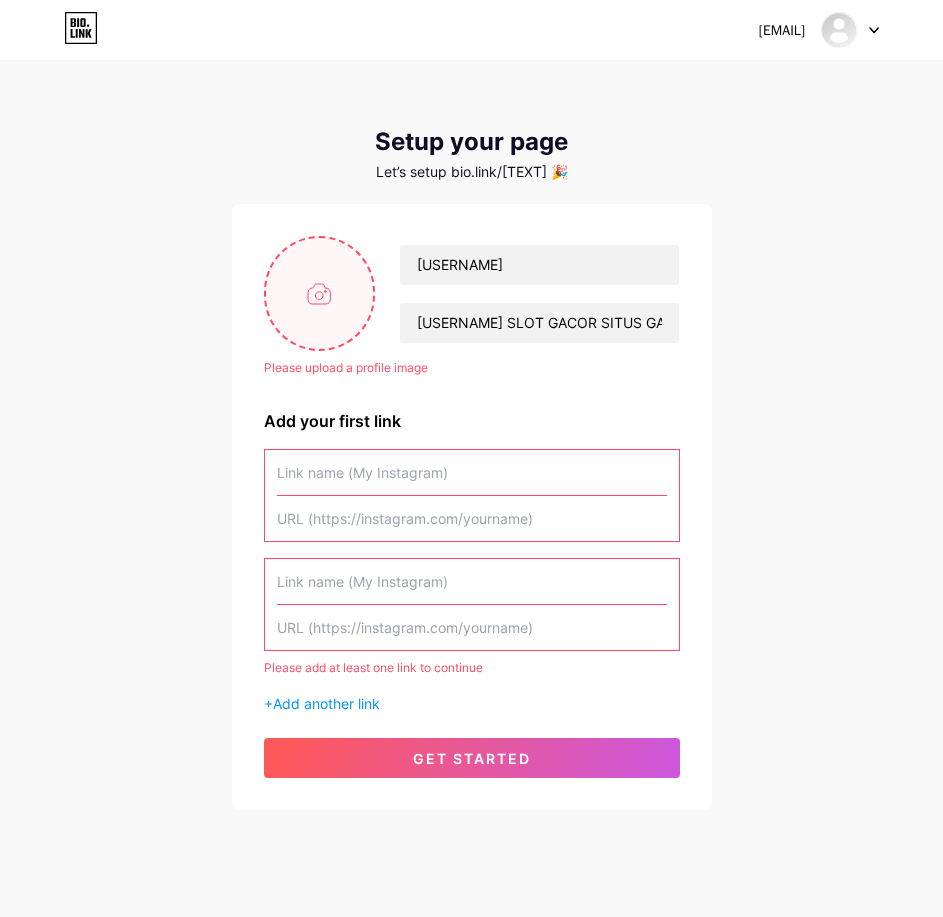 click at bounding box center (320, 293) 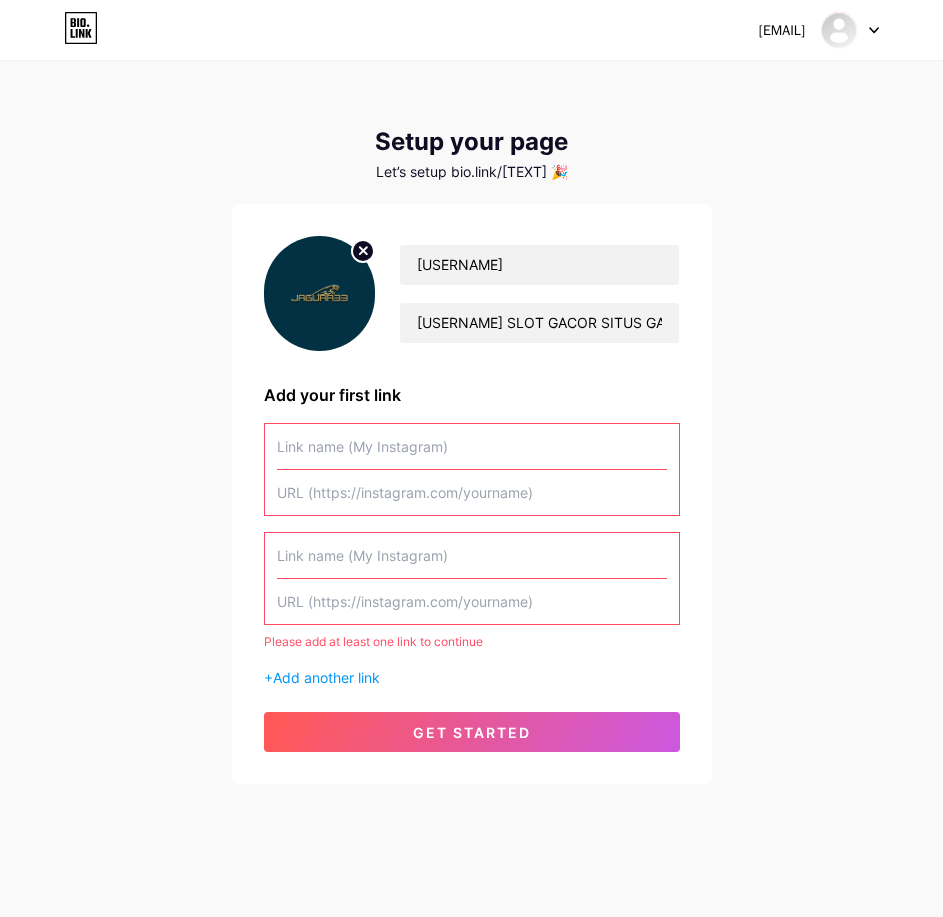 click on "JAGUAR33     JAGUAR33 SLOT GACOR SITUS GACOR TERBAIK     Add your first link             Please add at least one link to continue
+  Add another link     get started" at bounding box center (472, 494) 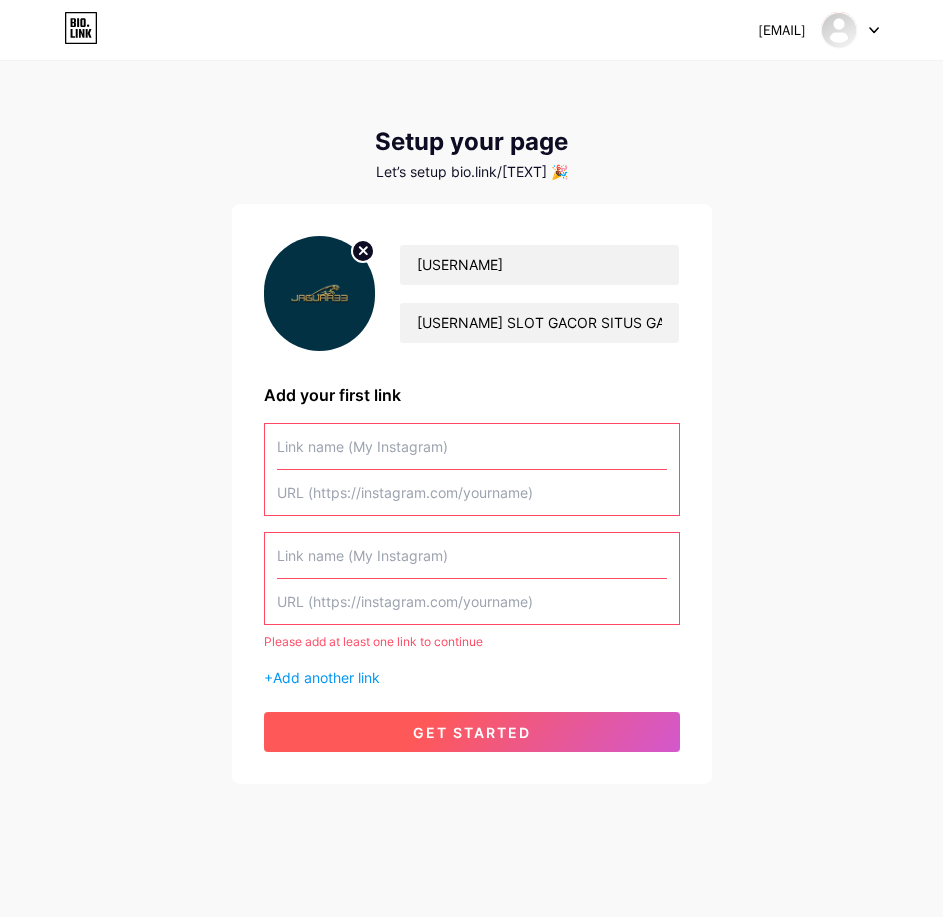 click on "get started" at bounding box center [472, 732] 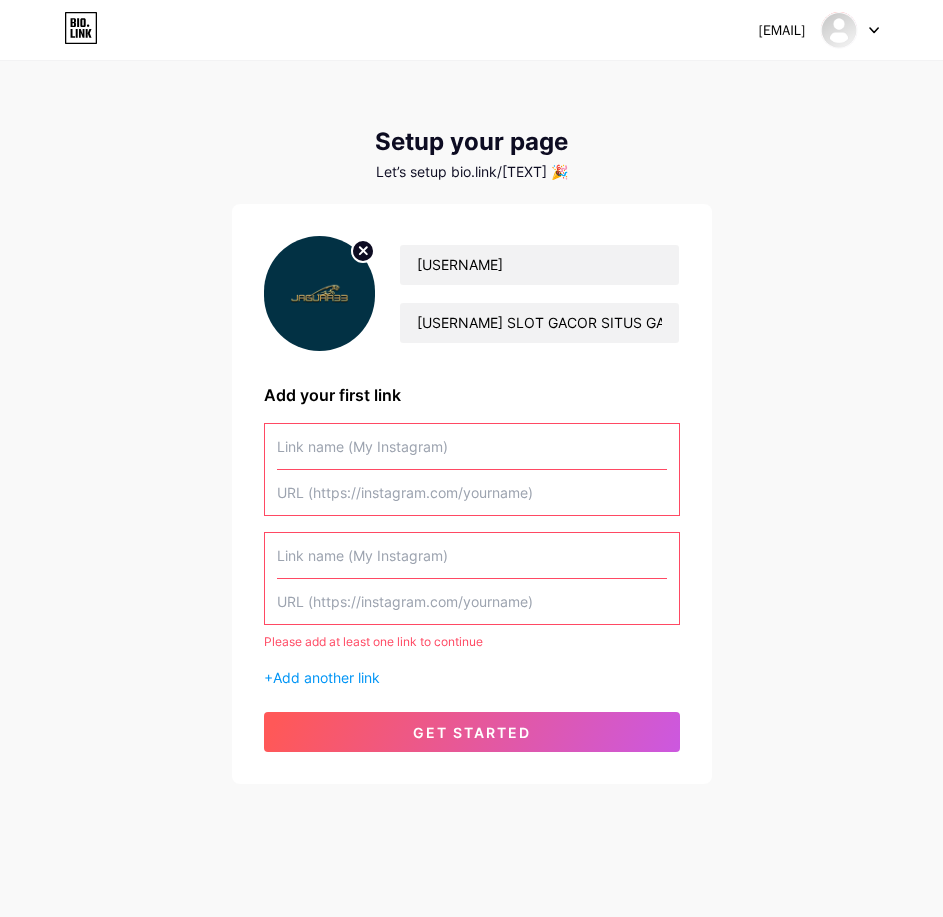 click at bounding box center [472, 446] 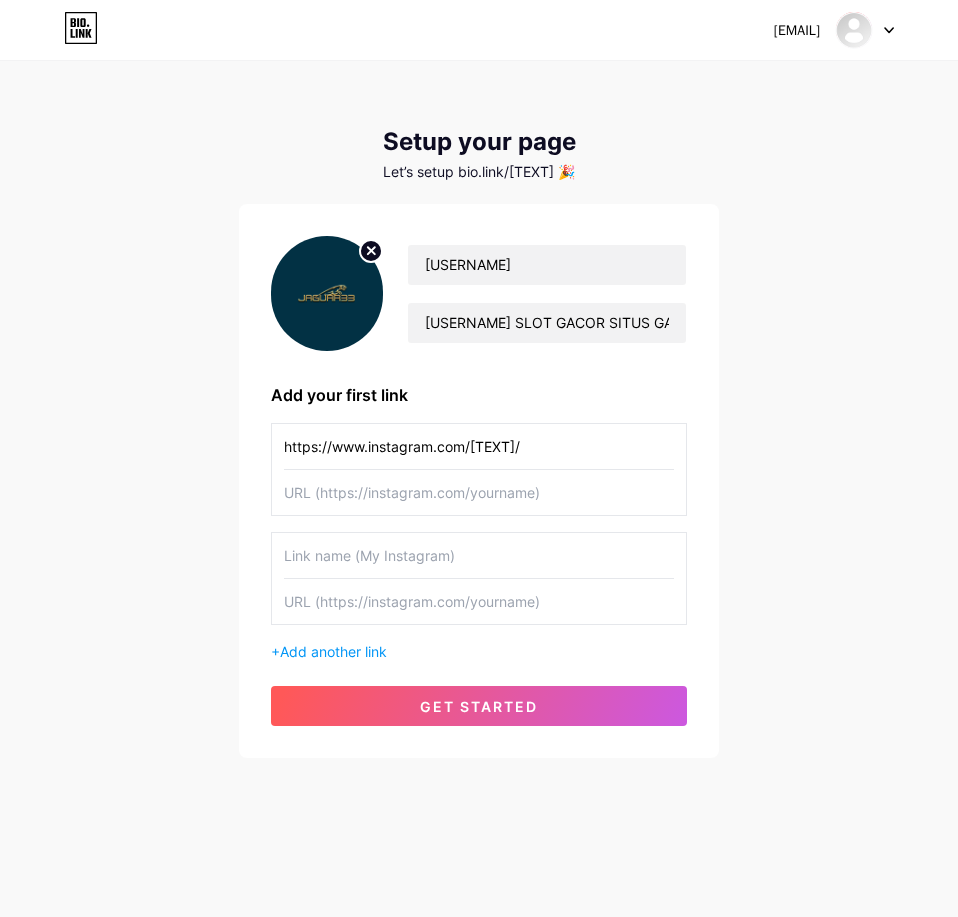 type 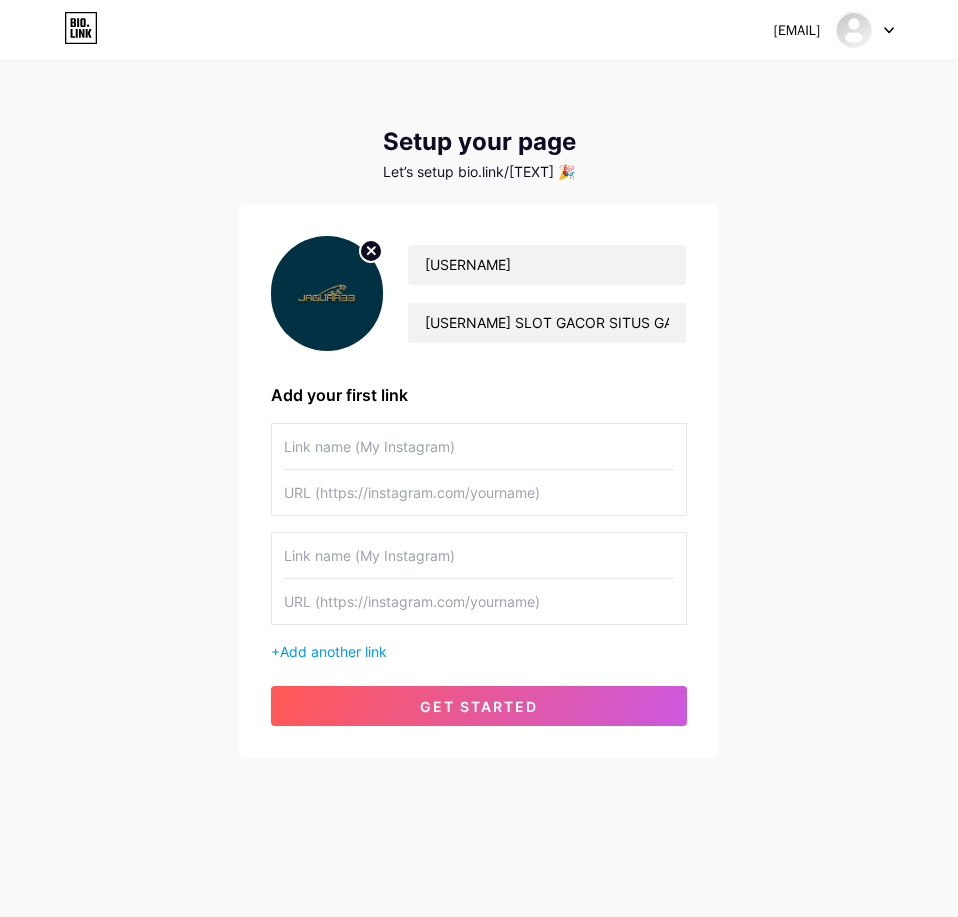 click at bounding box center (479, 492) 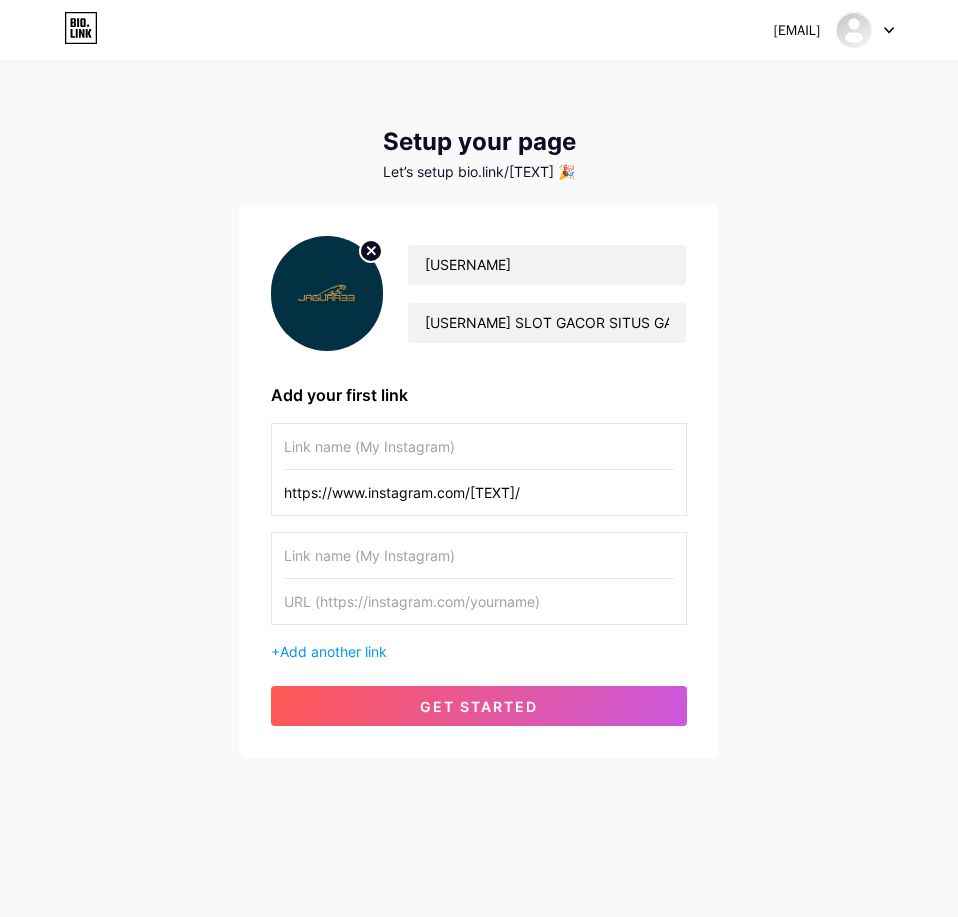 type on "https://www.instagram.com/[NAME]/" 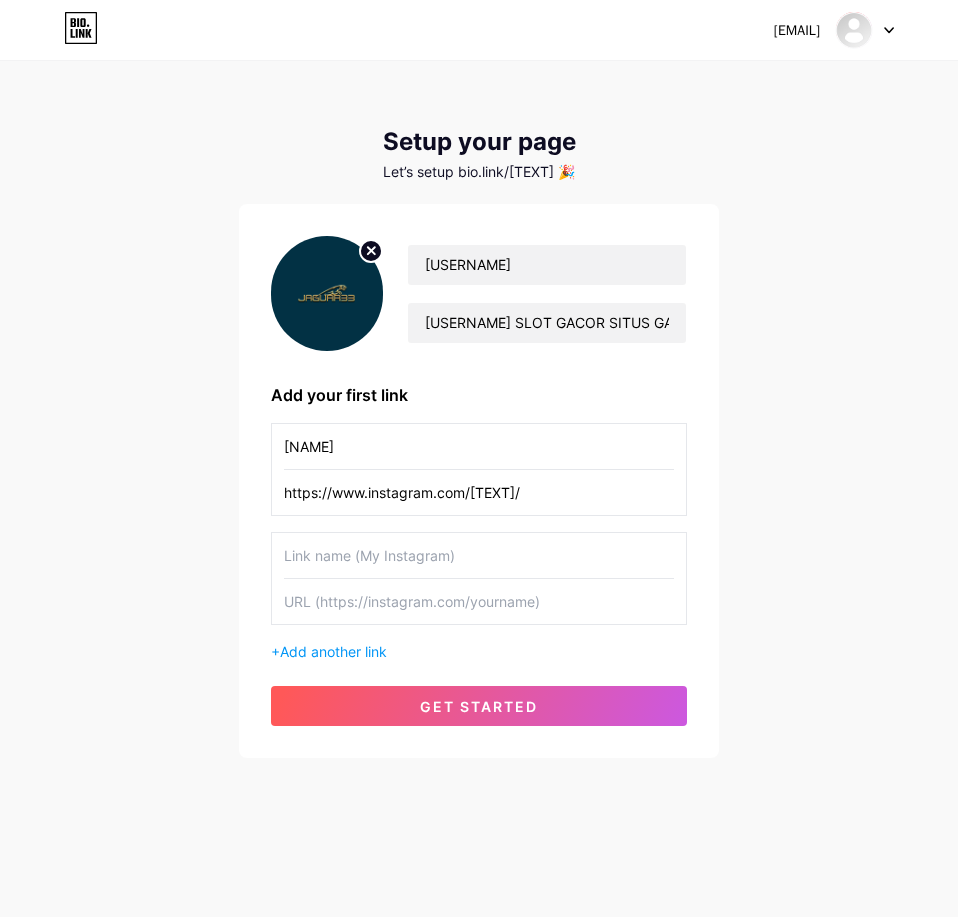 type on "[FIRST]" 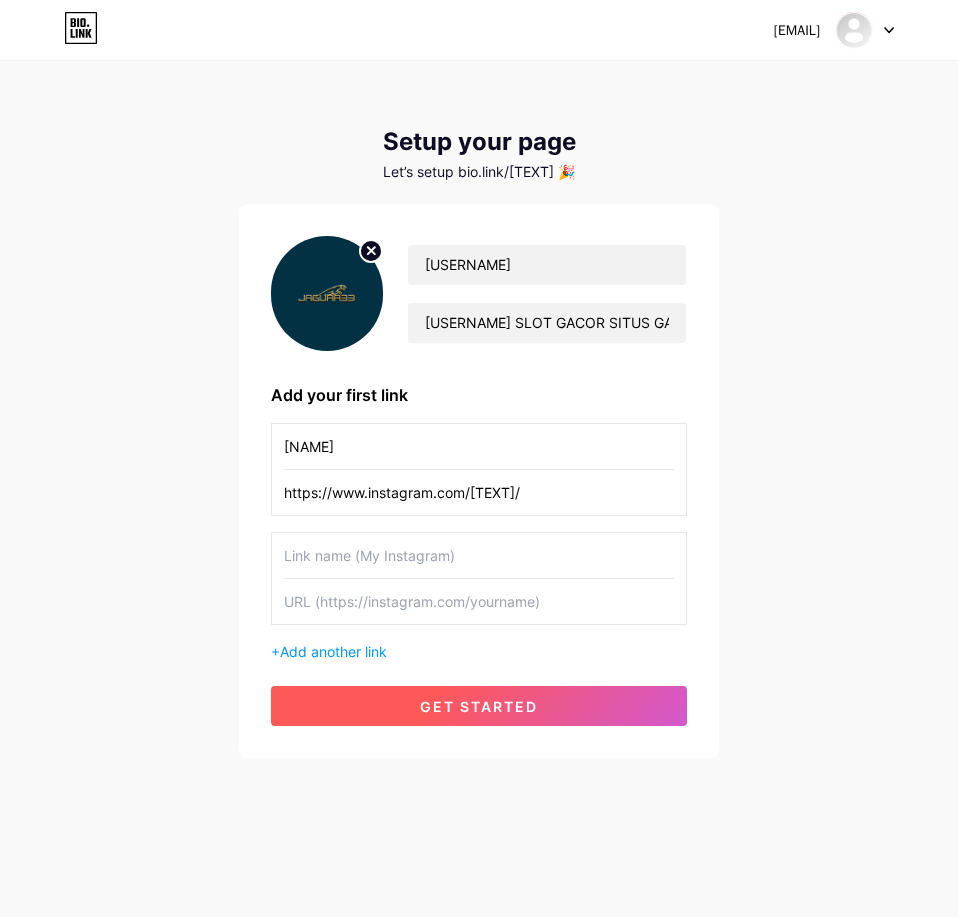 click on "get started" at bounding box center (479, 706) 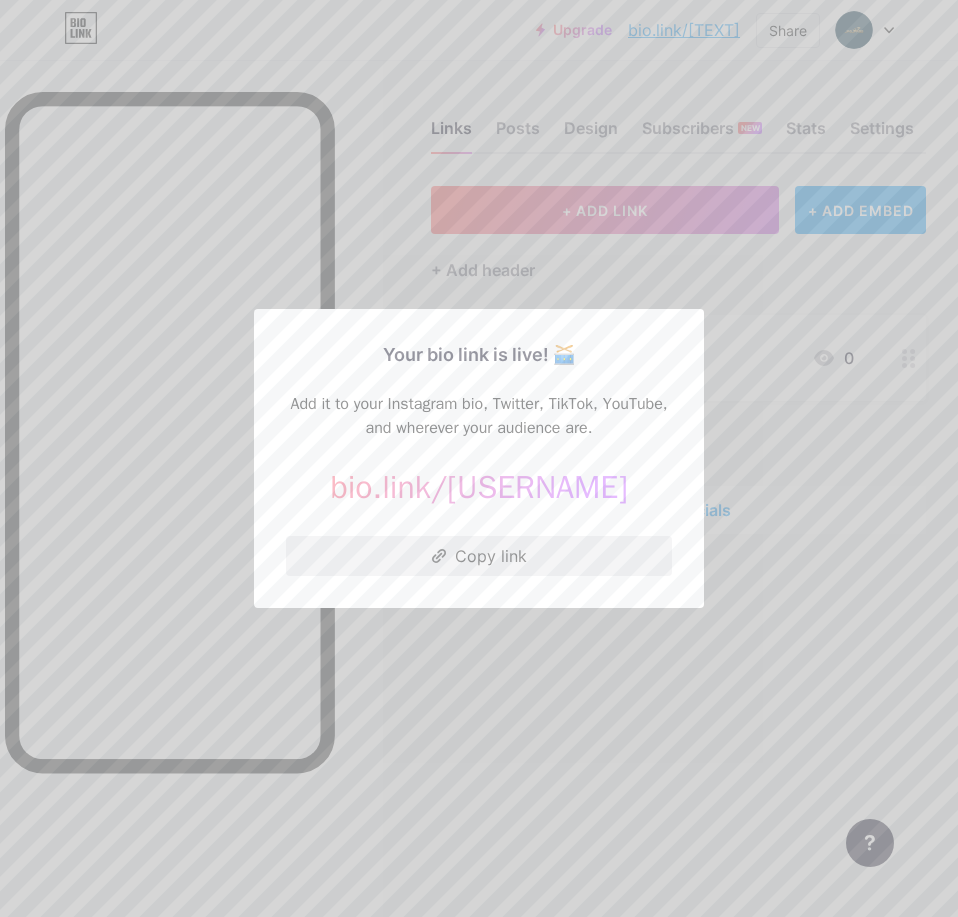 click on "Copy link" at bounding box center [479, 556] 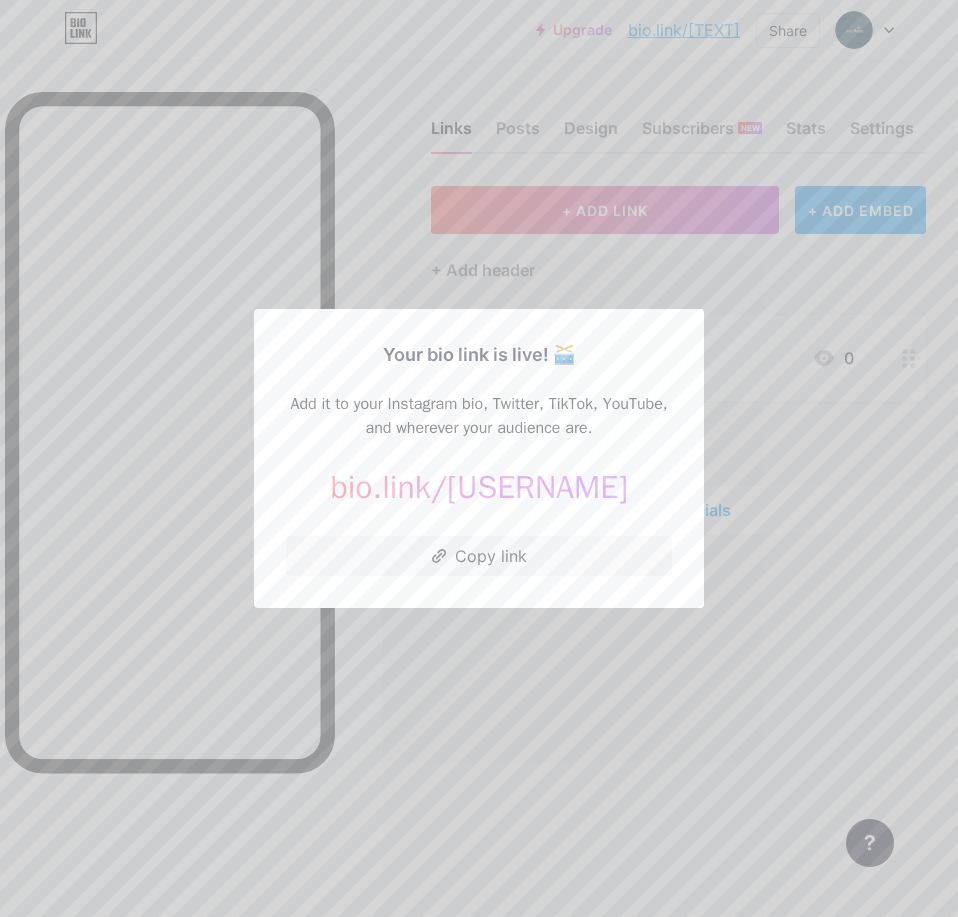 click at bounding box center [479, 458] 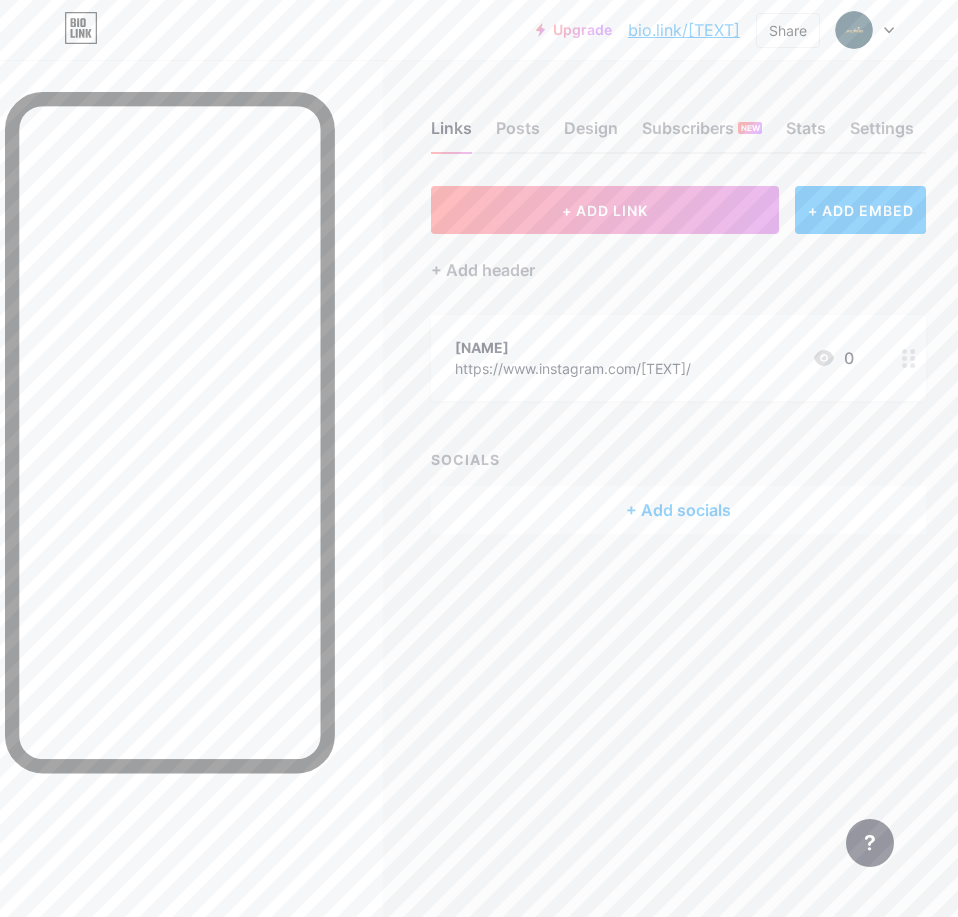 click on "[FIRST]" at bounding box center (573, 347) 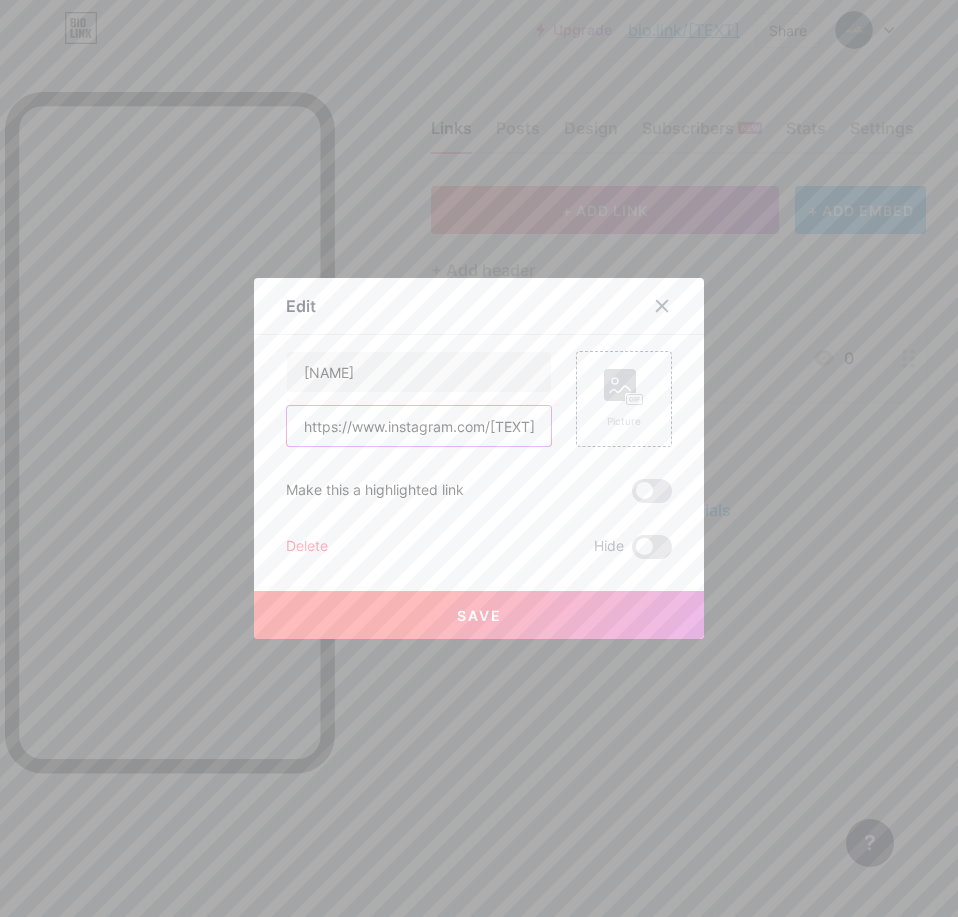 click on "https://www.instagram.com/[NAME]/" at bounding box center (419, 426) 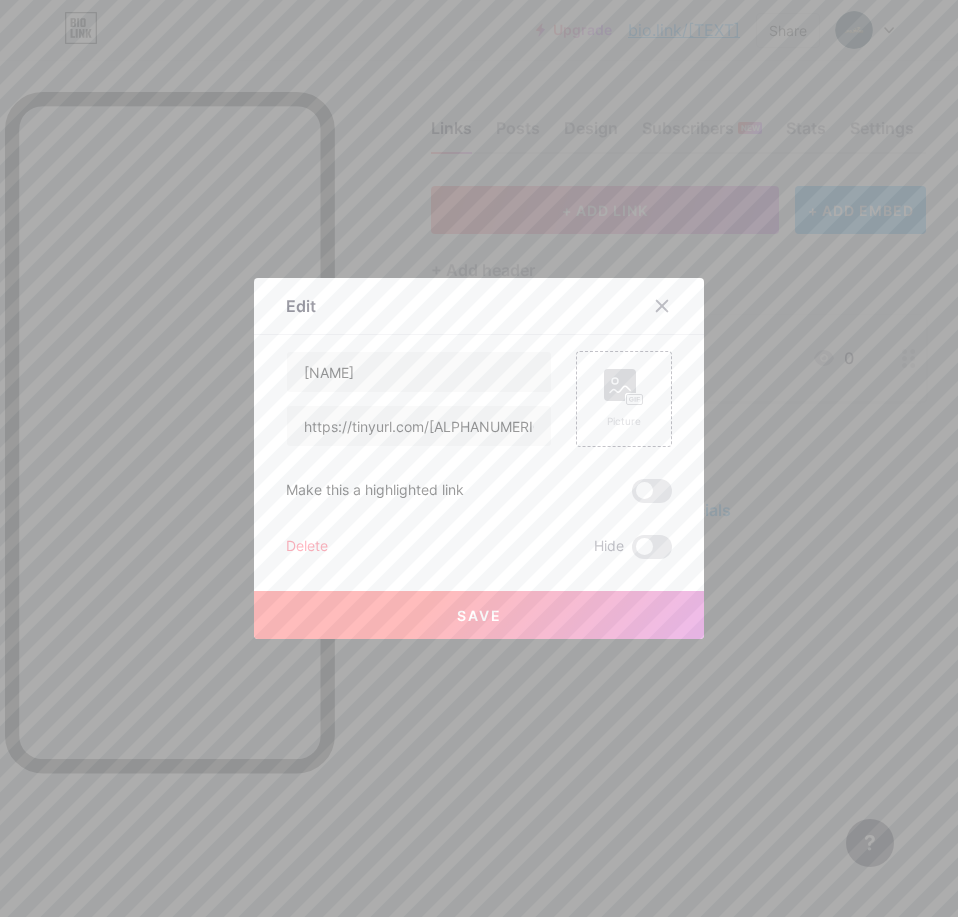 click on "Save" at bounding box center (479, 615) 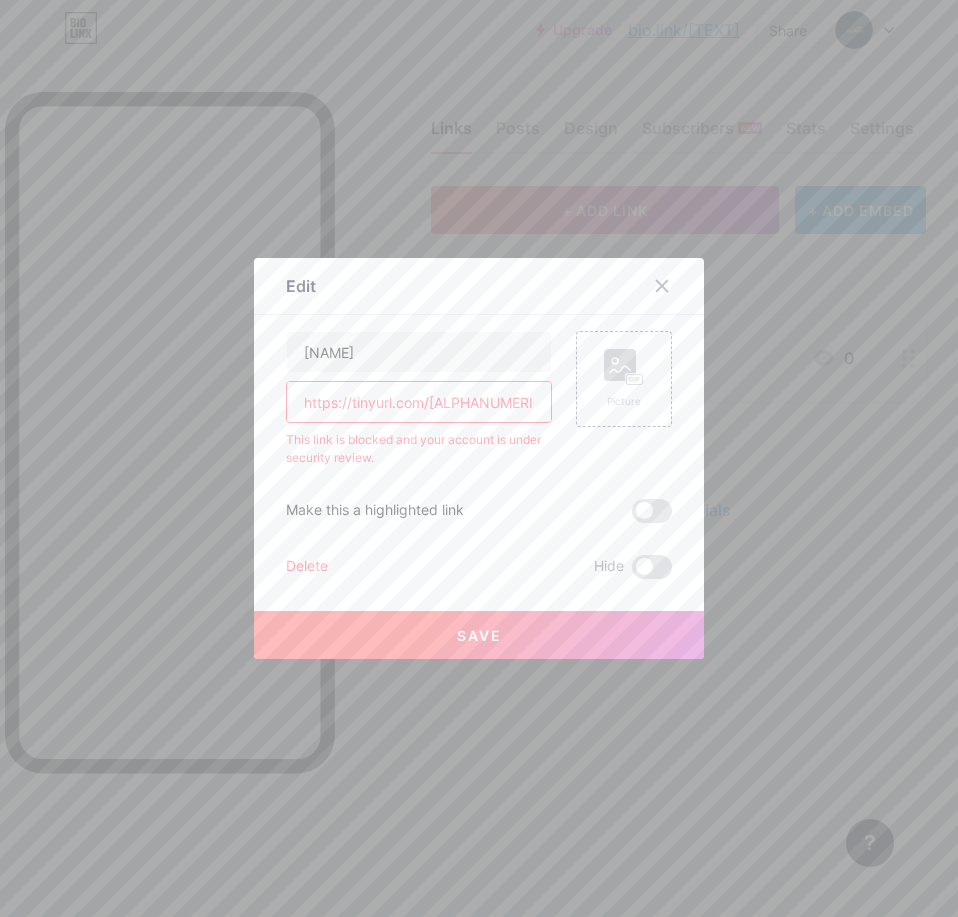 click on "https://tinyurl.com/jaguar33slot" at bounding box center [419, 402] 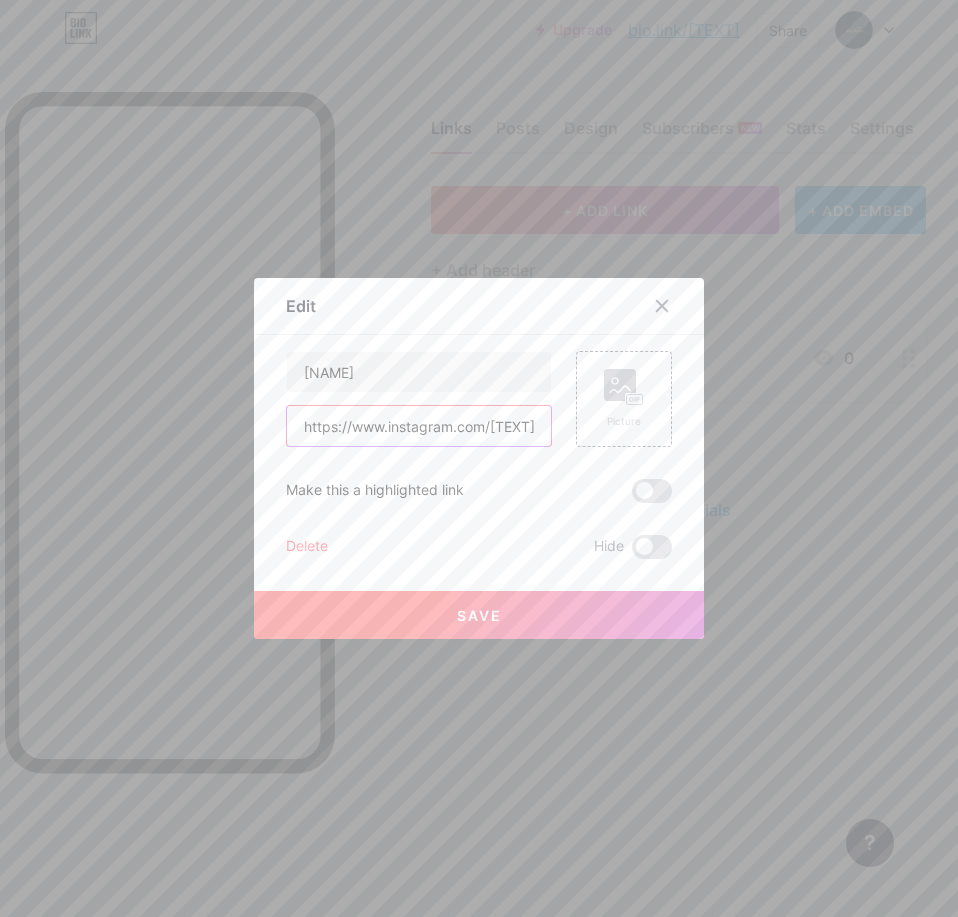 type on "https://www.instagram.com/[NAME]/" 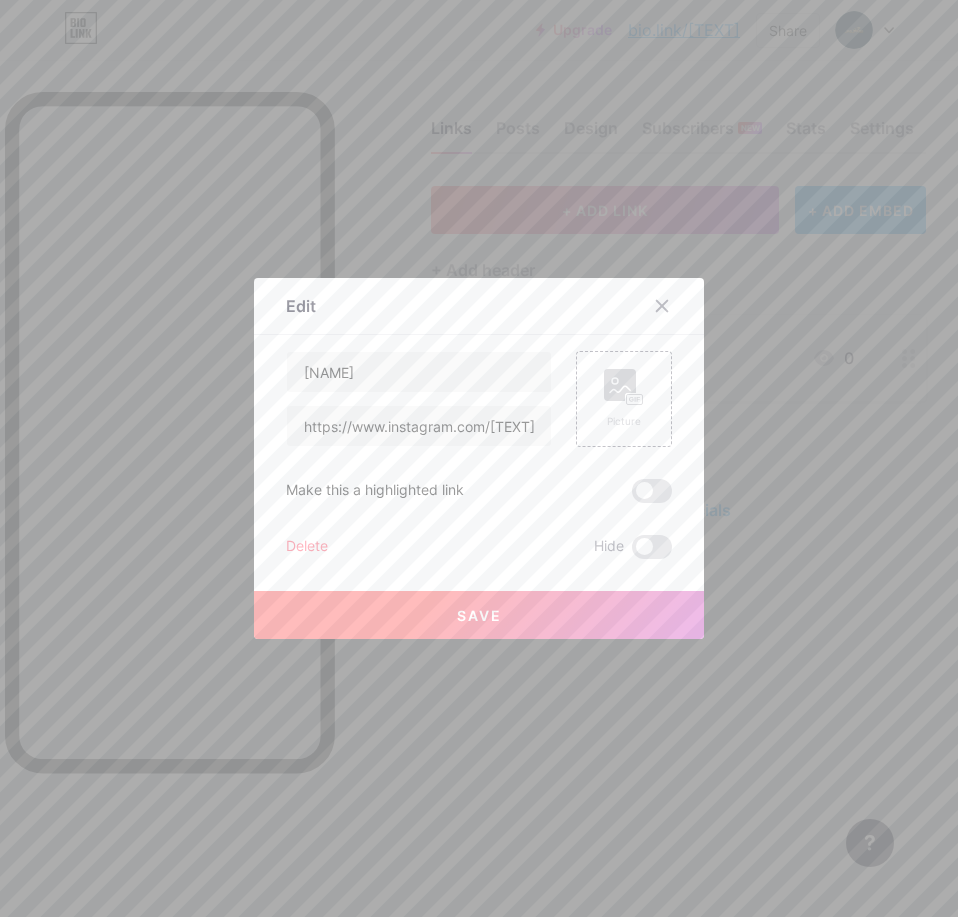 click at bounding box center [479, 458] 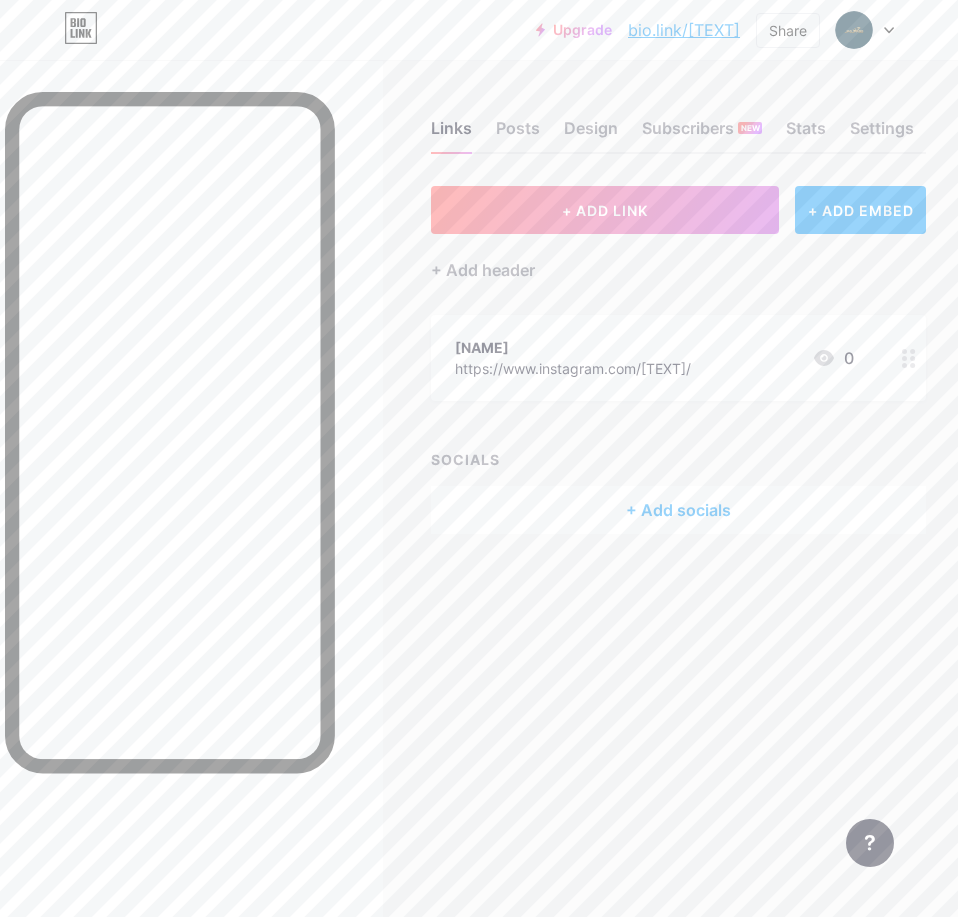 click on "Links
Posts
Design
Subscribers
NEW
Stats
Settings       + ADD LINK     + ADD EMBED
+ Add header
CASEY
https://www.instagram.com/caseypramiditasaraswati/
0
SOCIALS     + Add socials                       Feature requests             Help center         Contact support" at bounding box center (479, 458) 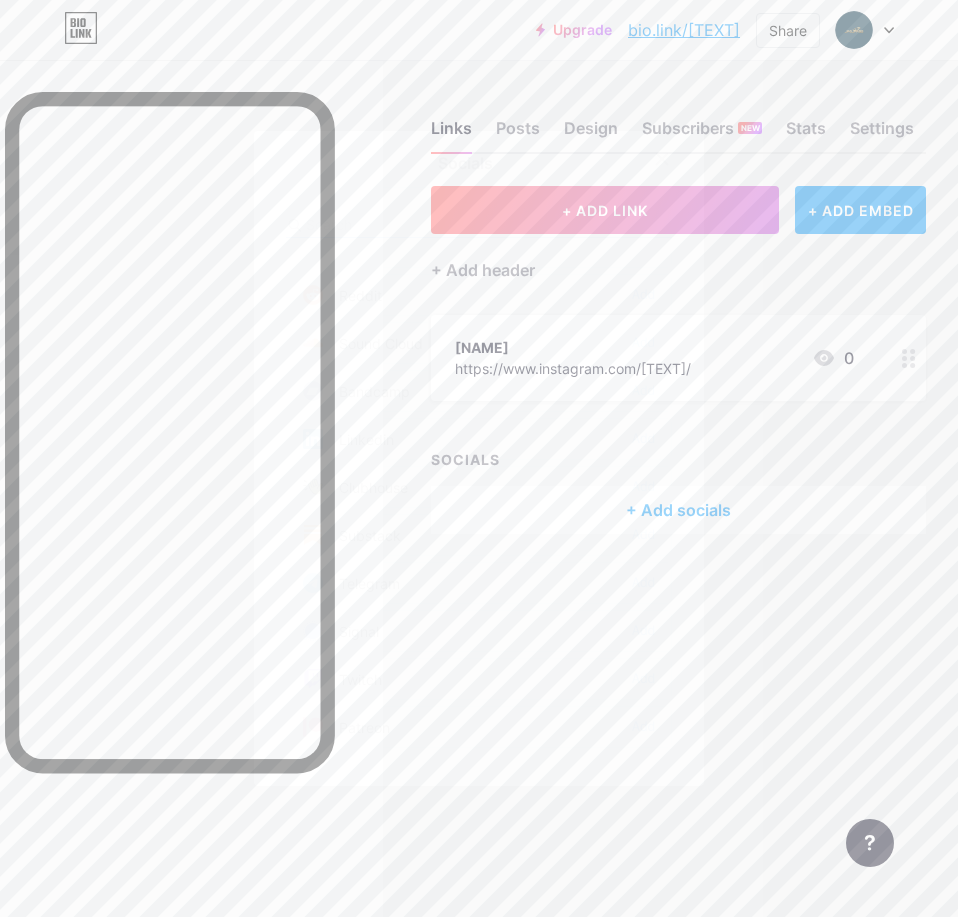 scroll, scrollTop: 800, scrollLeft: 0, axis: vertical 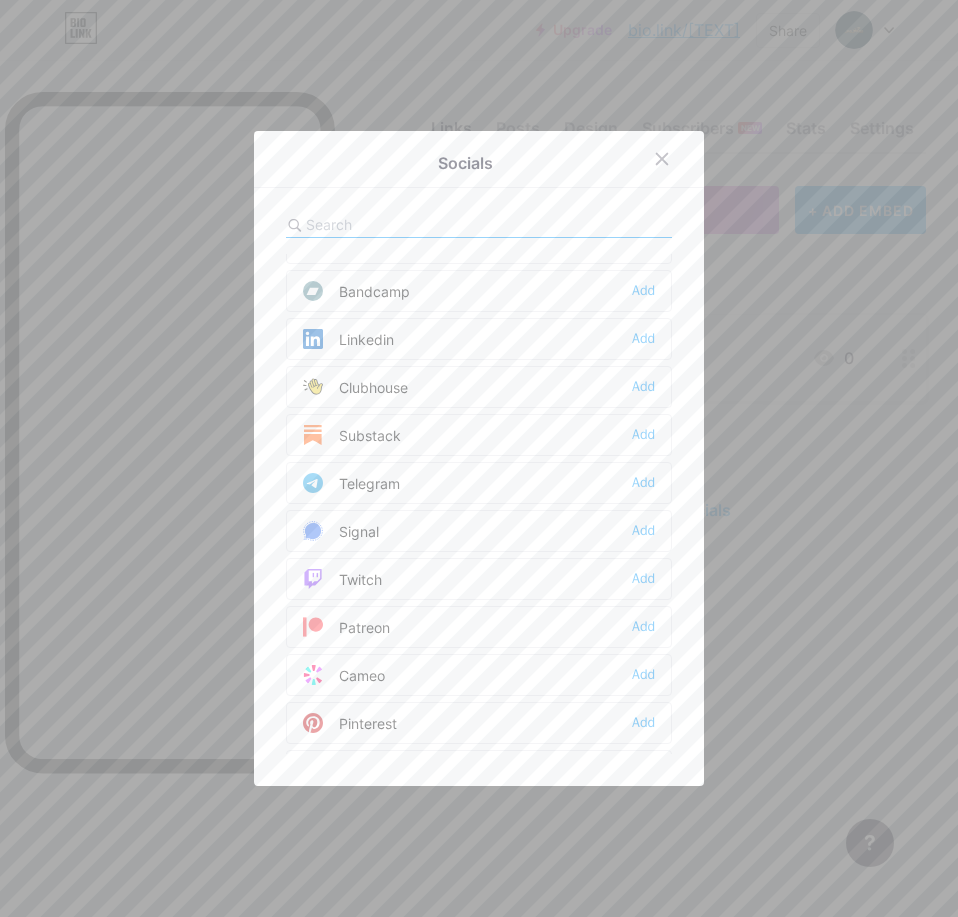 click at bounding box center (416, 224) 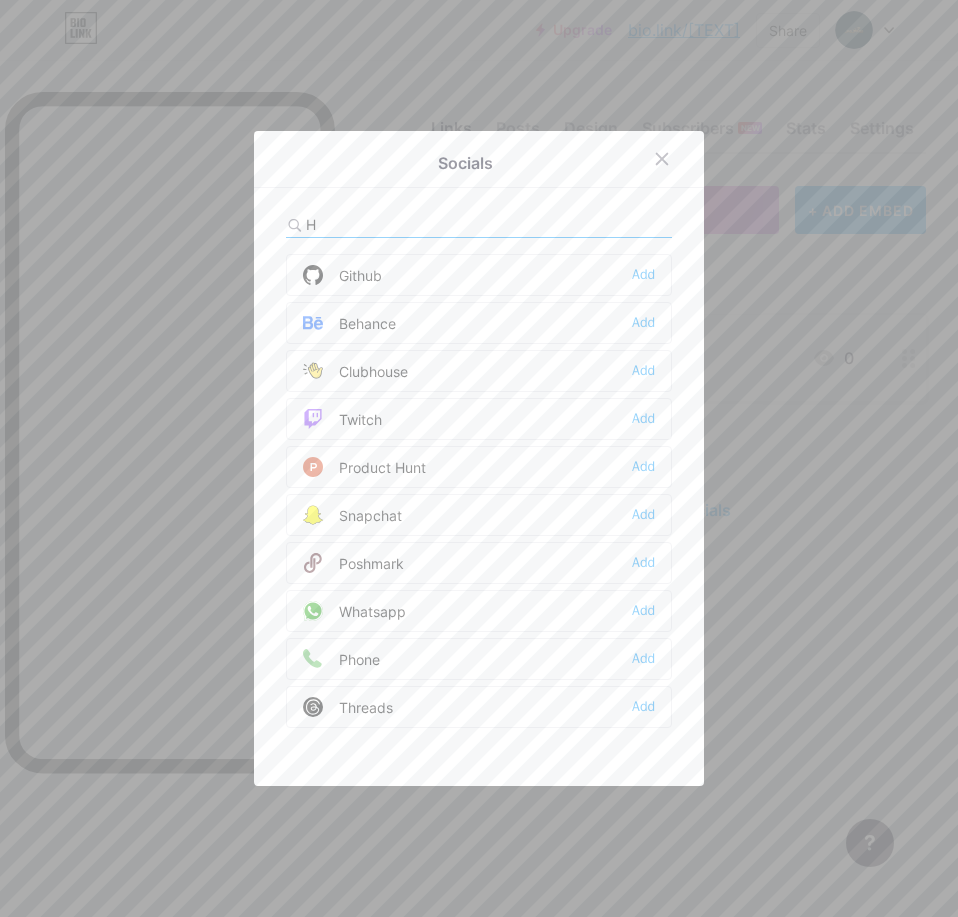 scroll, scrollTop: 0, scrollLeft: 0, axis: both 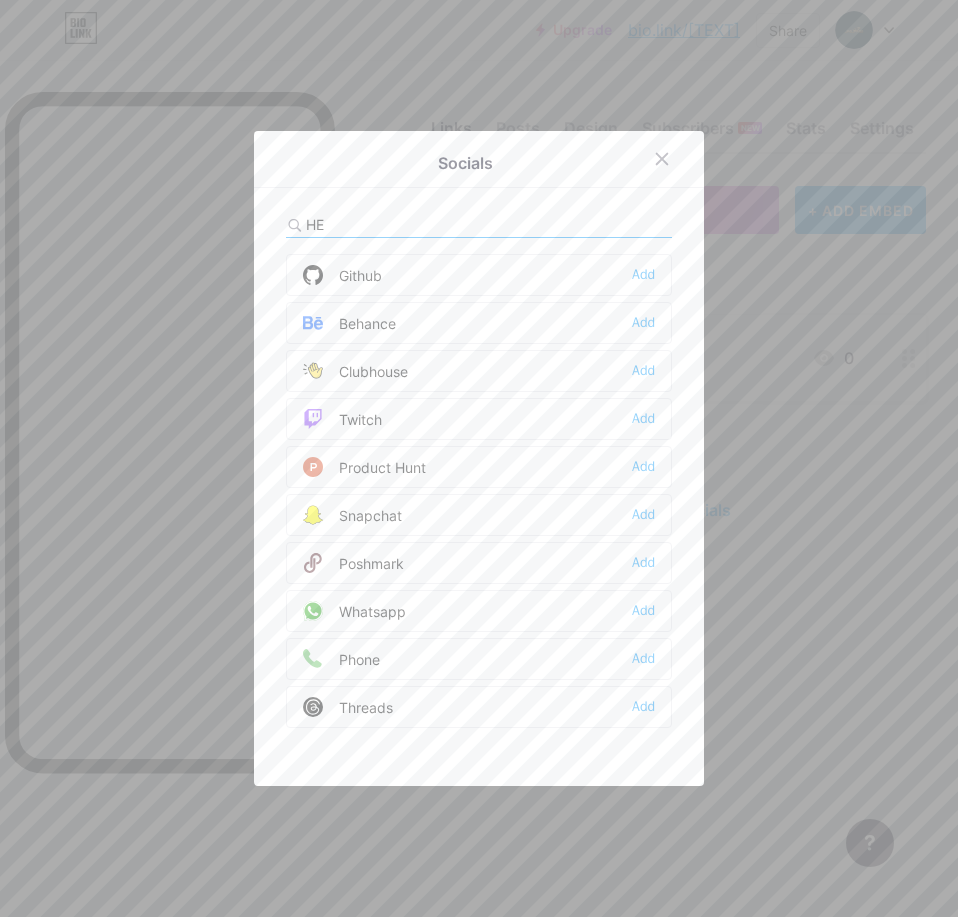type on "HEY" 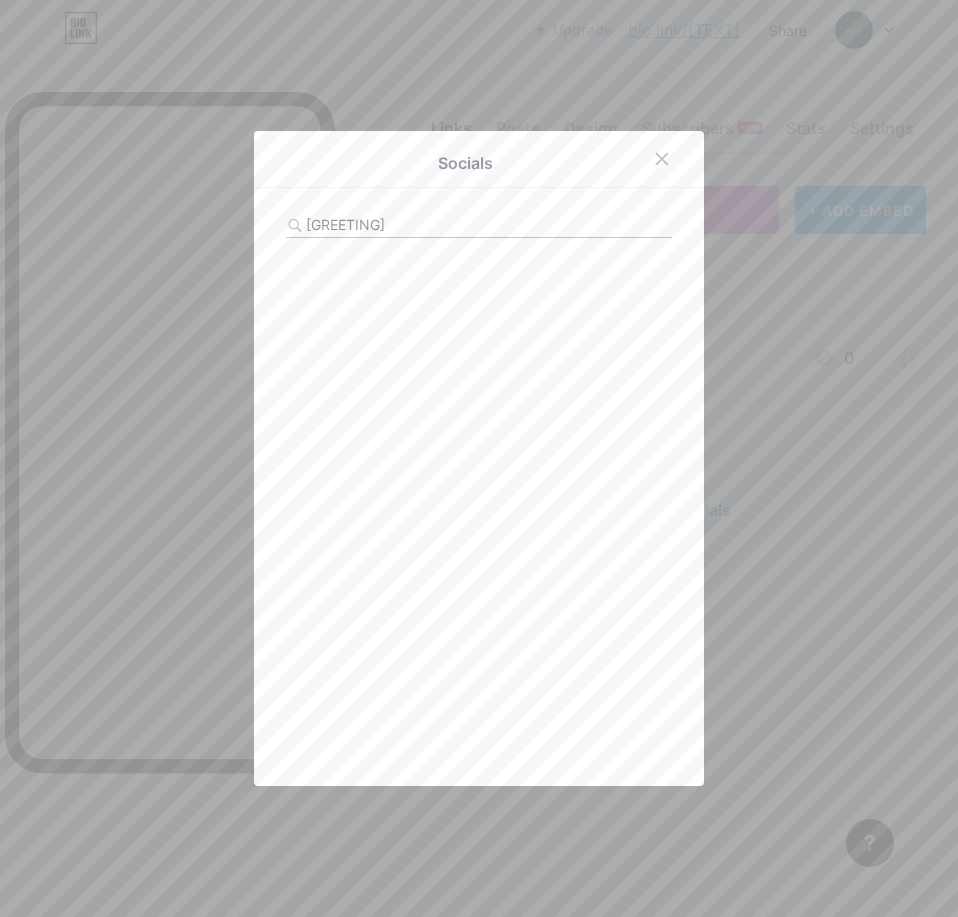 type 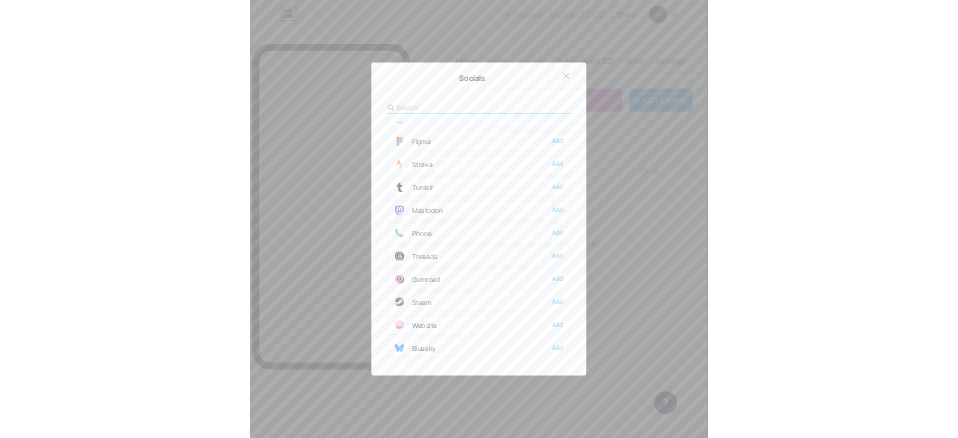 scroll, scrollTop: 1804, scrollLeft: 0, axis: vertical 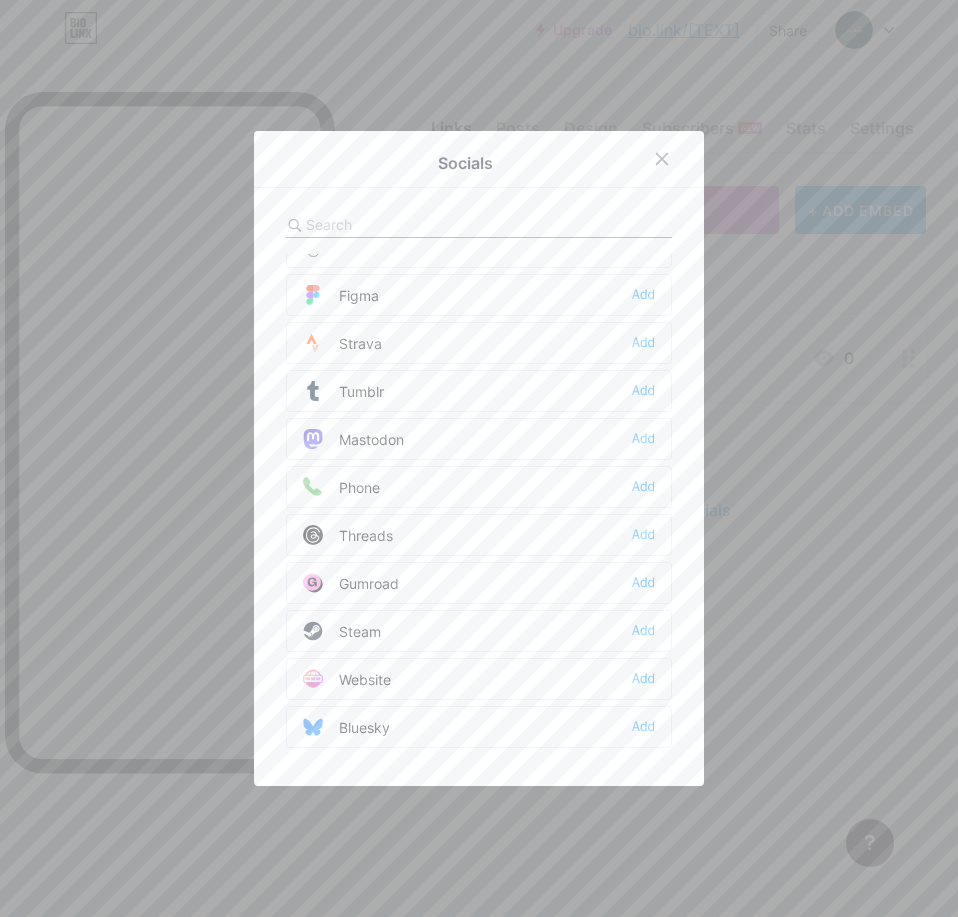 click on "Website
Add" at bounding box center (479, 679) 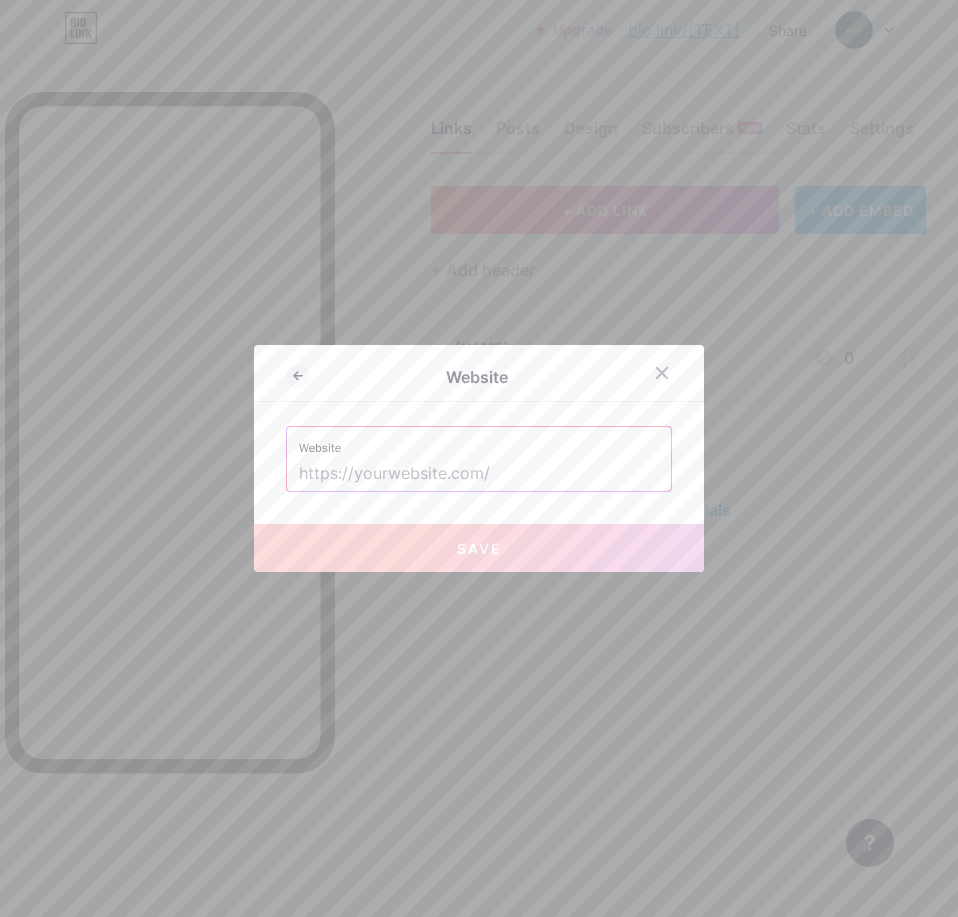 click at bounding box center (479, 474) 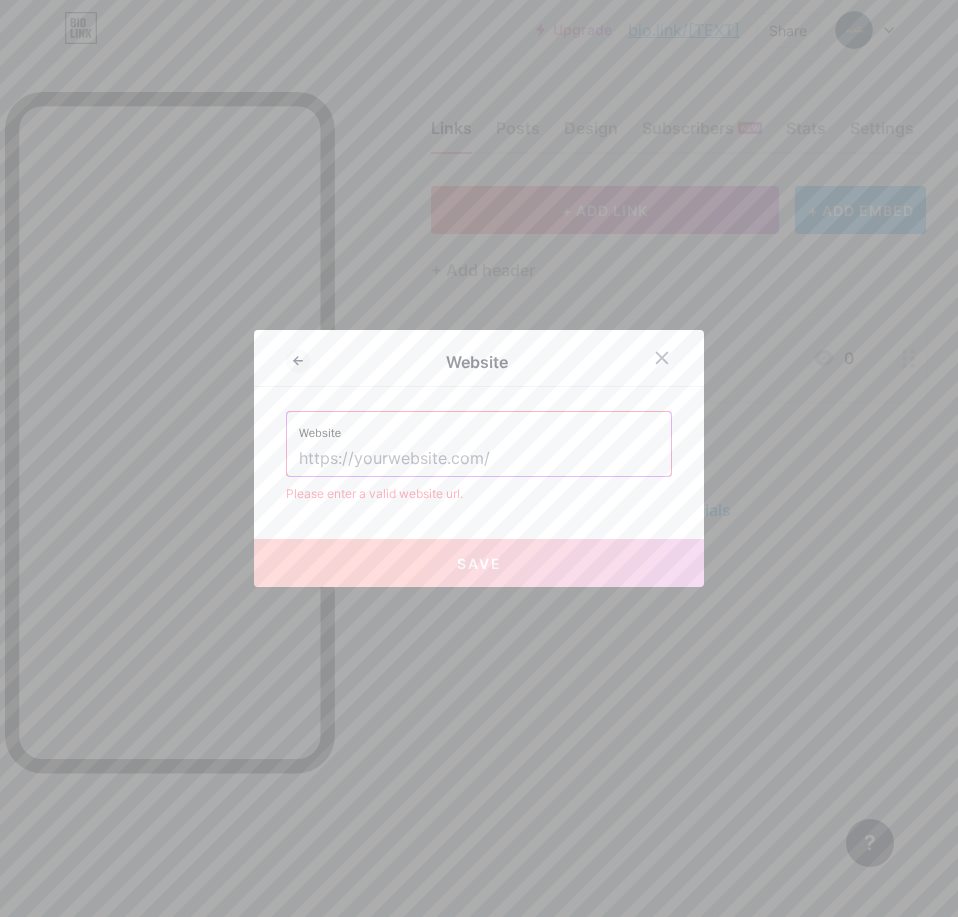 click at bounding box center (479, 459) 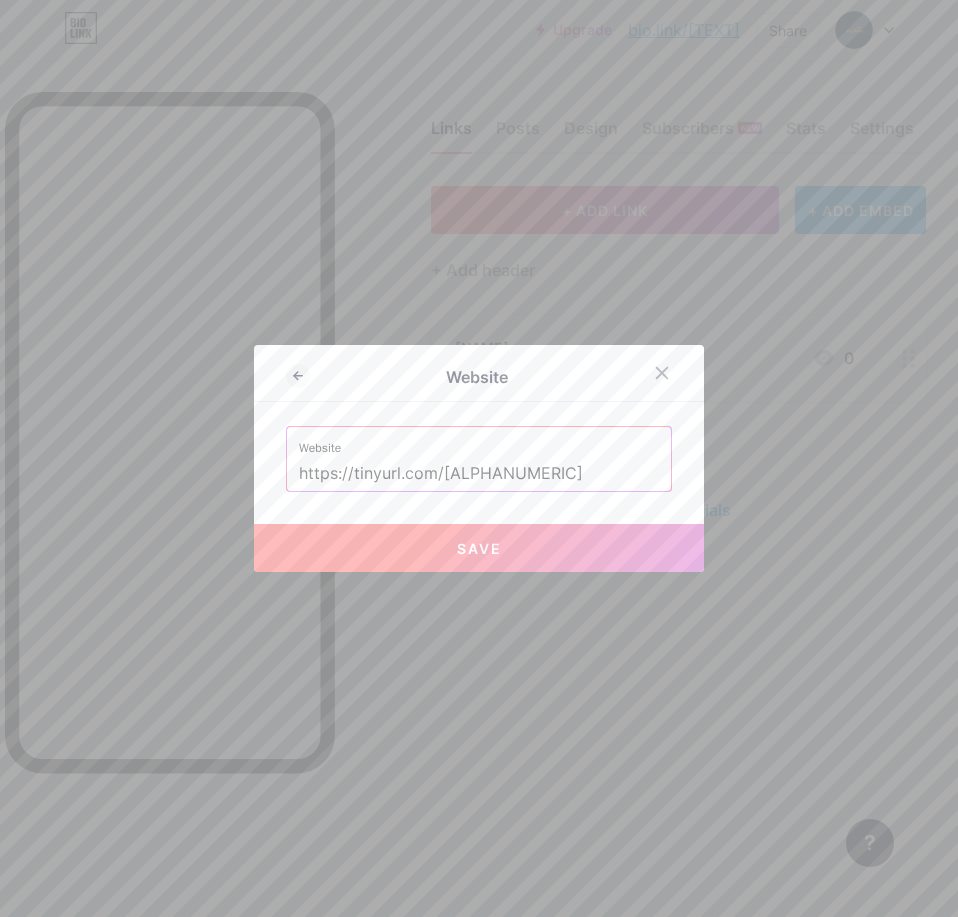 type on "https://tinyurl.com/jaguar33slot" 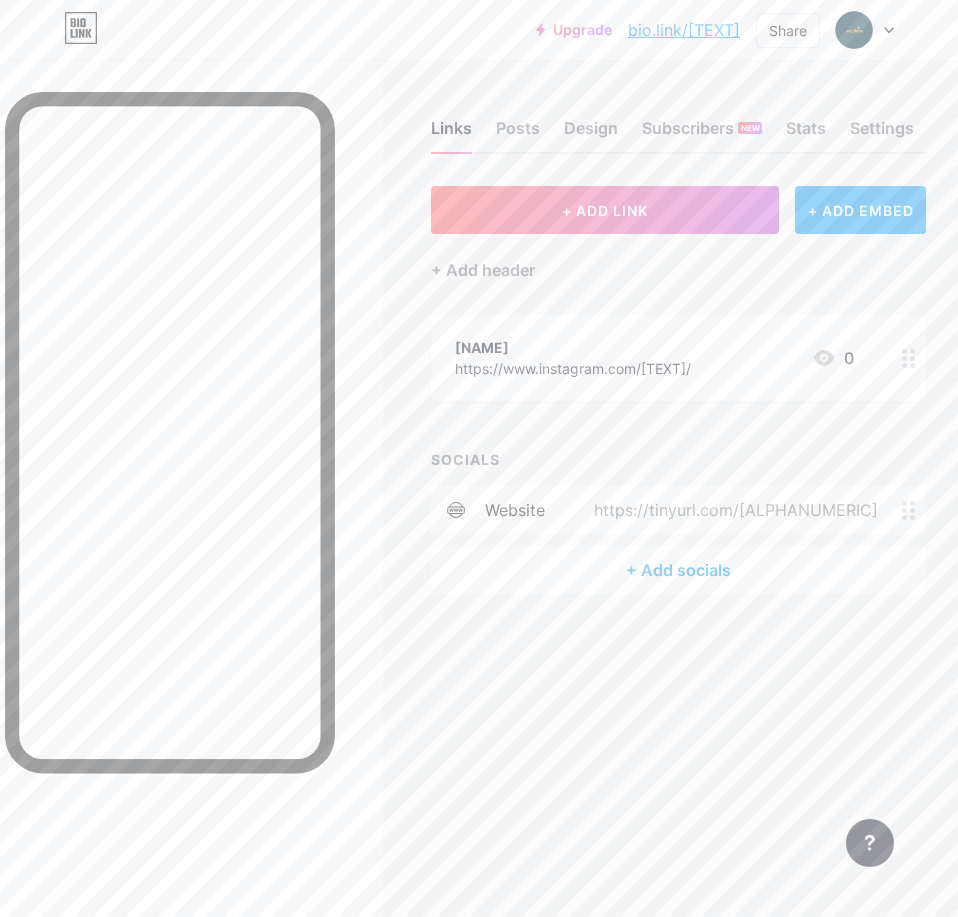 click on "+ ADD LINK     + ADD EMBED
+ Add header
CASEY
https://www.instagram.com/caseypramiditasaraswati/
0
SOCIALS                     website
https://tinyurl.com/jaguar33slot               + Add socials" at bounding box center [678, 390] 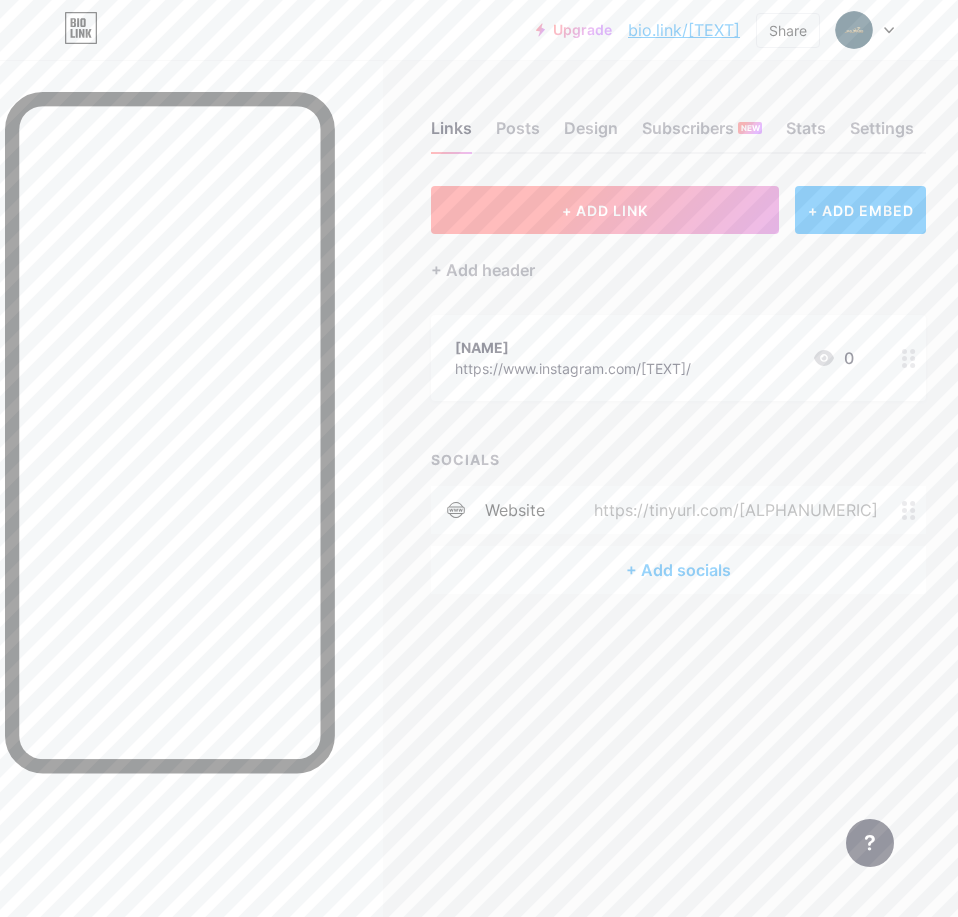 click on "+ ADD LINK" at bounding box center (605, 210) 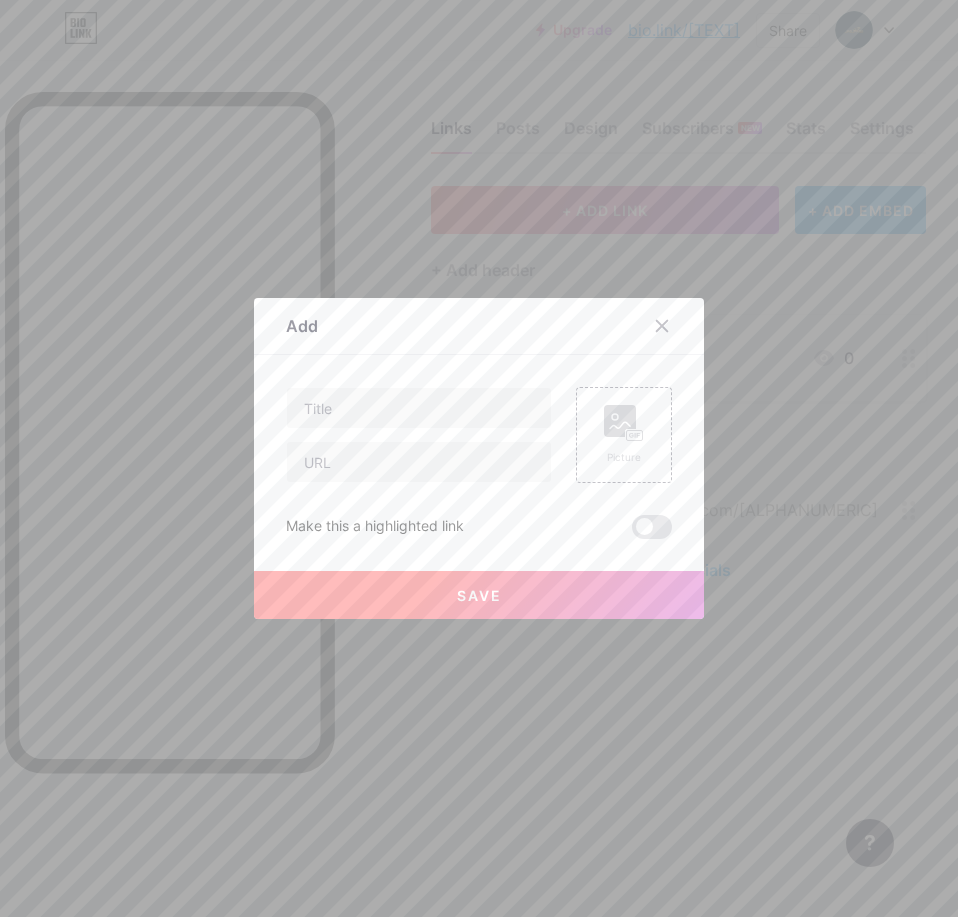 type 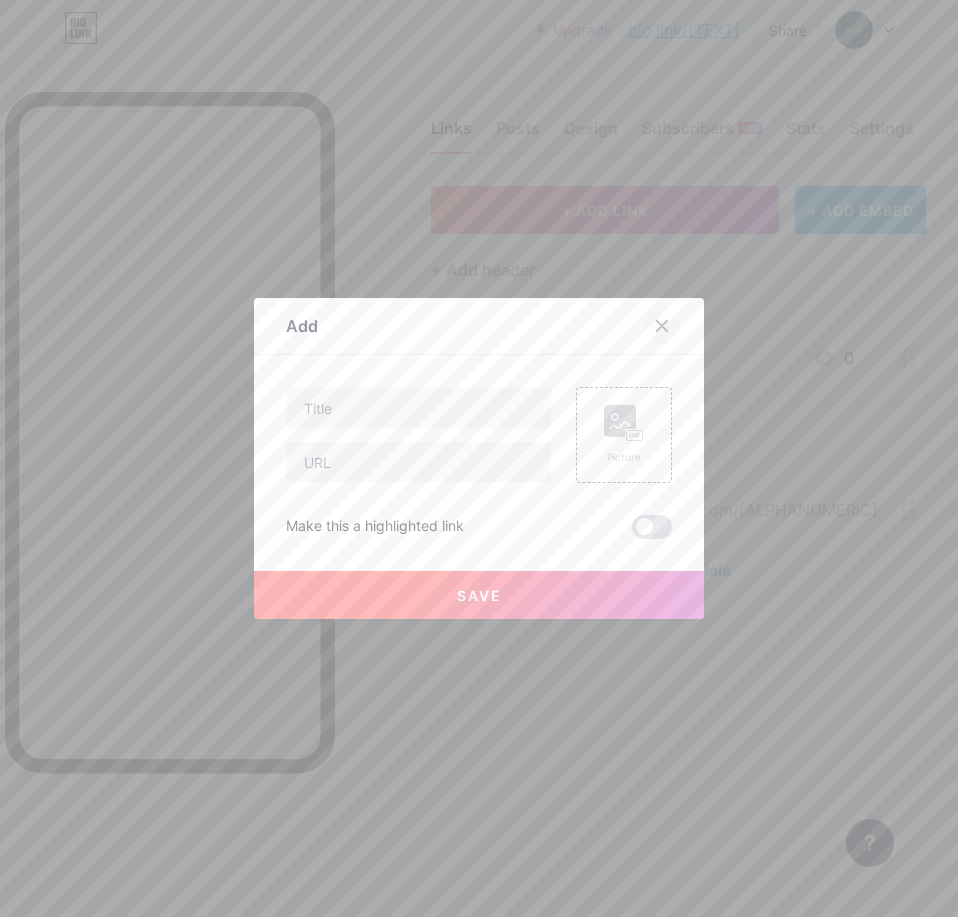 click 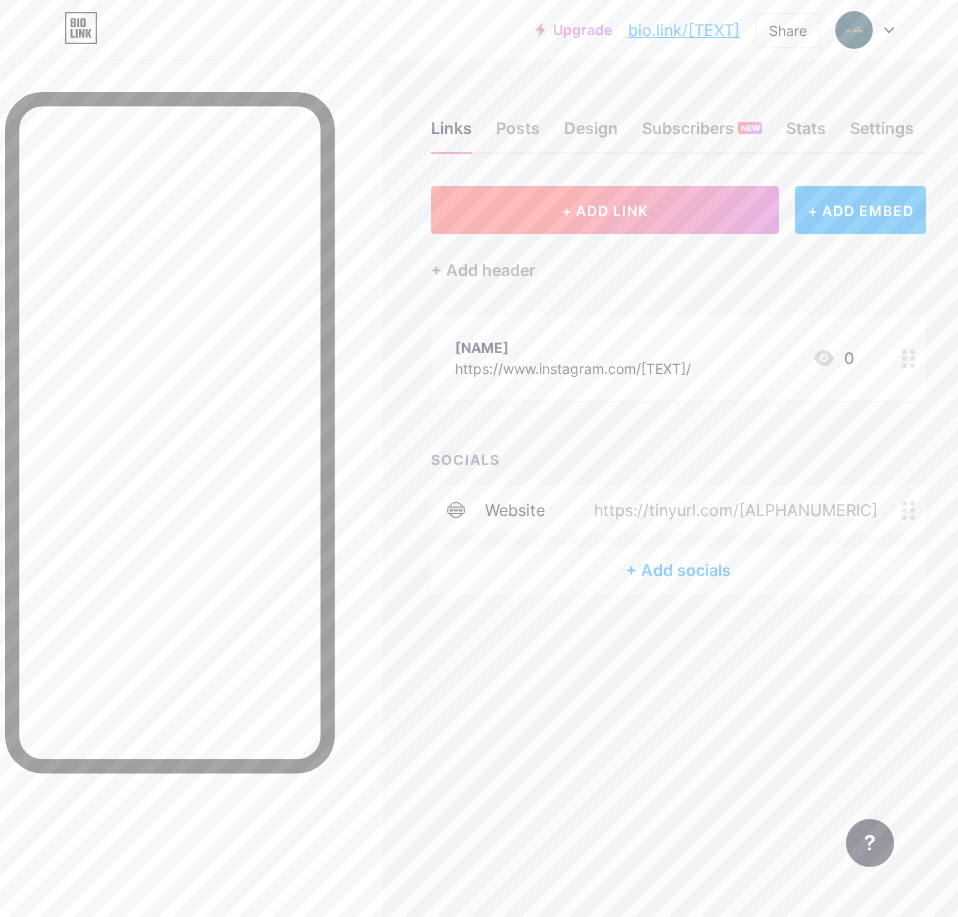 click on "+ ADD LINK" at bounding box center (605, 210) 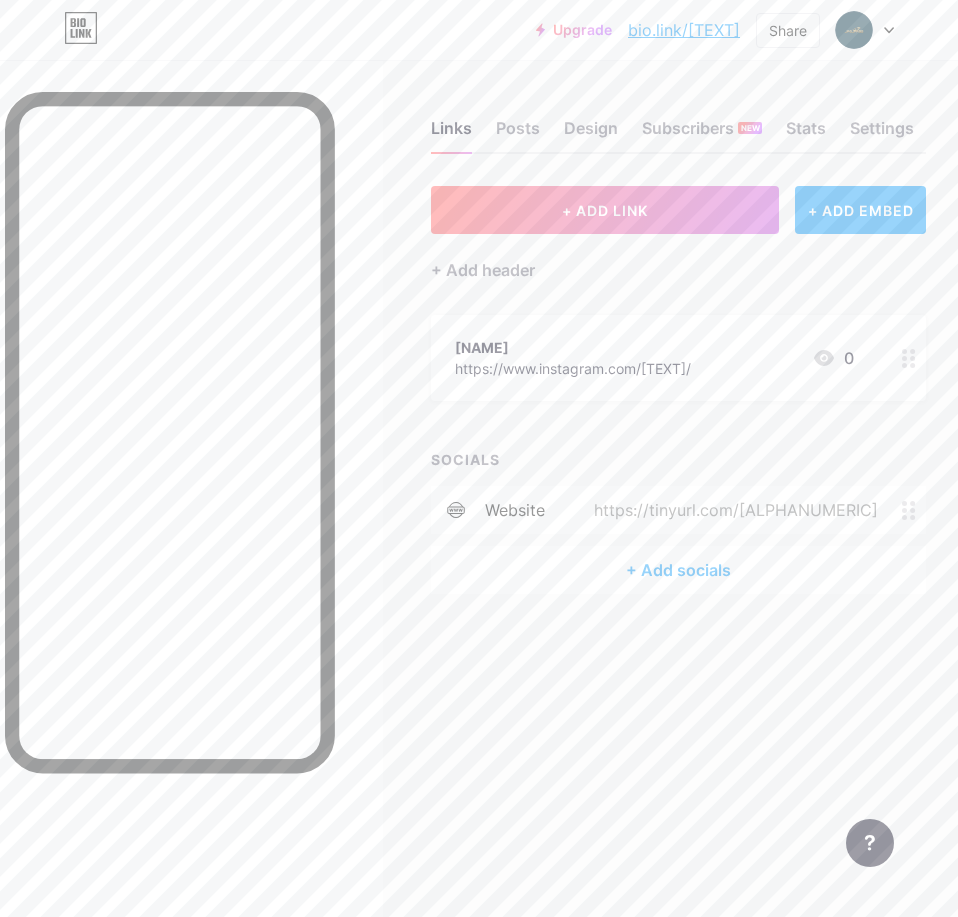 click at bounding box center [662, 326] 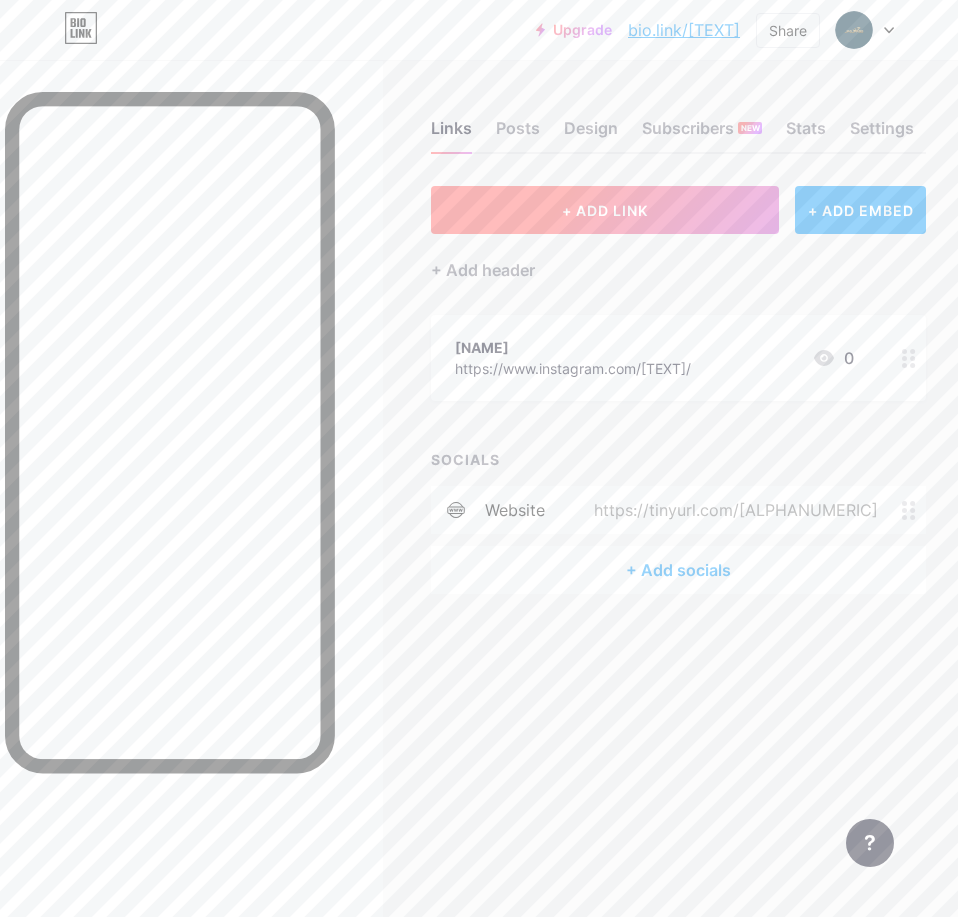 click on "+ ADD LINK" at bounding box center [605, 210] 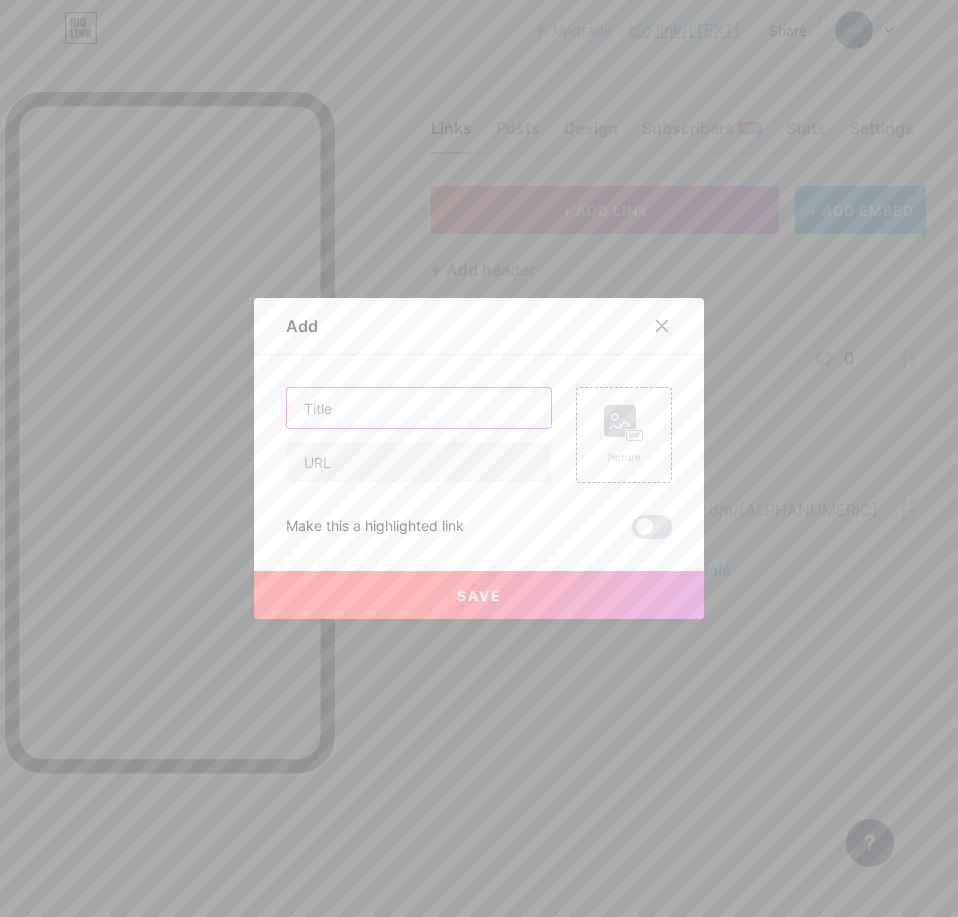 click at bounding box center (419, 408) 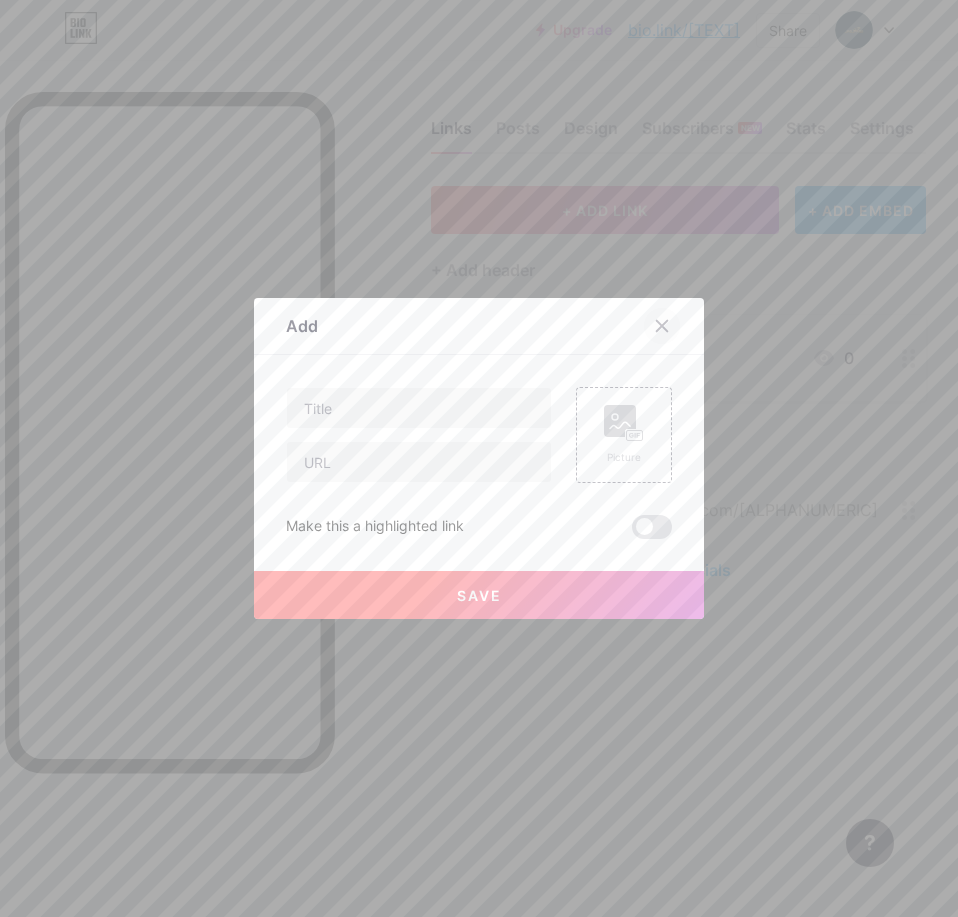 click at bounding box center (662, 326) 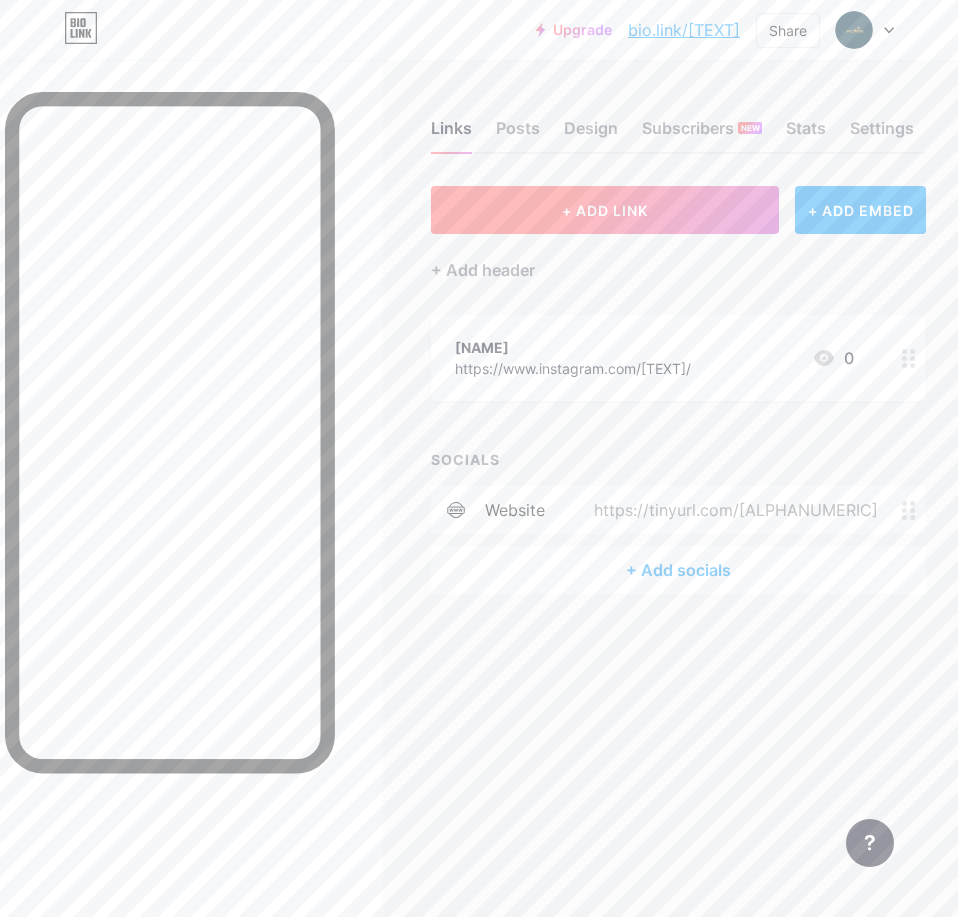 click on "+ ADD LINK" at bounding box center [605, 210] 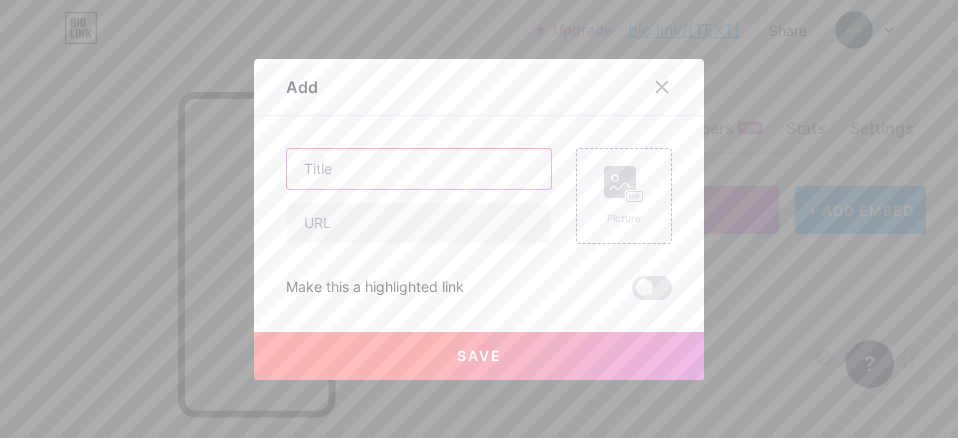 click at bounding box center (419, 169) 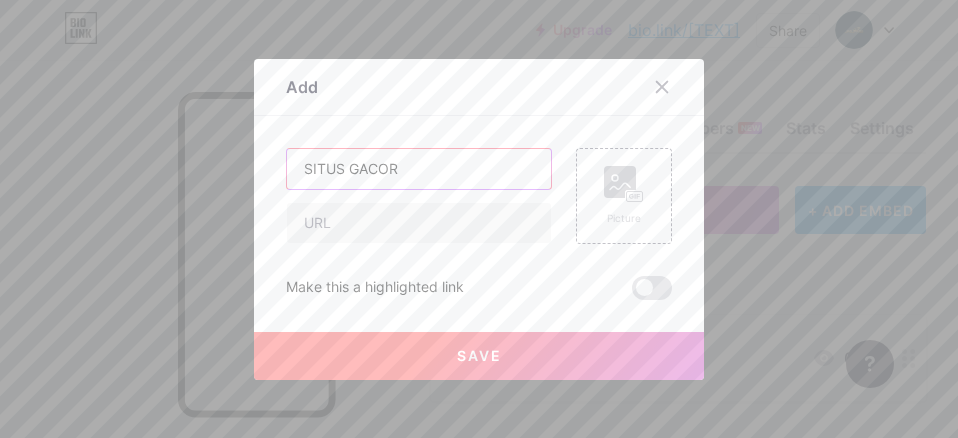 type on "SITUS GACOR" 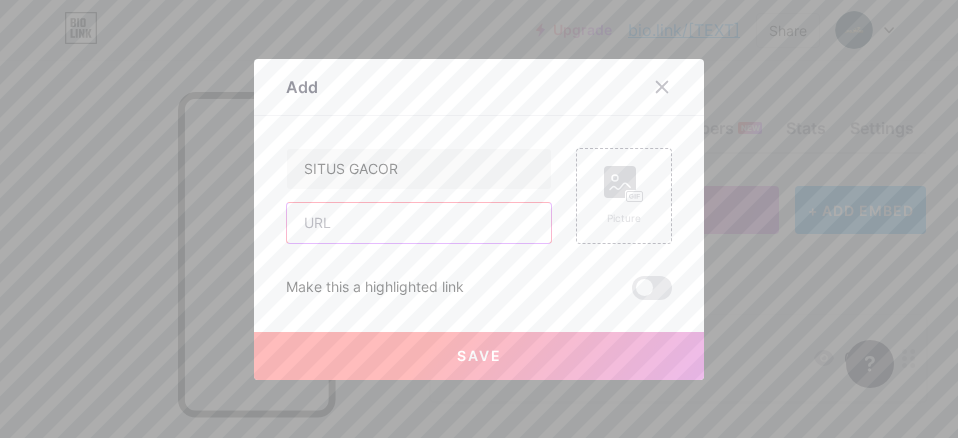 drag, startPoint x: 488, startPoint y: 228, endPoint x: 482, endPoint y: 243, distance: 16.155495 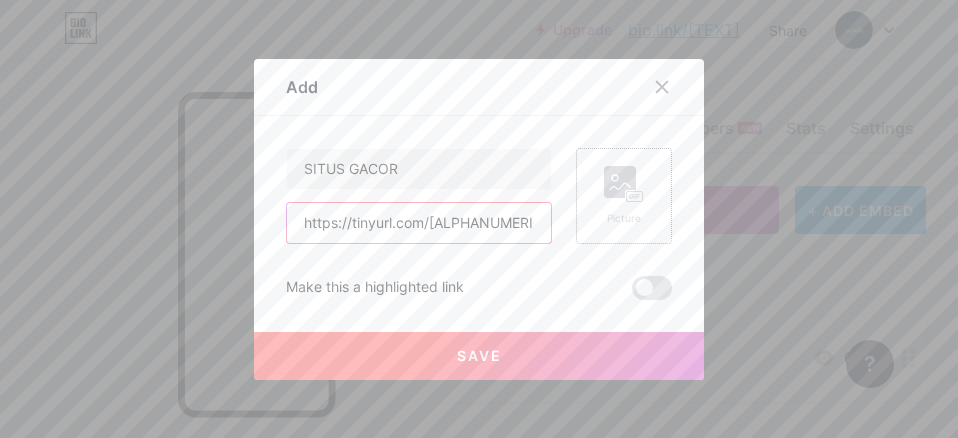 type on "https://tinyurl.com/jaguar33slot" 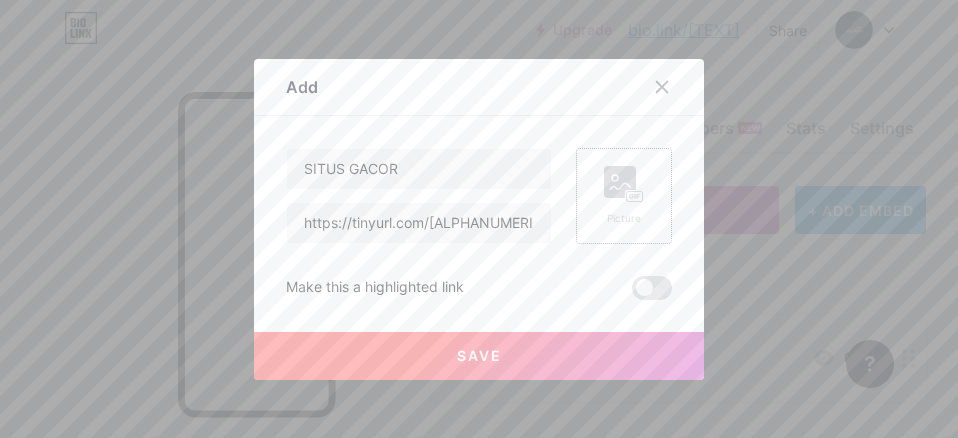 click on "Picture" at bounding box center [624, 196] 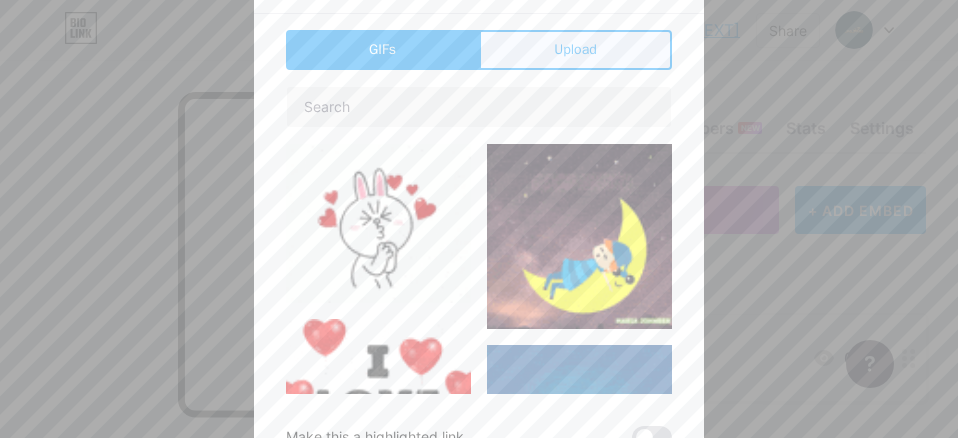 click on "Upload" at bounding box center (575, 50) 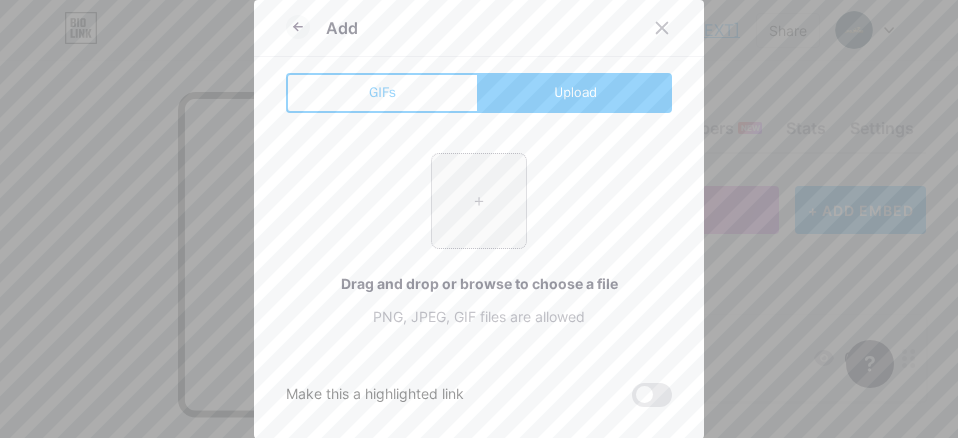 click at bounding box center [479, 201] 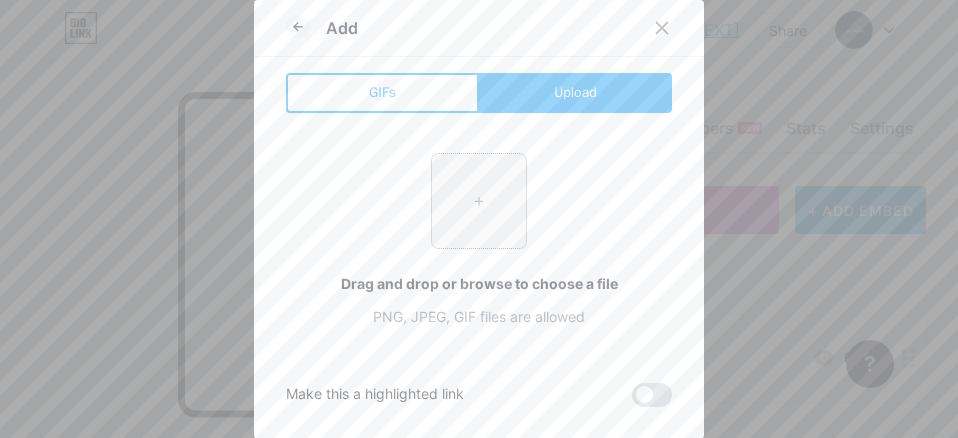 type on "C:\fakepath\Salinan dari Desain Tanpa Judul.png" 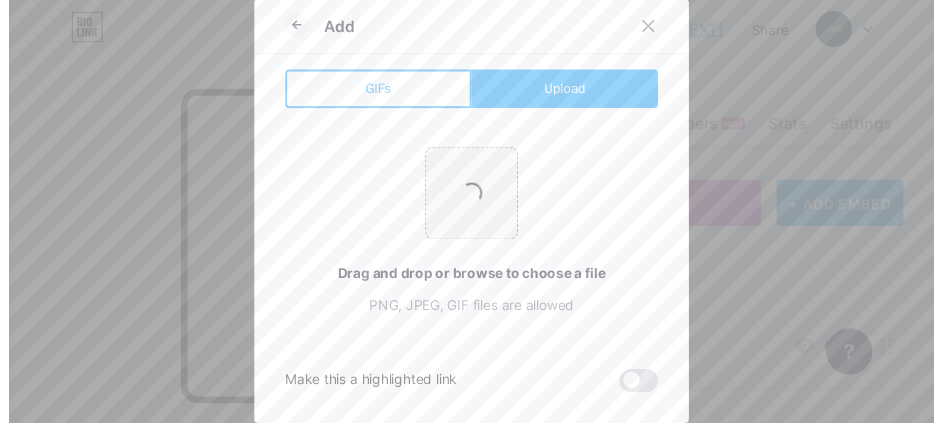 scroll, scrollTop: 0, scrollLeft: 0, axis: both 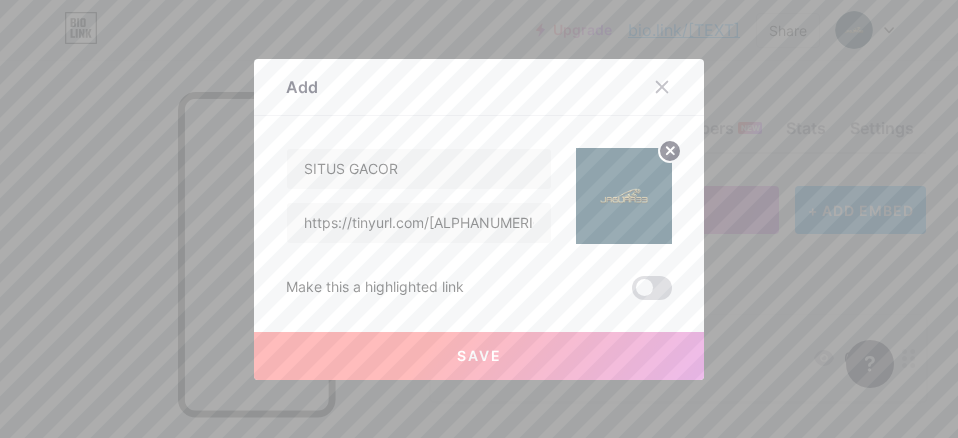 click at bounding box center (652, 288) 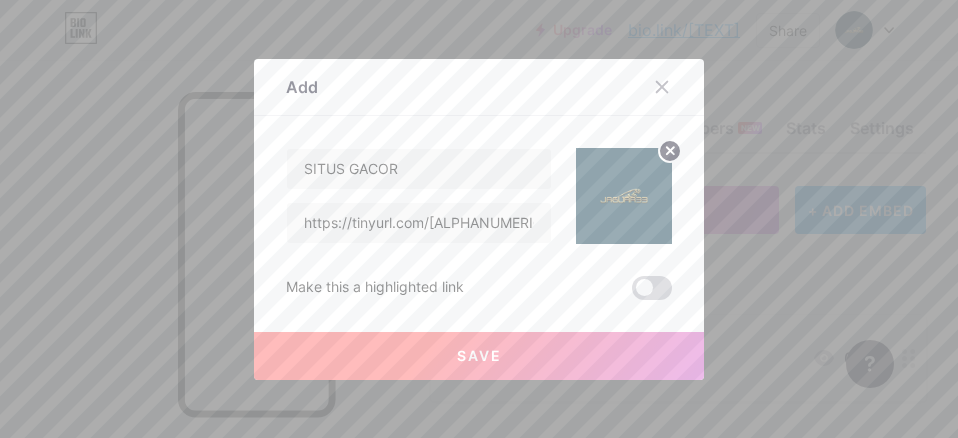 click at bounding box center [632, 293] 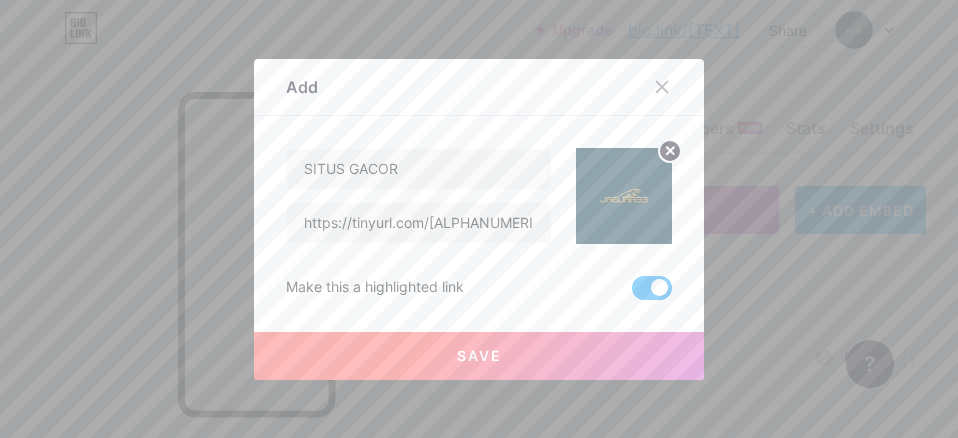 click on "Save" at bounding box center (479, 356) 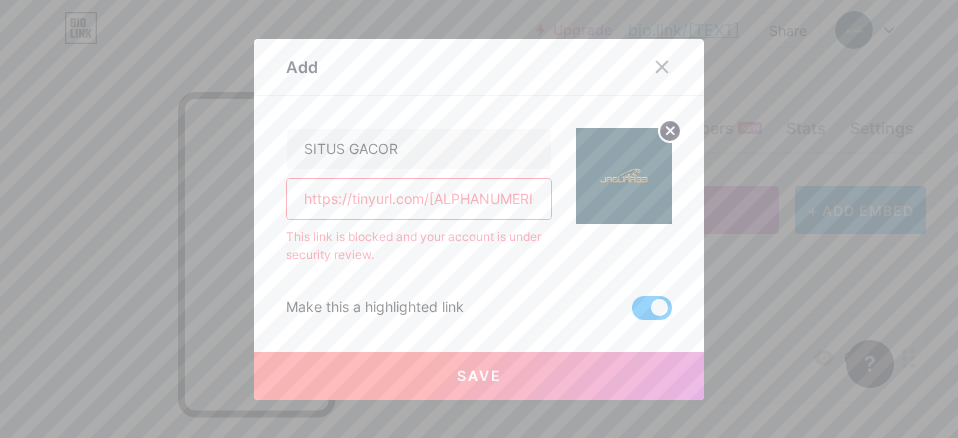 click on "Save" at bounding box center [479, 376] 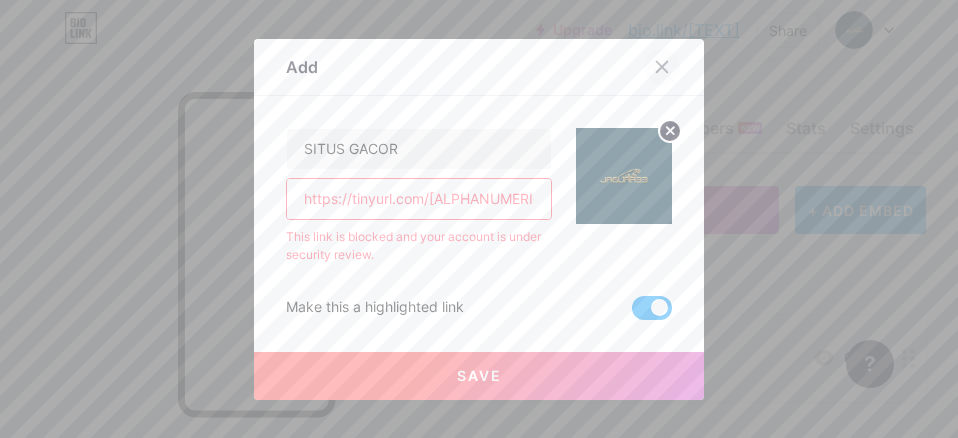 click 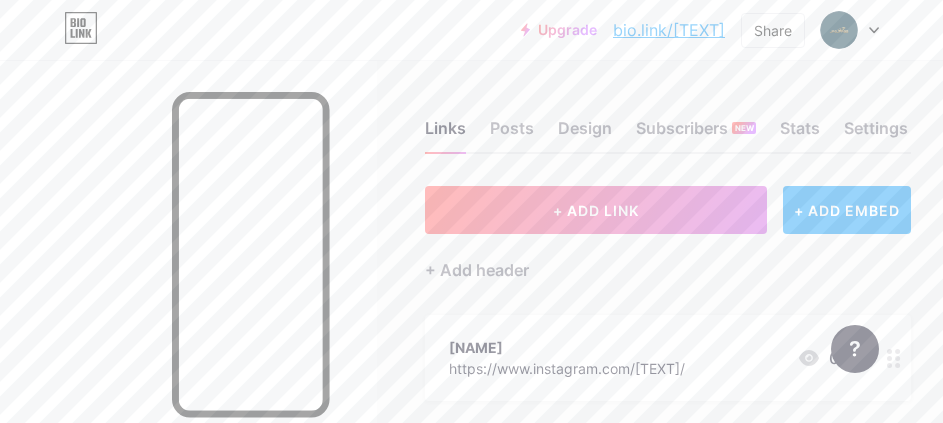 click on "+ Add header" at bounding box center (668, 258) 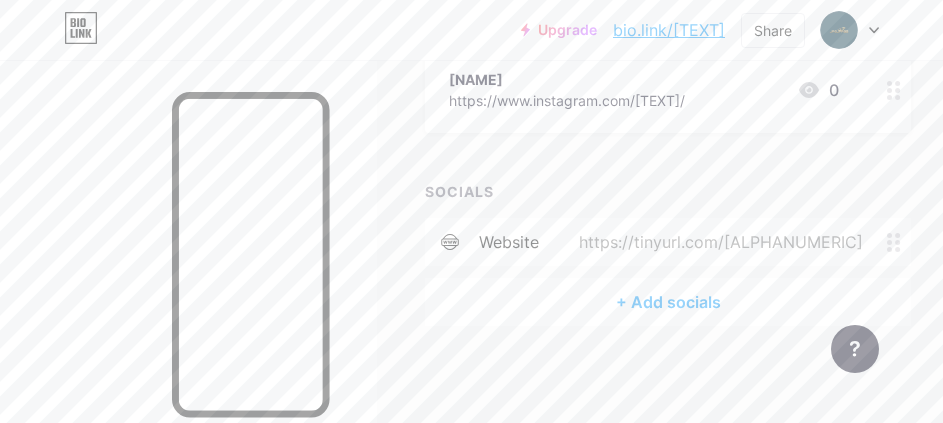 scroll, scrollTop: 270, scrollLeft: 0, axis: vertical 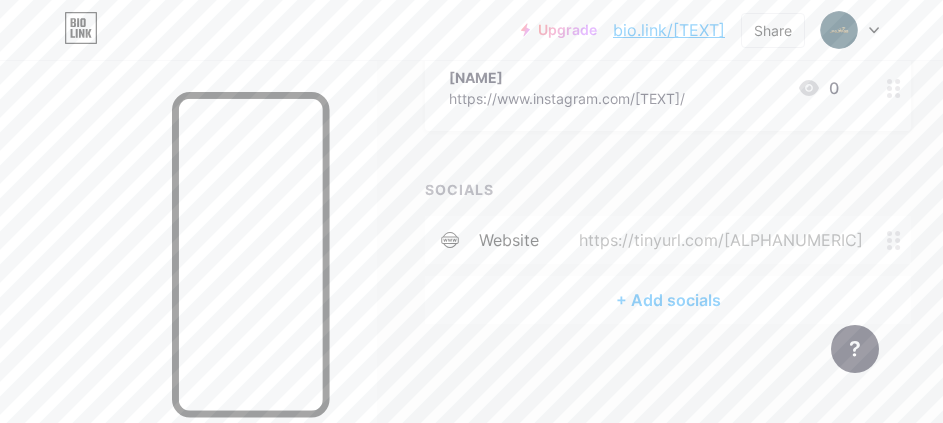 click on "+ Add socials" at bounding box center (668, 300) 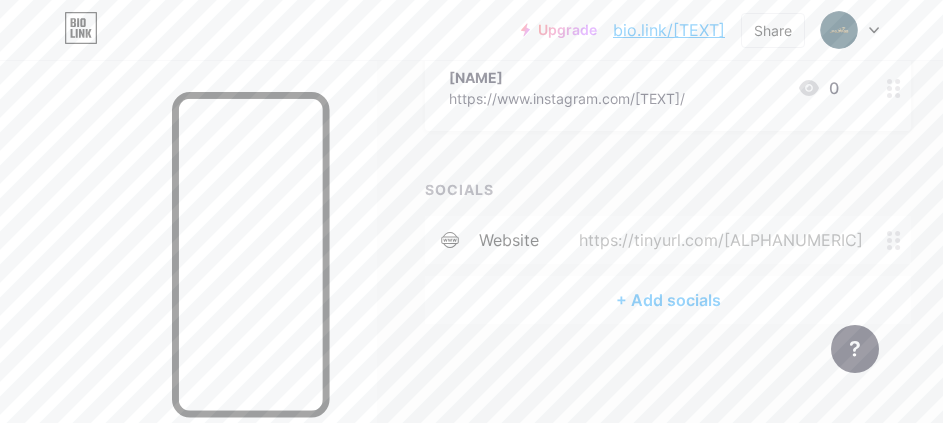 scroll, scrollTop: 255, scrollLeft: 0, axis: vertical 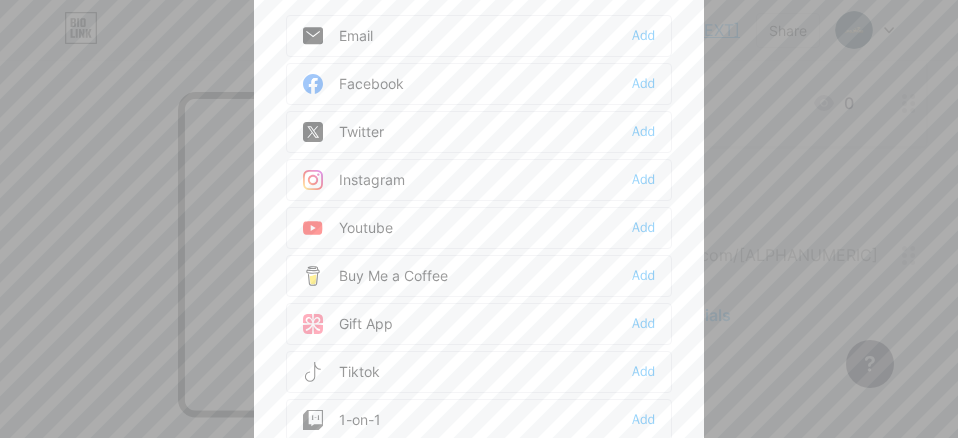 click on "Facebook
Add" at bounding box center [479, 84] 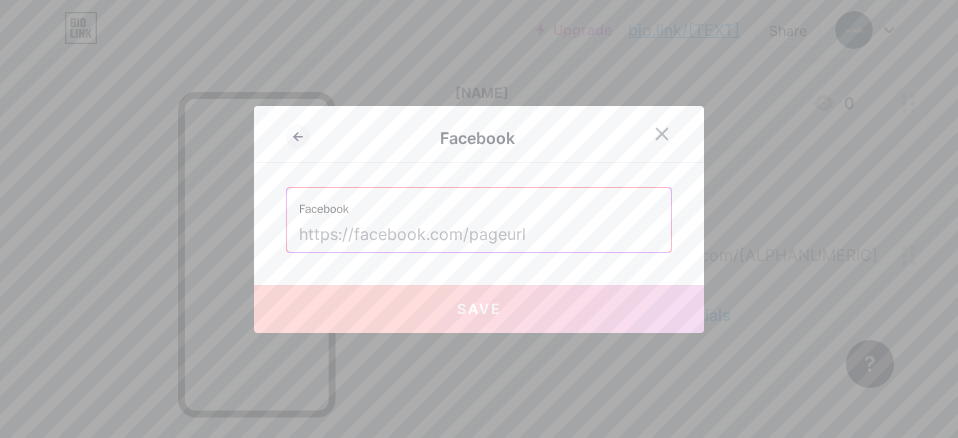 click at bounding box center (479, 235) 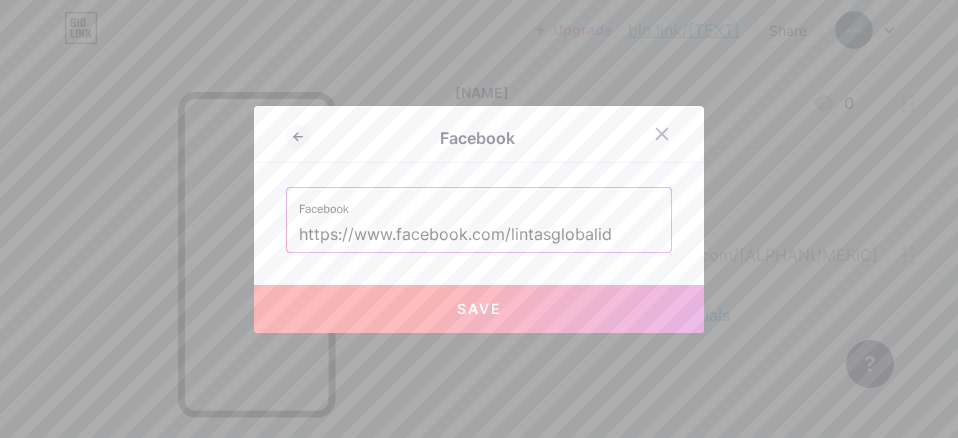type on "https://www.facebook.com/[COMPANY]" 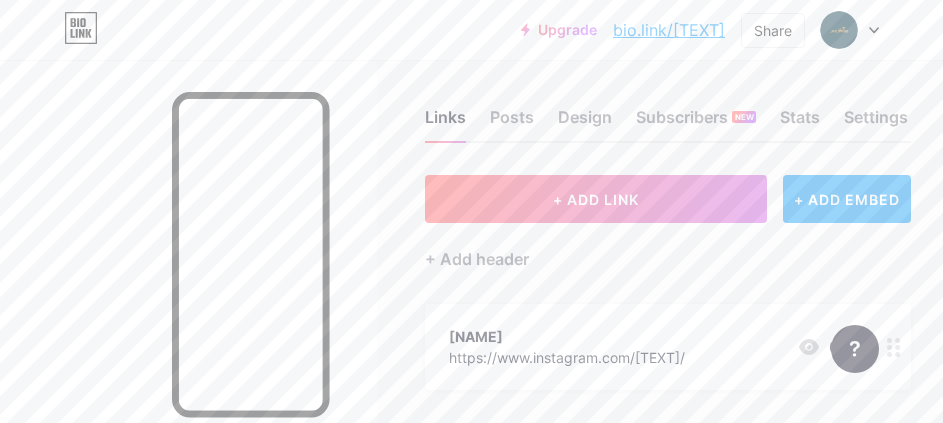 scroll, scrollTop: 0, scrollLeft: 0, axis: both 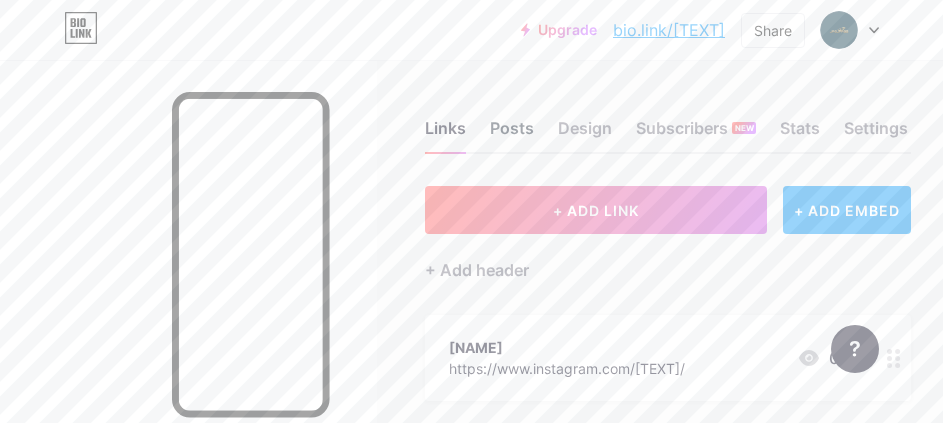 click on "Posts" at bounding box center (512, 134) 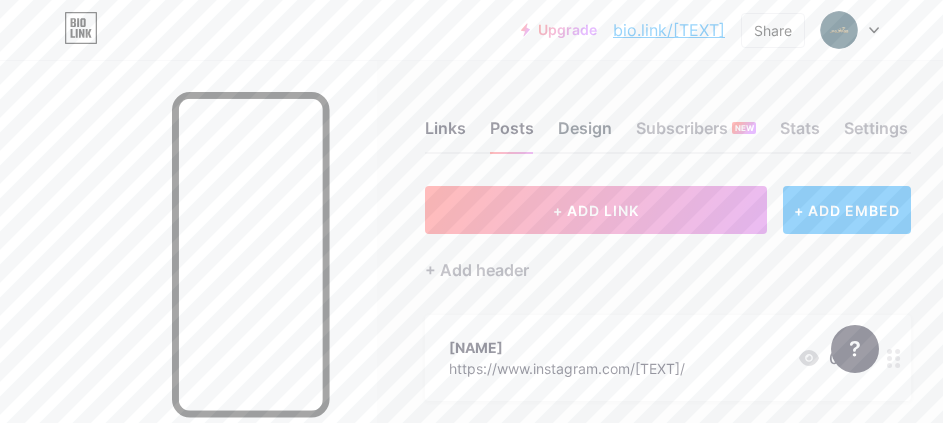click on "Design" at bounding box center [585, 134] 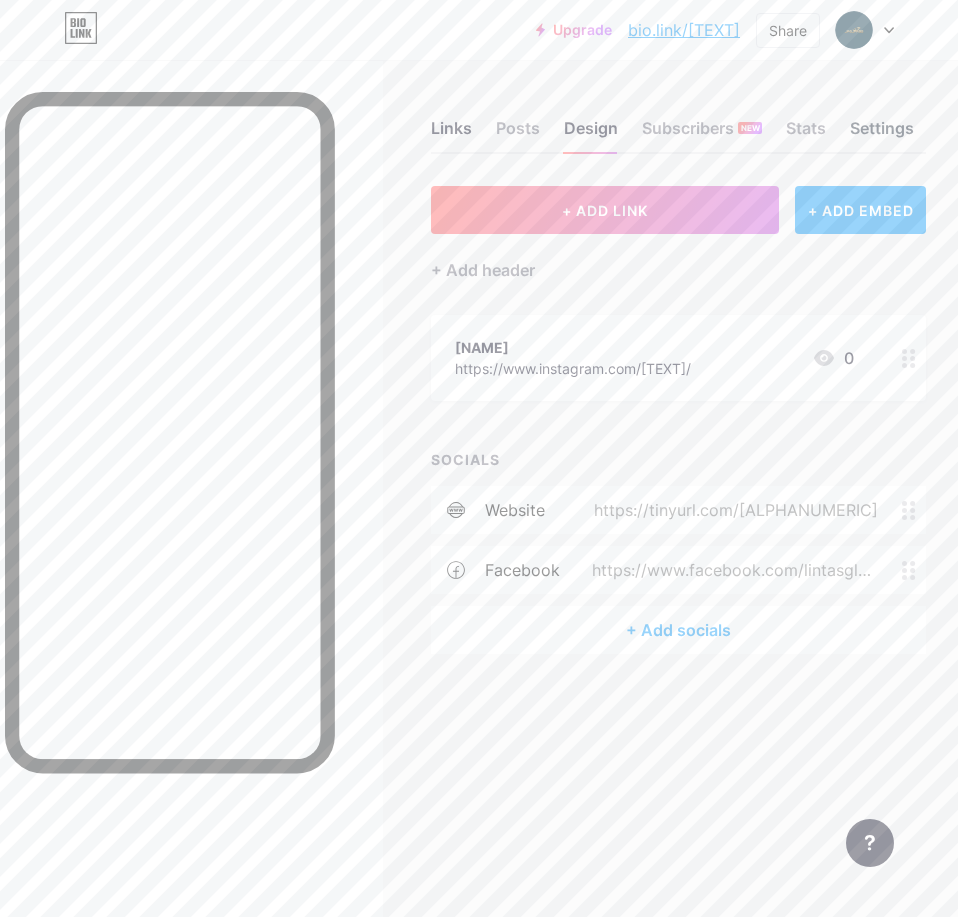 click on "Settings" at bounding box center (882, 134) 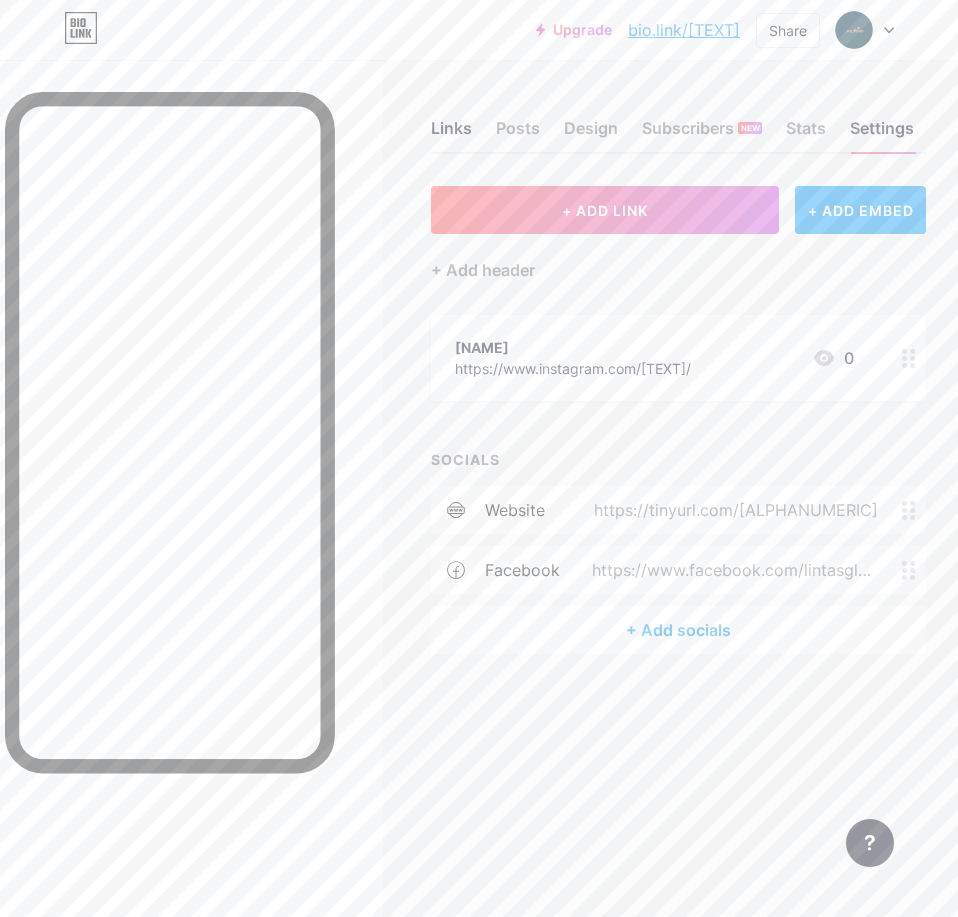 click on "Links
Posts
Design
Subscribers
NEW
Stats
Settings" at bounding box center [678, 119] 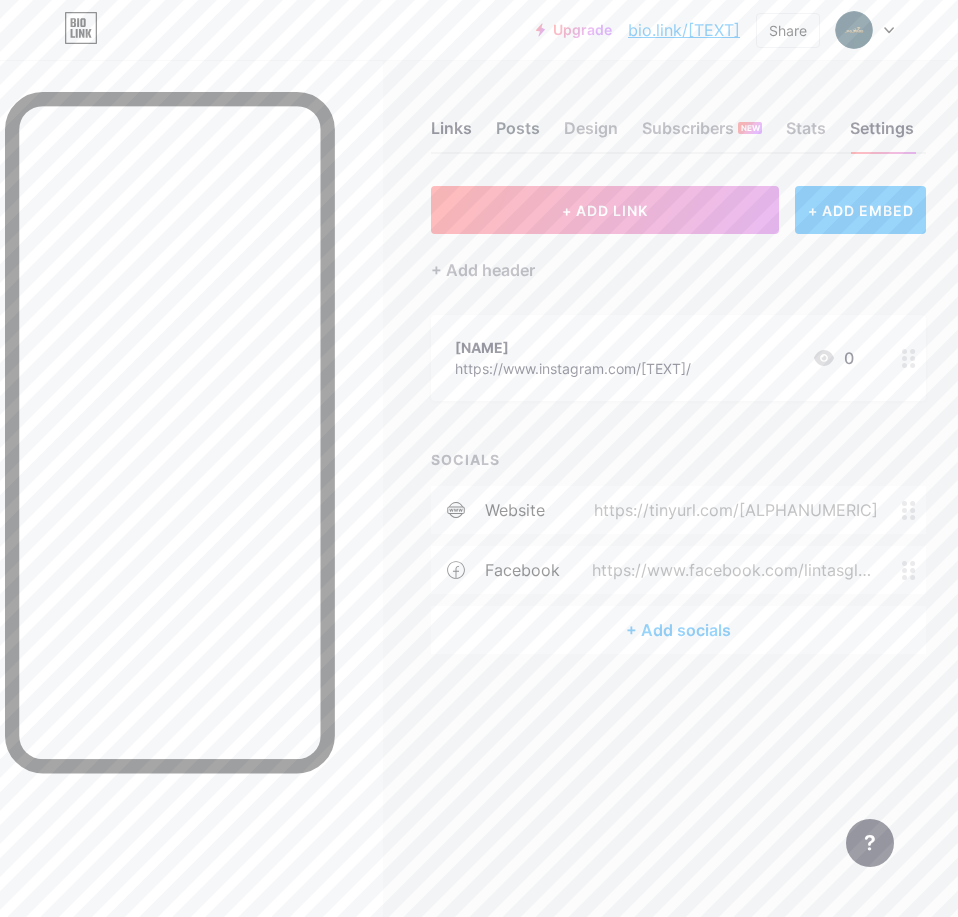 click on "Posts" at bounding box center [518, 134] 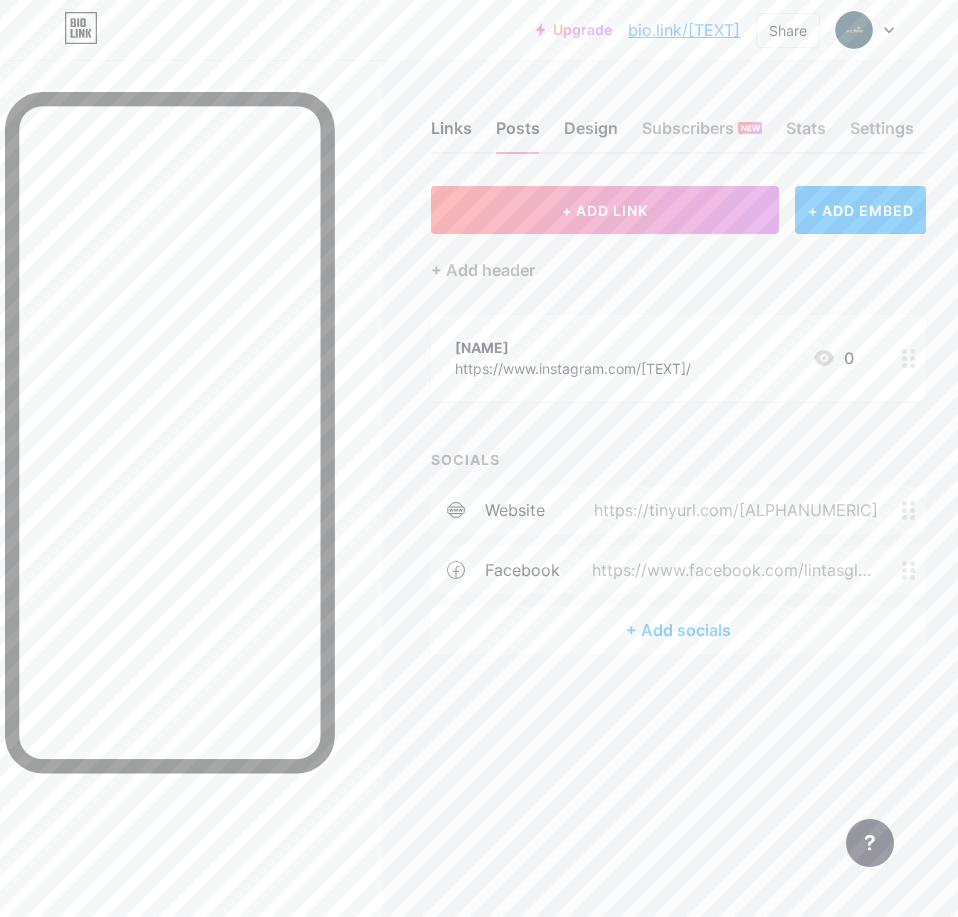 click on "Design" at bounding box center [591, 134] 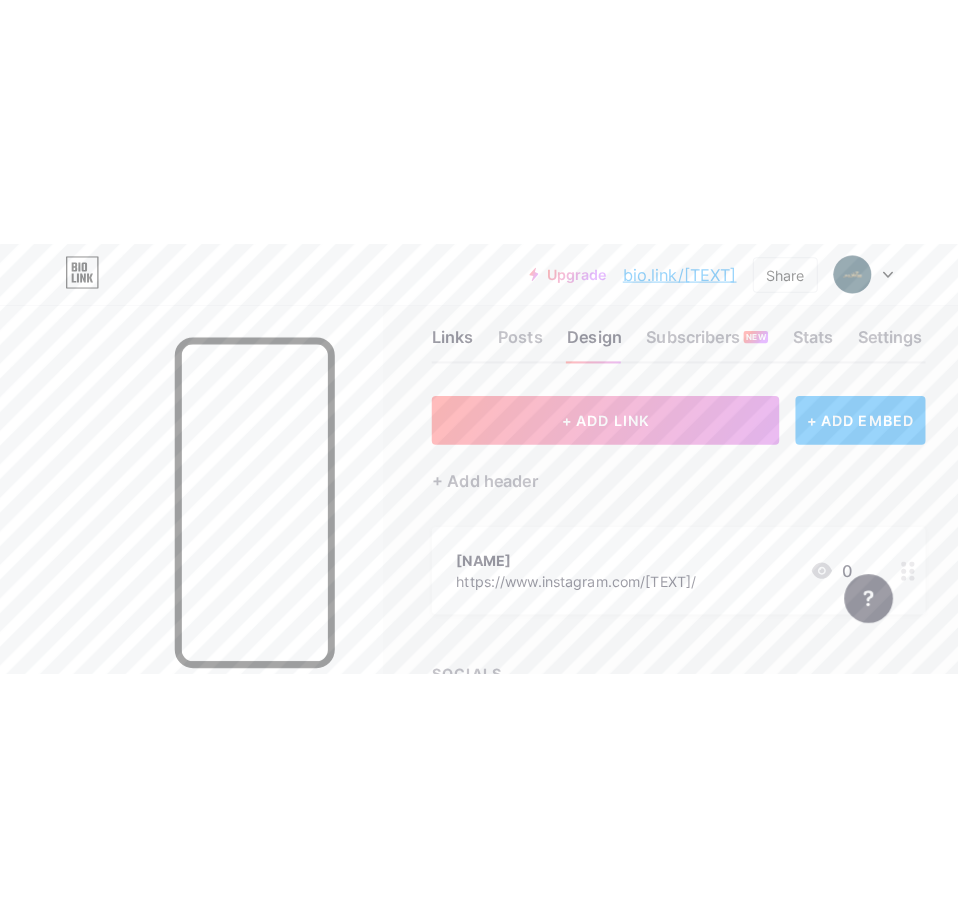 scroll, scrollTop: 0, scrollLeft: 0, axis: both 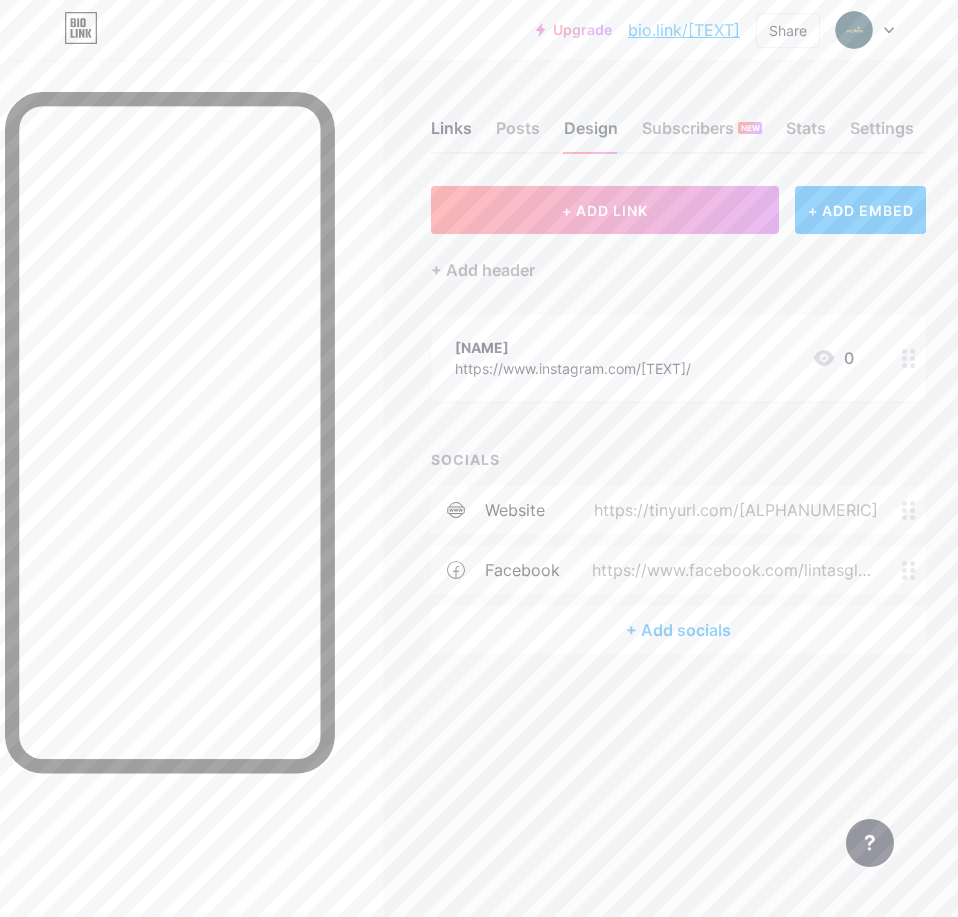 click on "Design" at bounding box center [591, 134] 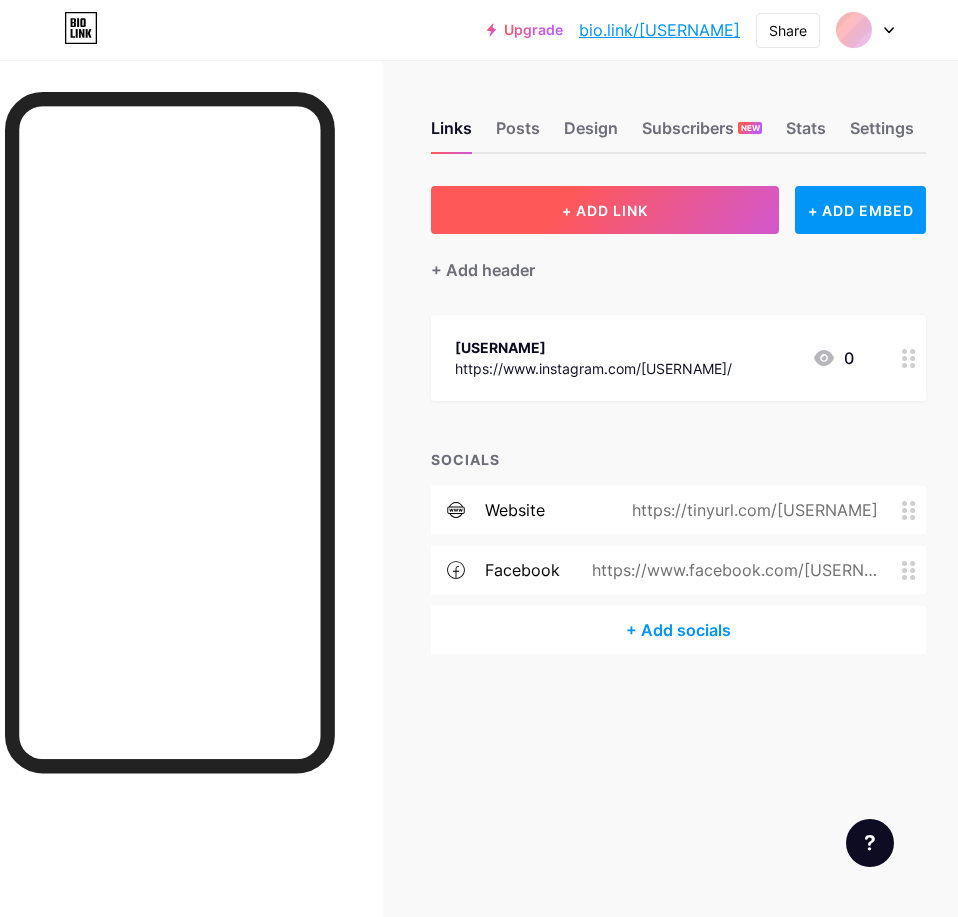scroll, scrollTop: 0, scrollLeft: 0, axis: both 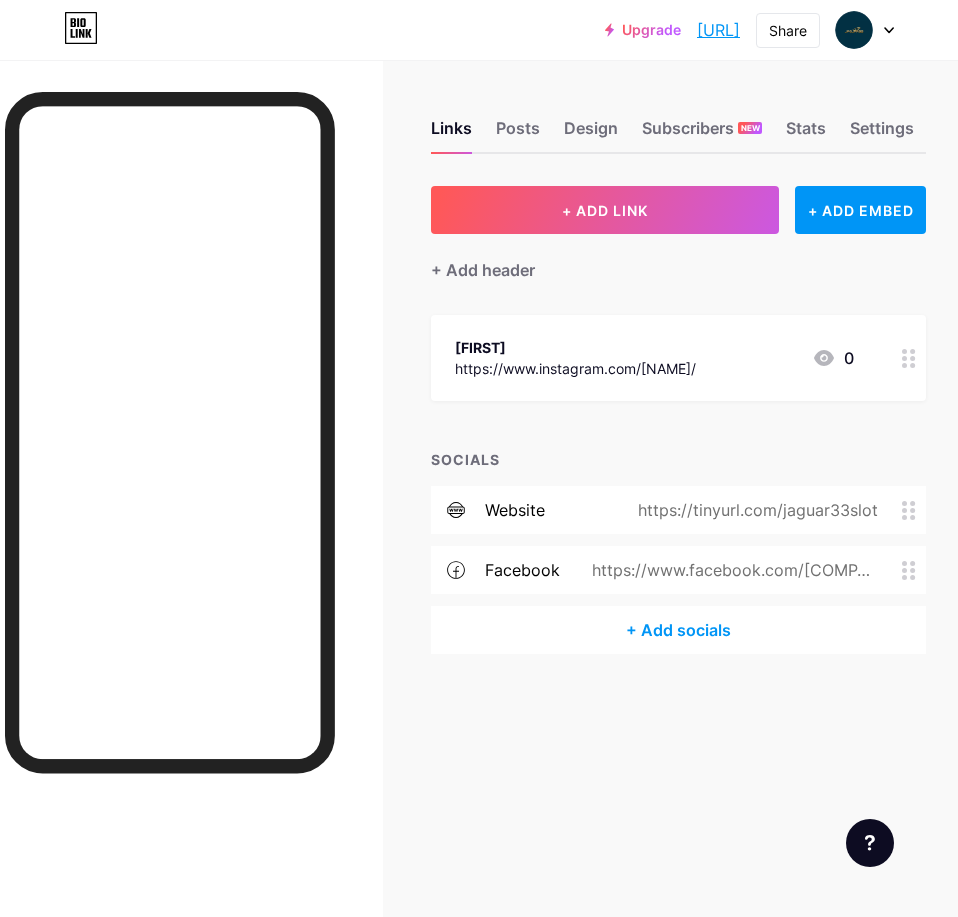 click on "[URL]" at bounding box center (718, 30) 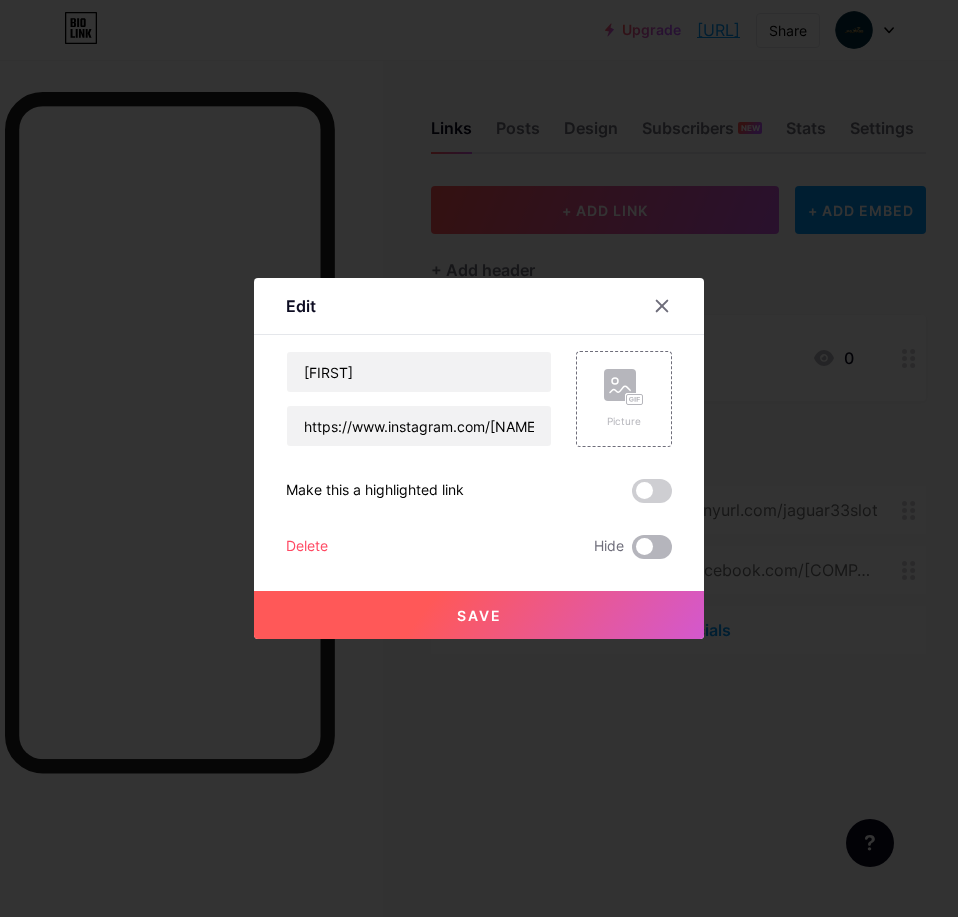 click at bounding box center (652, 547) 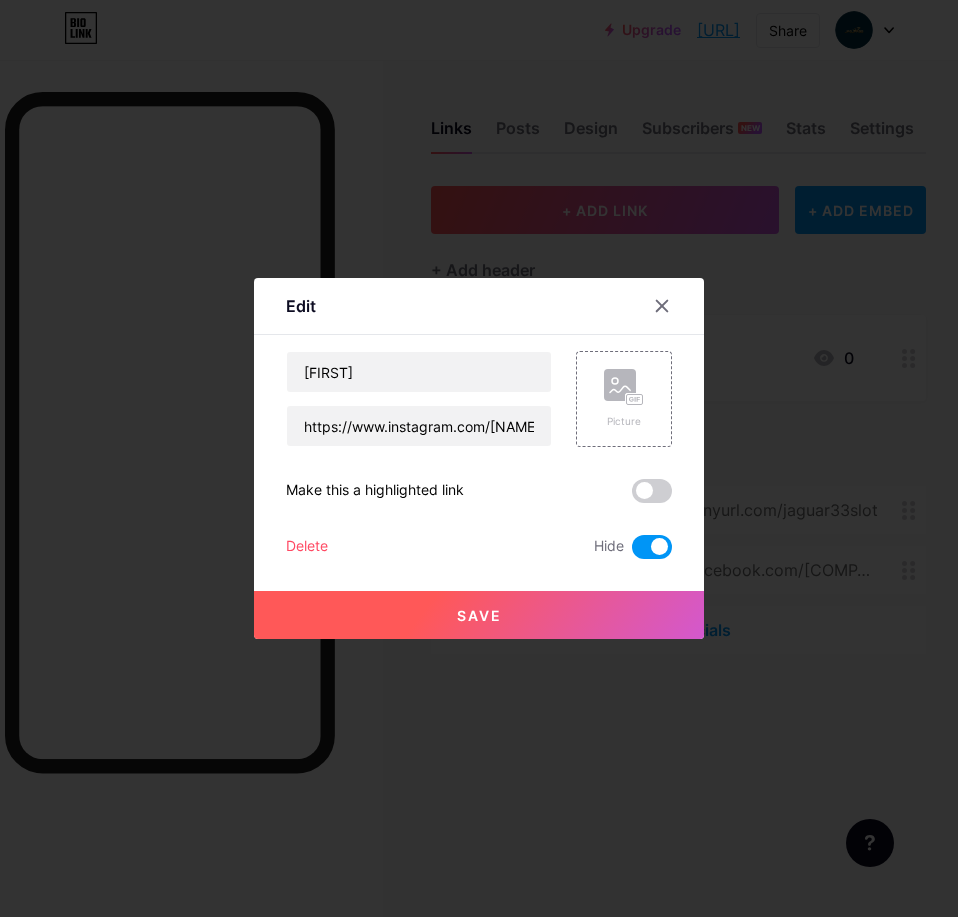 click on "Save" at bounding box center (479, 615) 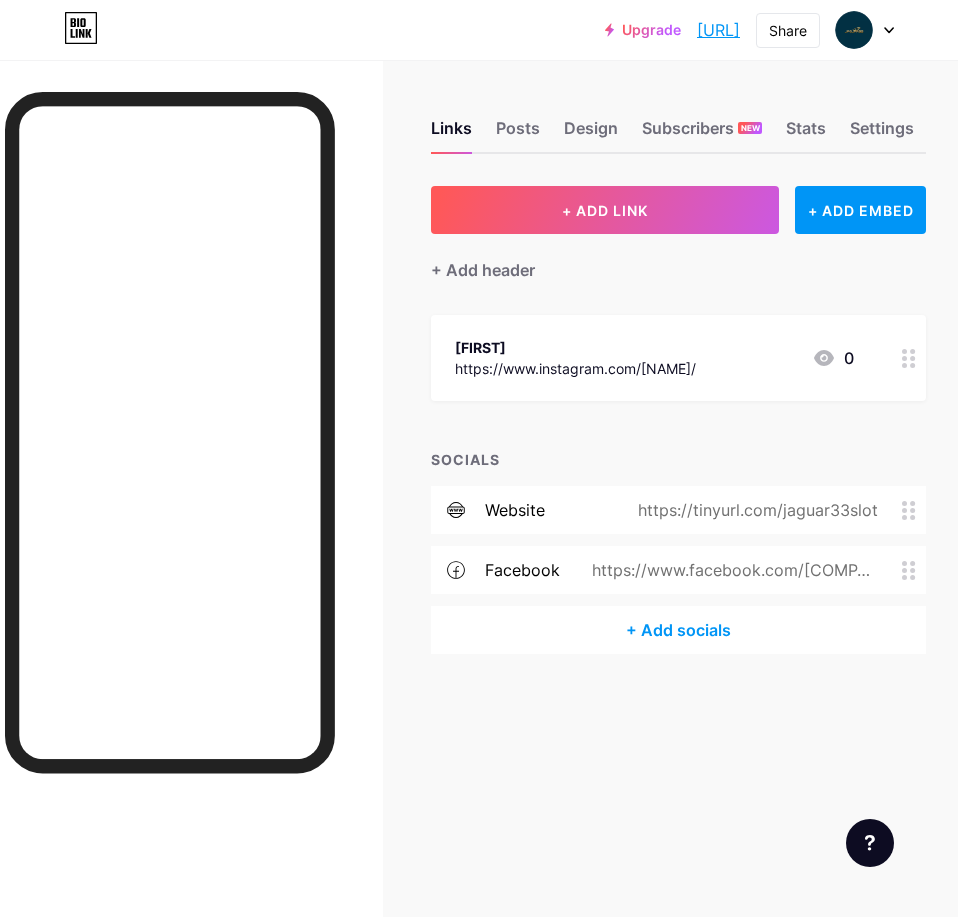 click at bounding box center (914, 510) 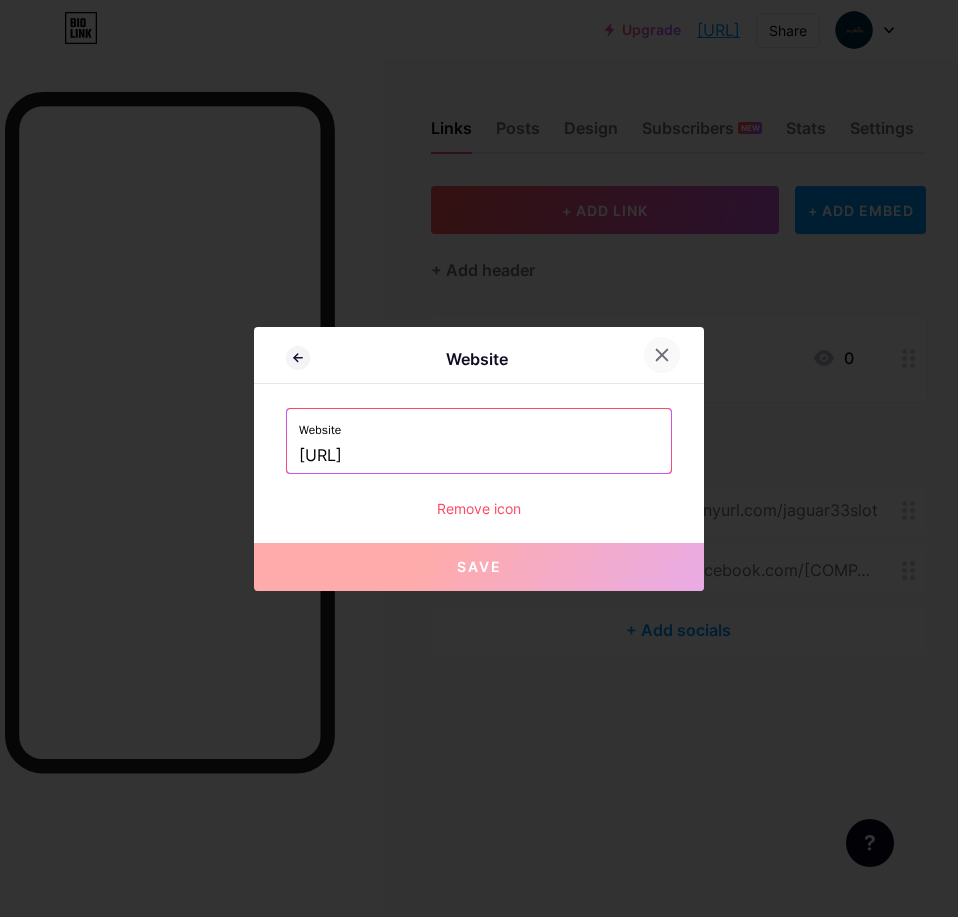 click 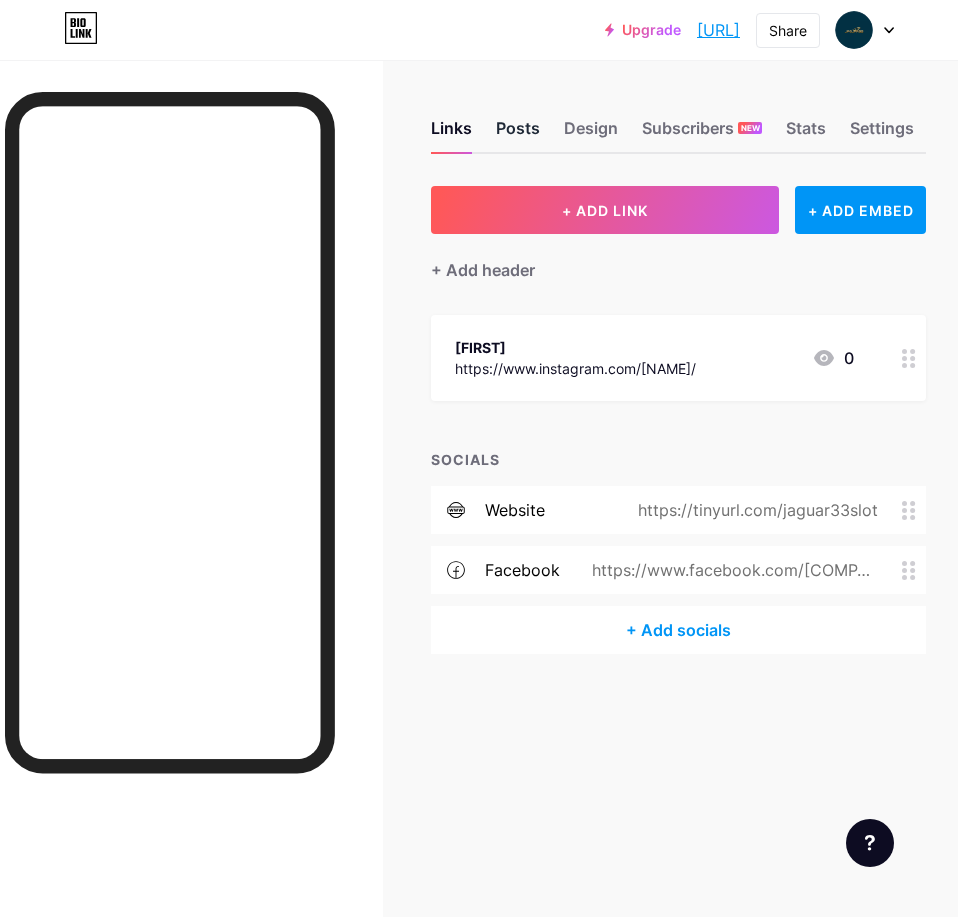 click on "Posts" at bounding box center (518, 134) 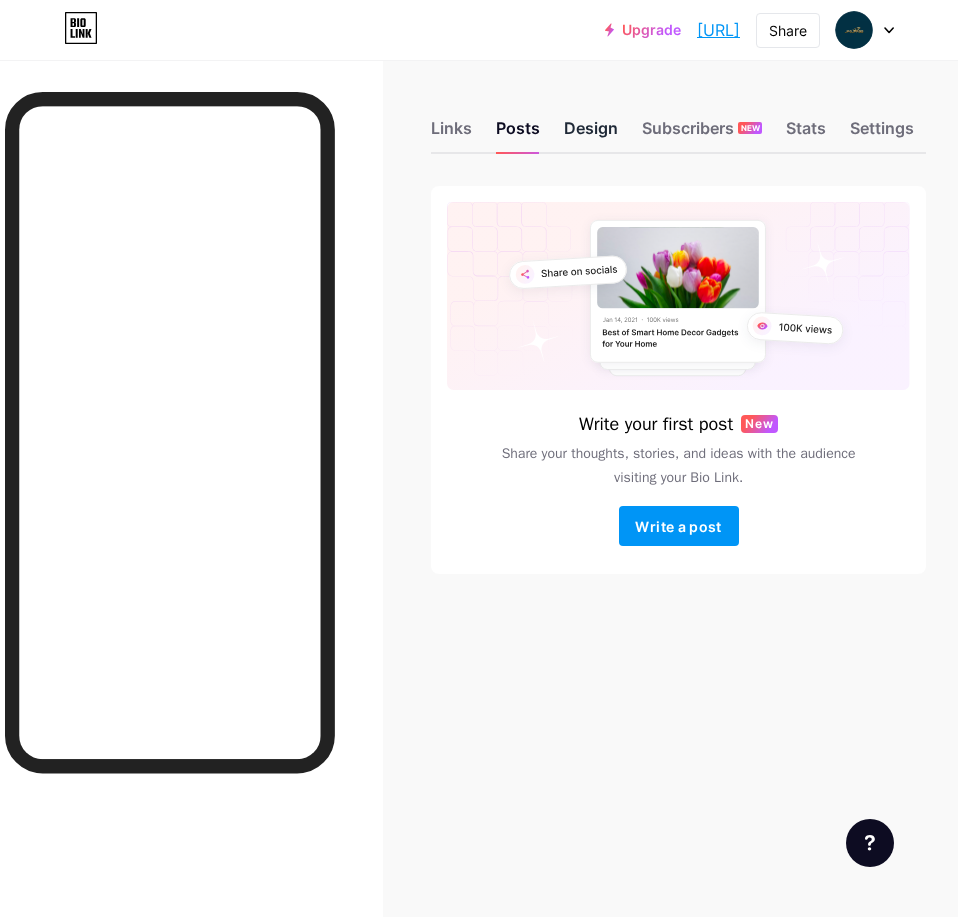 click on "Design" at bounding box center (591, 134) 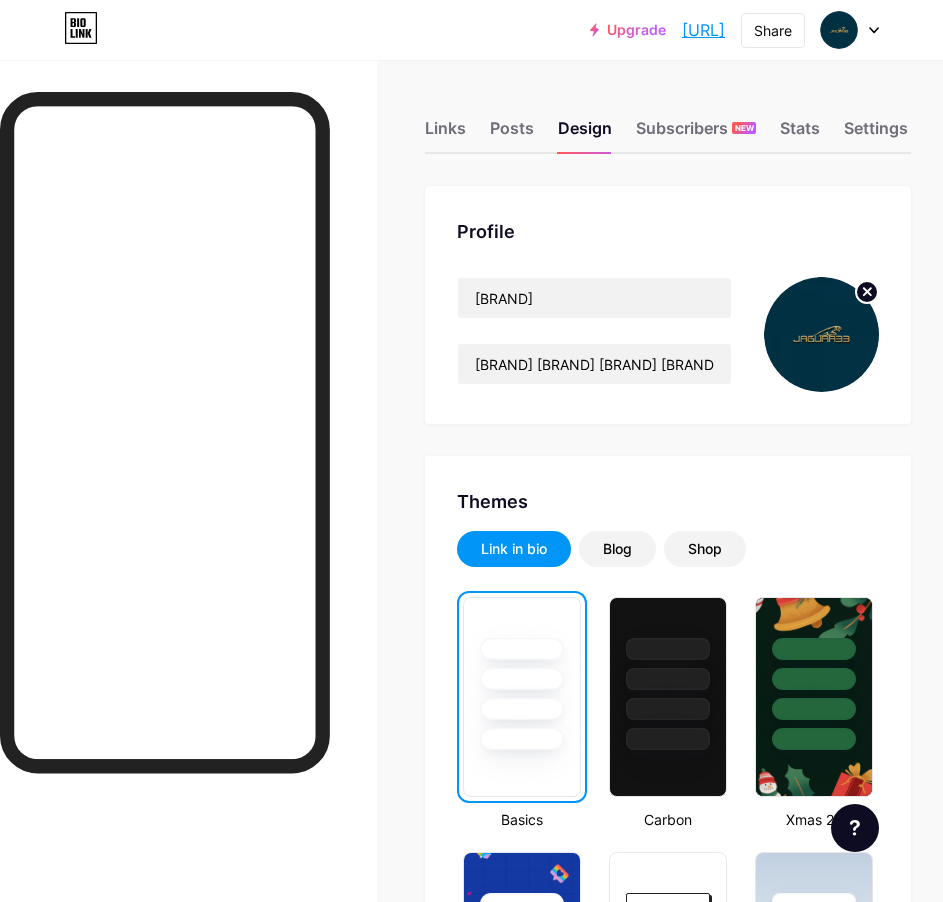 scroll, scrollTop: 100, scrollLeft: 0, axis: vertical 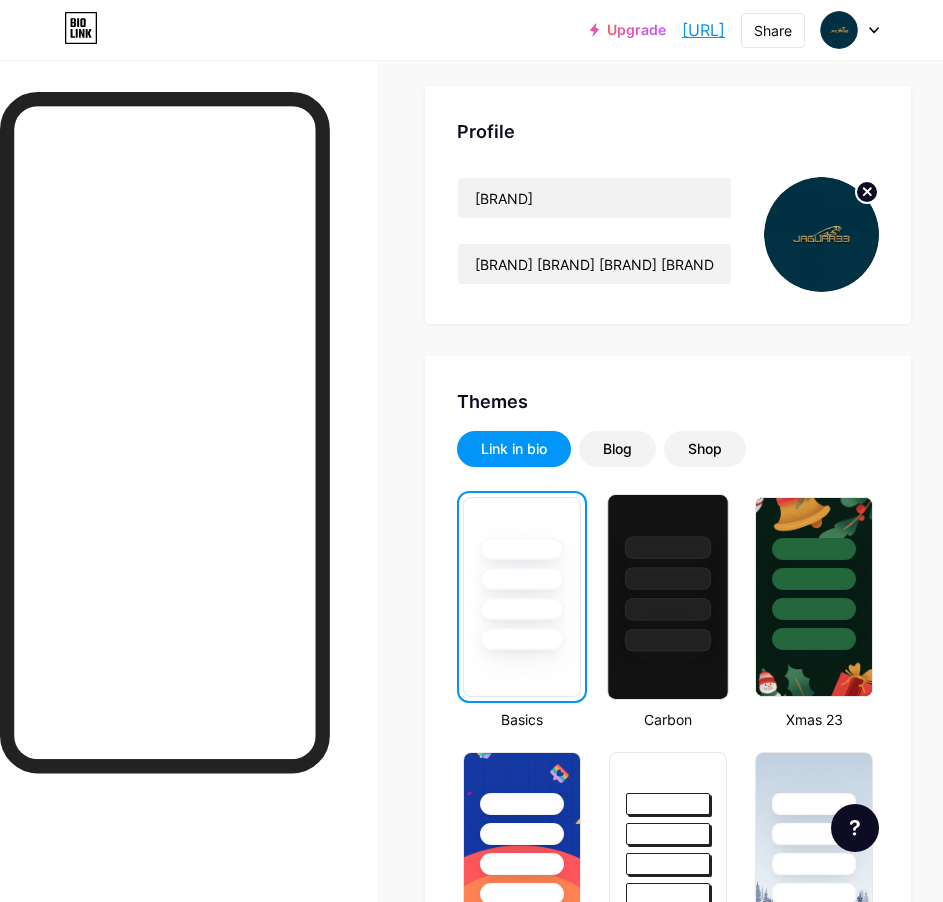 click at bounding box center (668, 578) 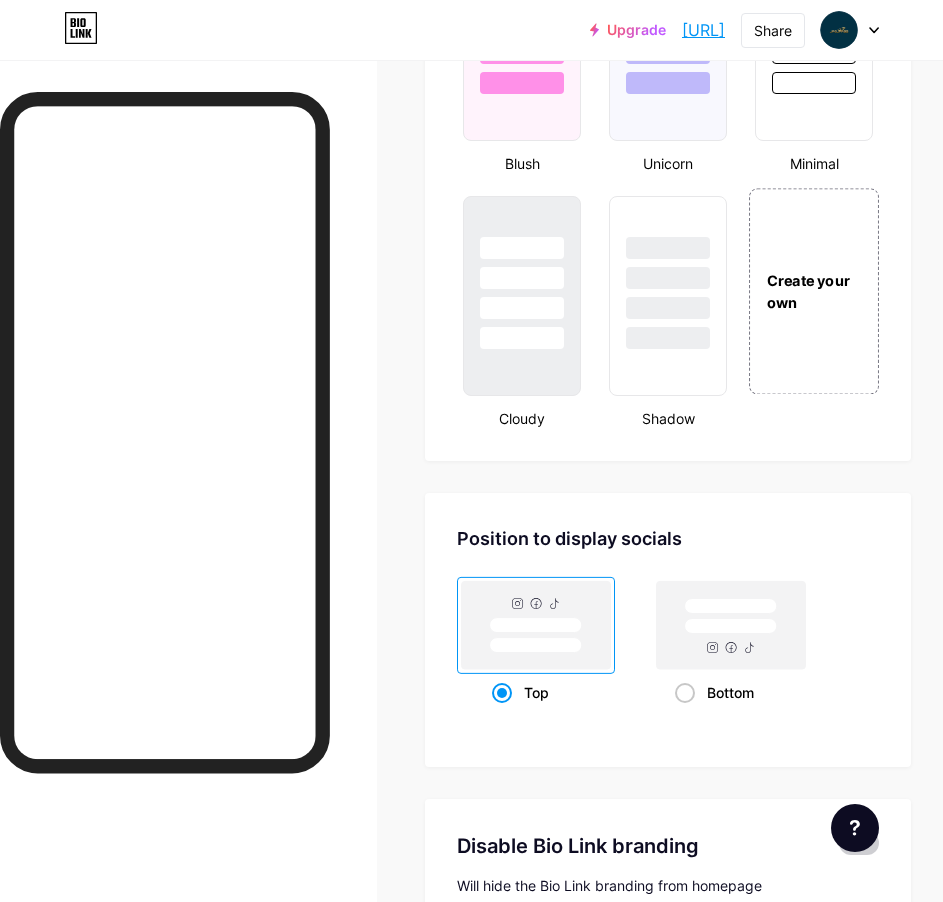scroll, scrollTop: 2039, scrollLeft: 0, axis: vertical 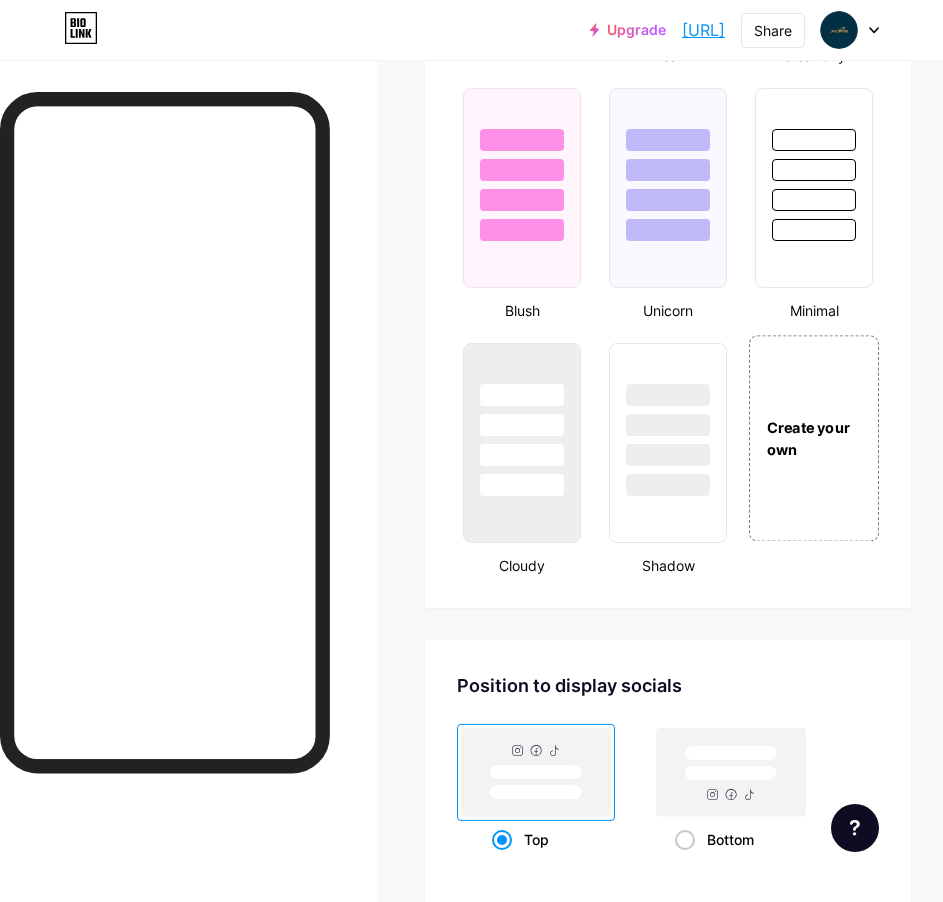click on "Create your own" at bounding box center [814, 438] 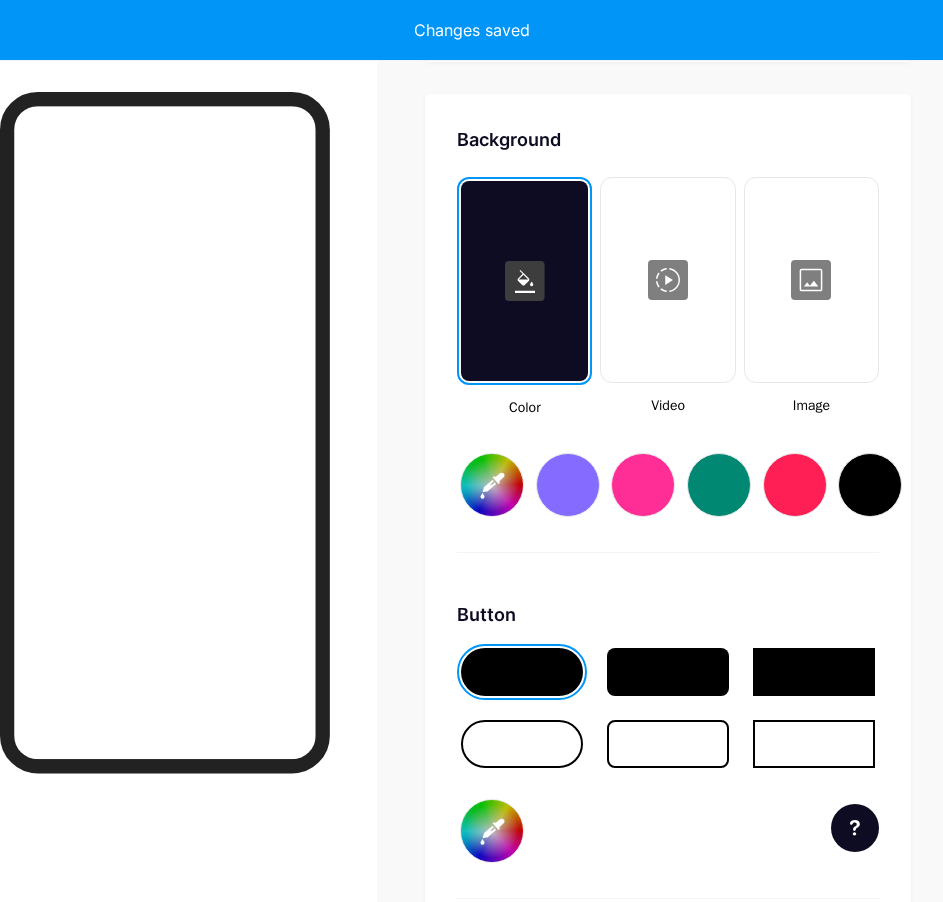 scroll, scrollTop: 2599, scrollLeft: 0, axis: vertical 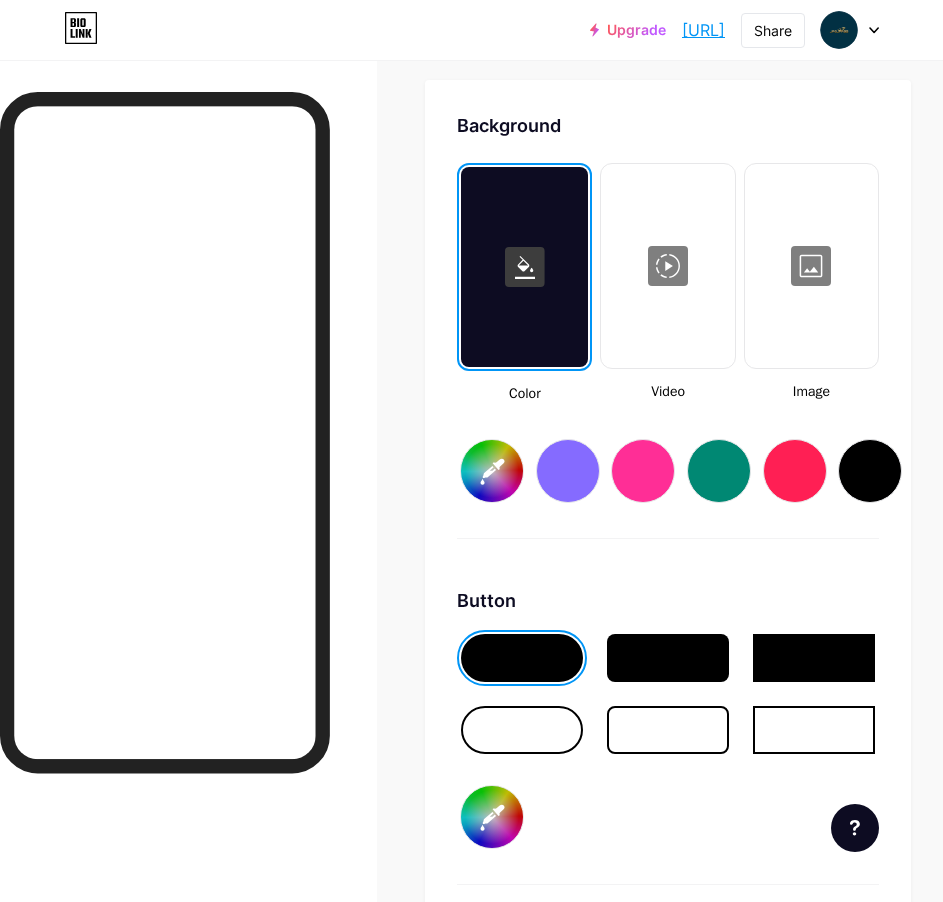 type on "#ffffff" 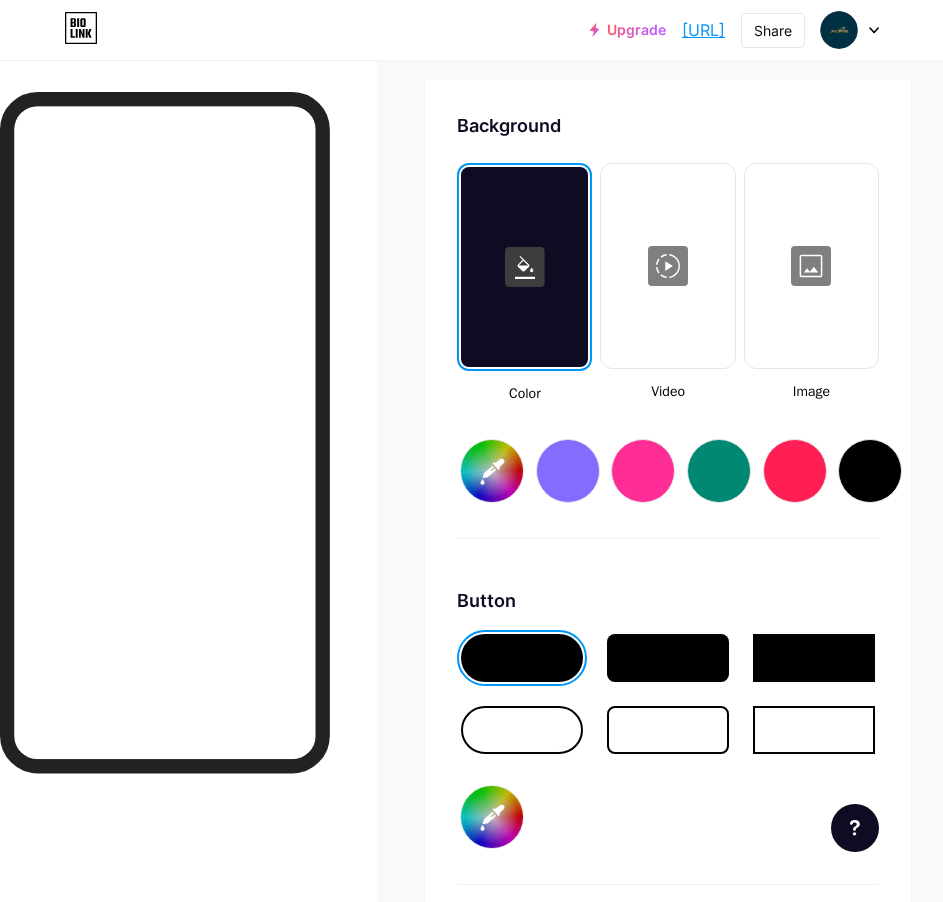 type on "#000000" 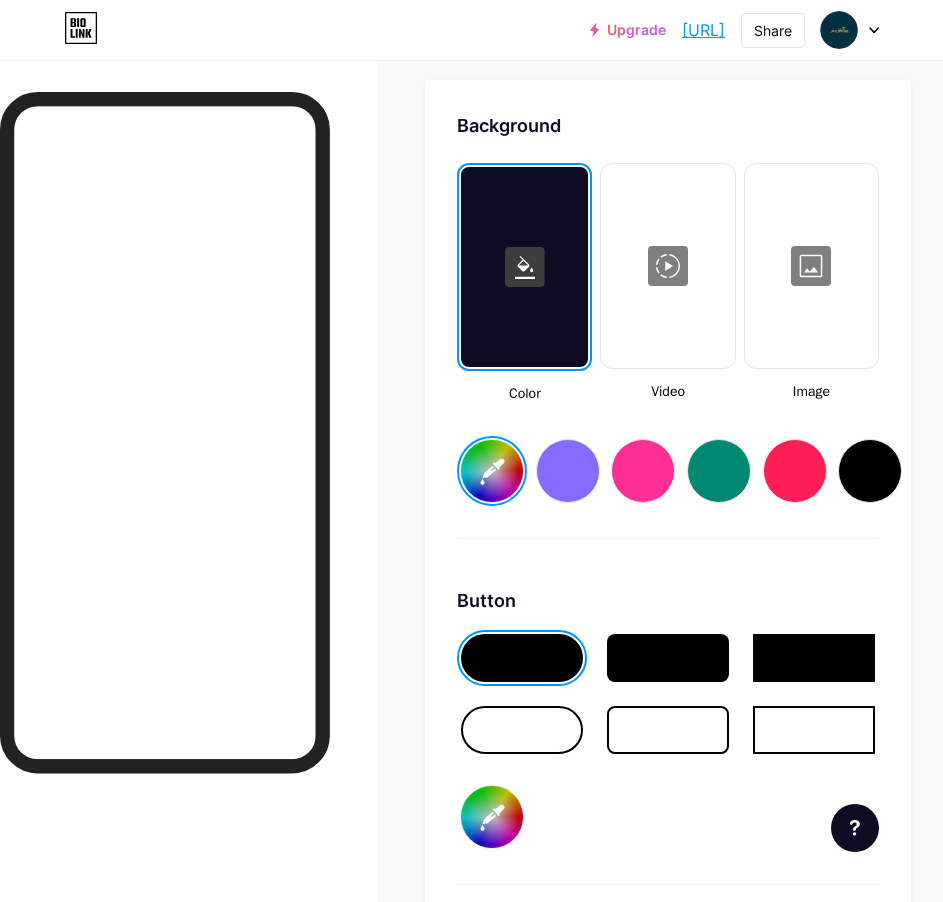 click on "#ffffff" at bounding box center (492, 471) 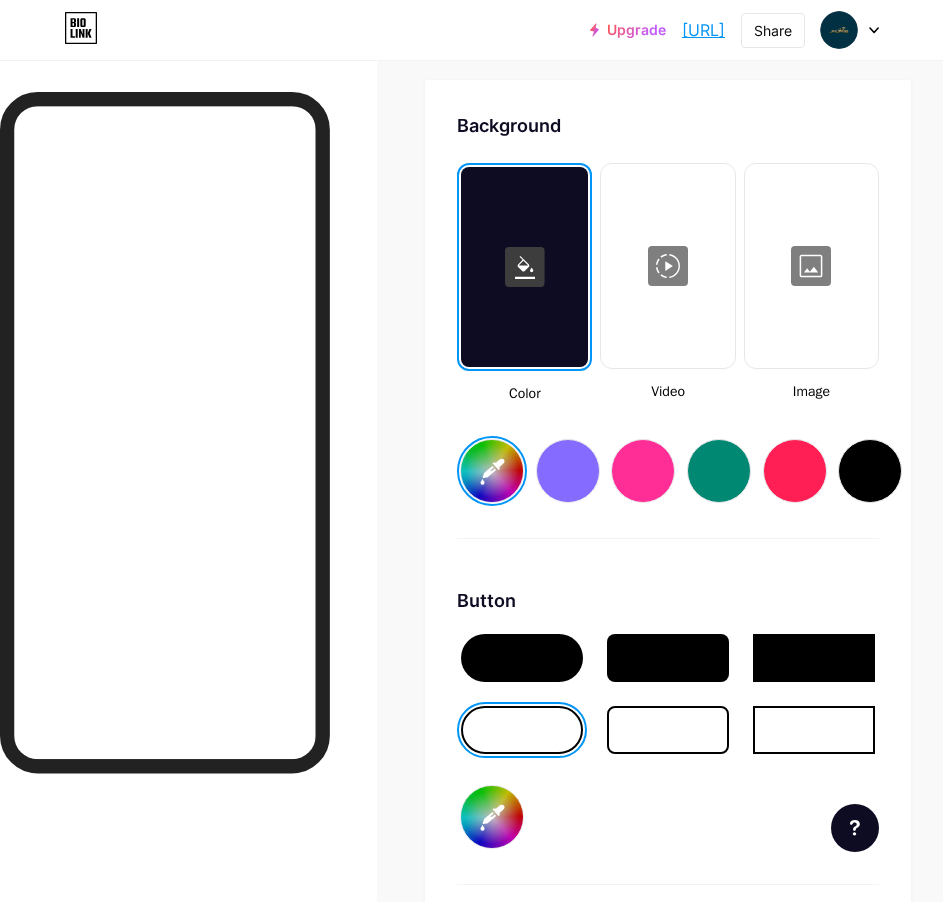 click at bounding box center (522, 658) 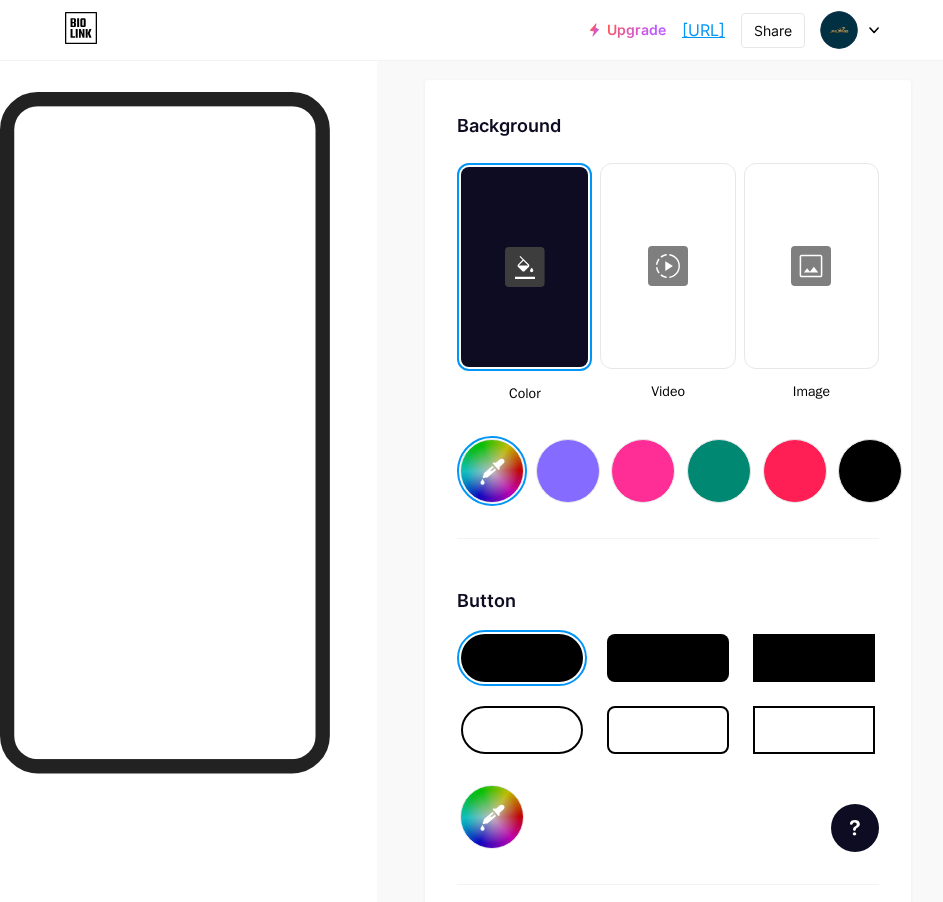 click at bounding box center (522, 730) 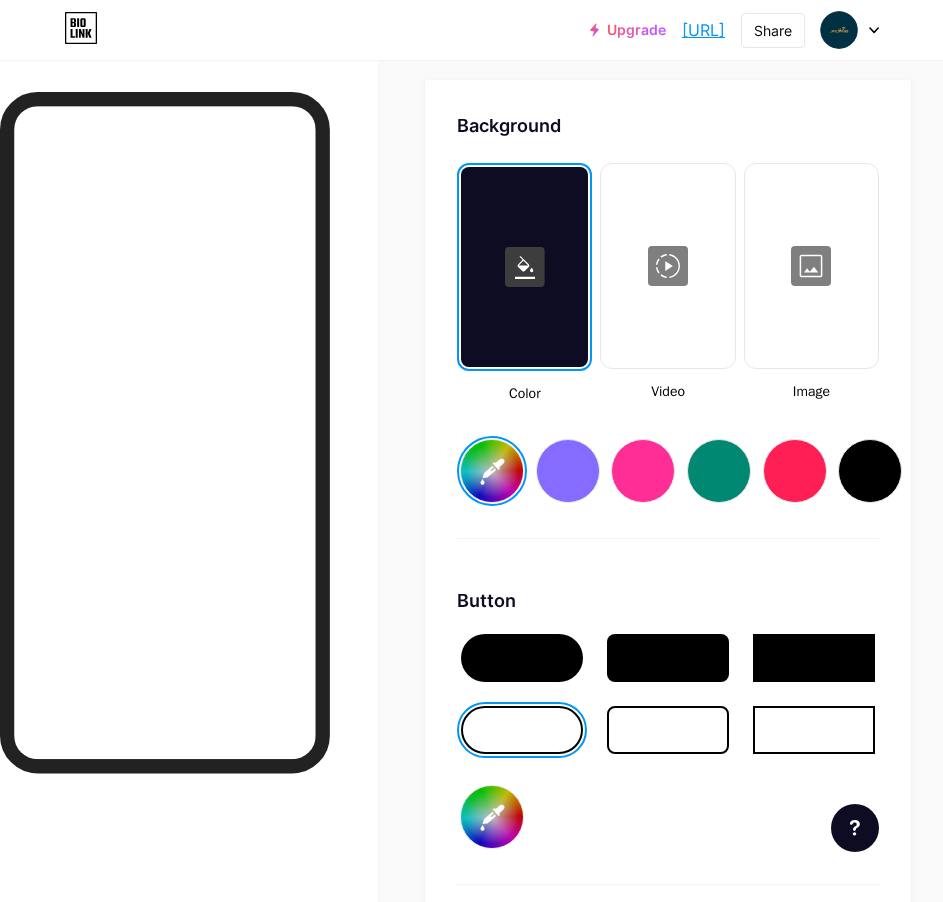 click on "#000000" at bounding box center [492, 817] 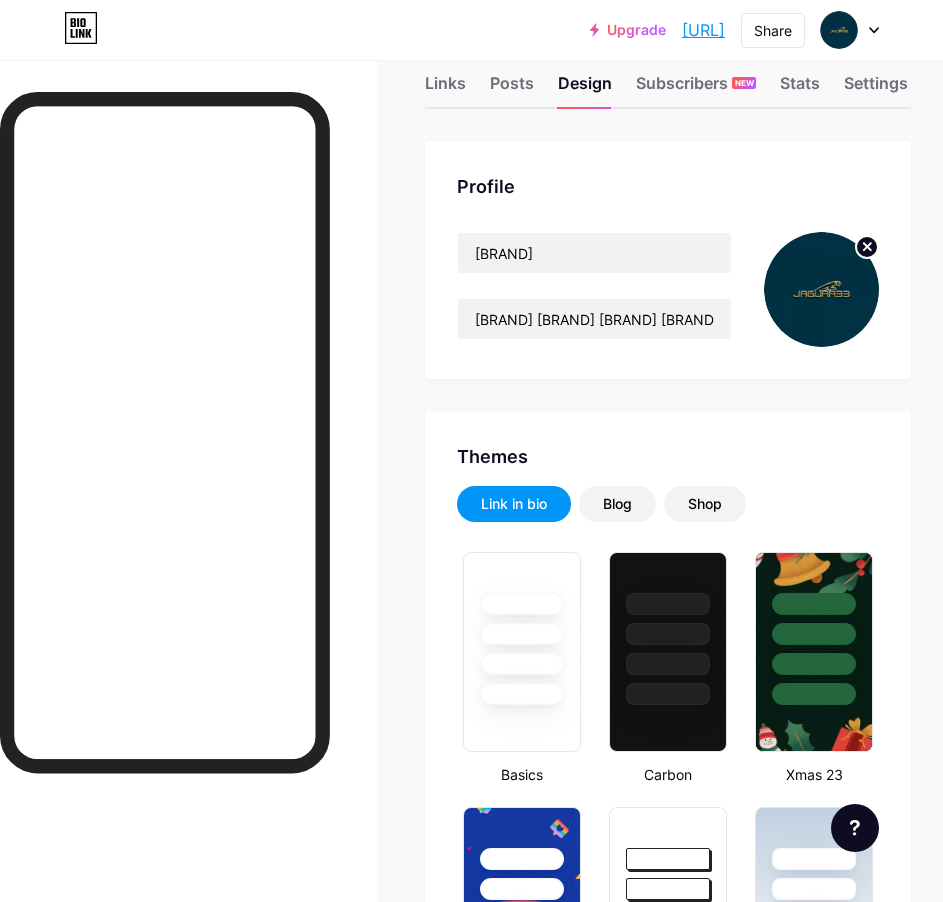 scroll, scrollTop: 0, scrollLeft: 0, axis: both 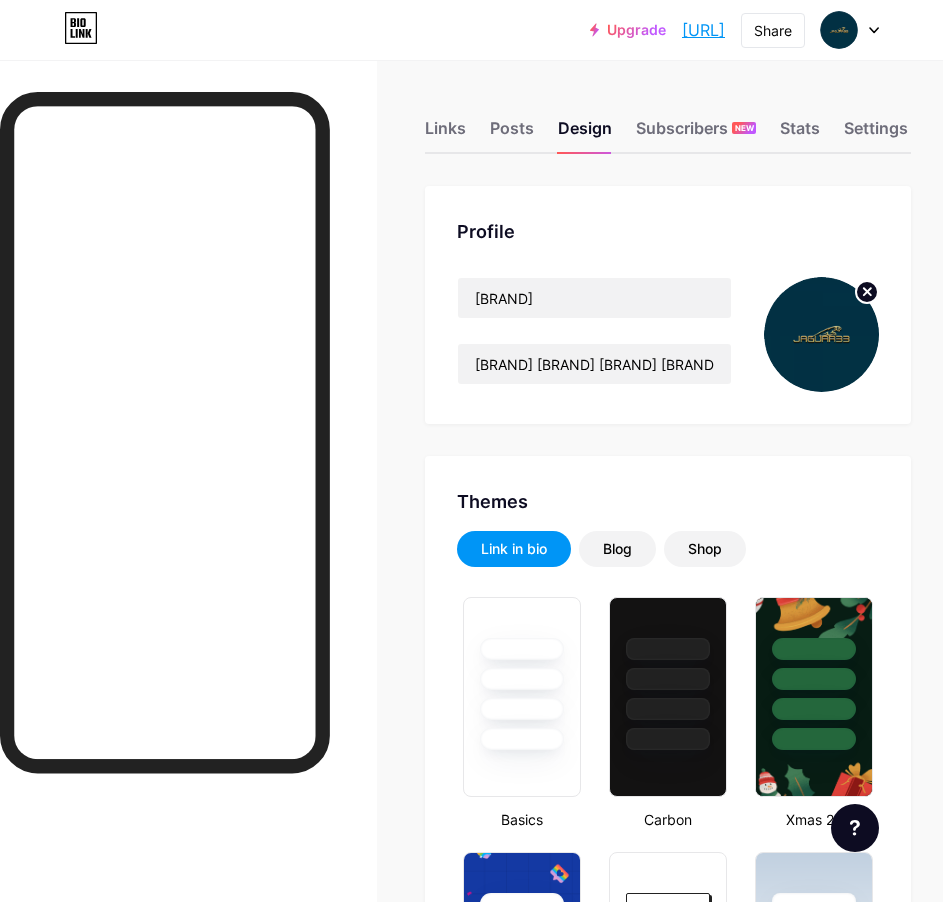 click on "Links
Posts
Design
Subscribers
NEW
Stats
Settings" at bounding box center [668, 119] 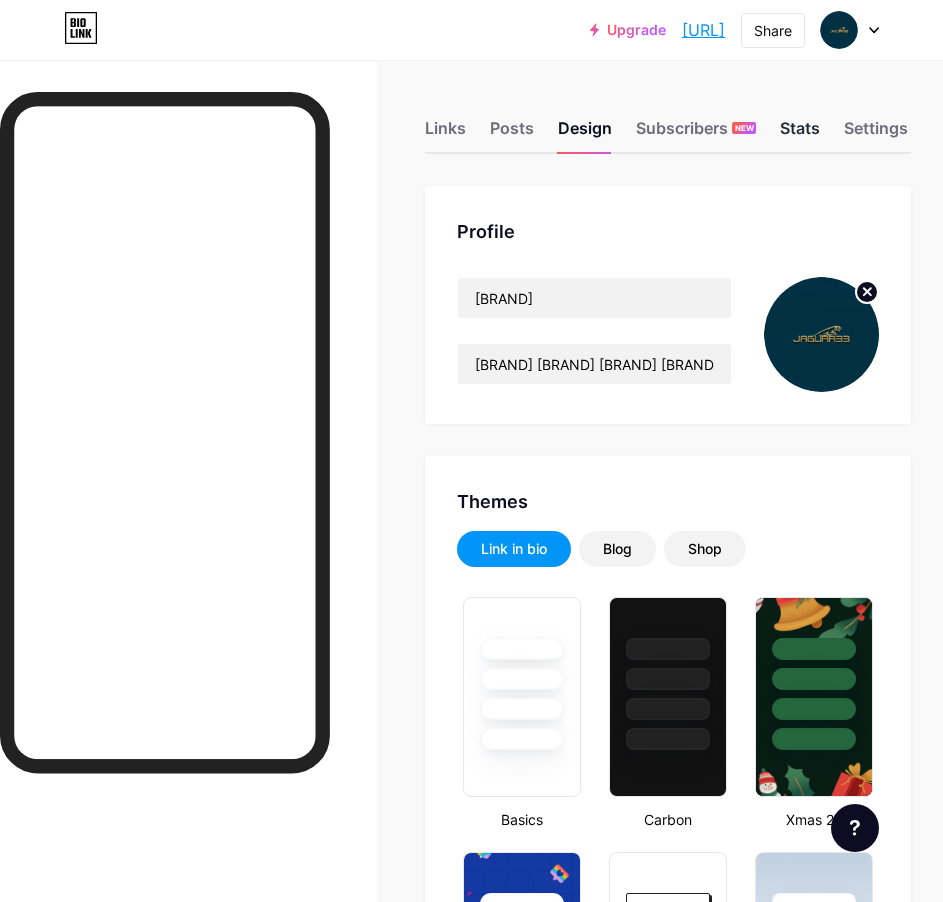 click on "Stats" at bounding box center (800, 134) 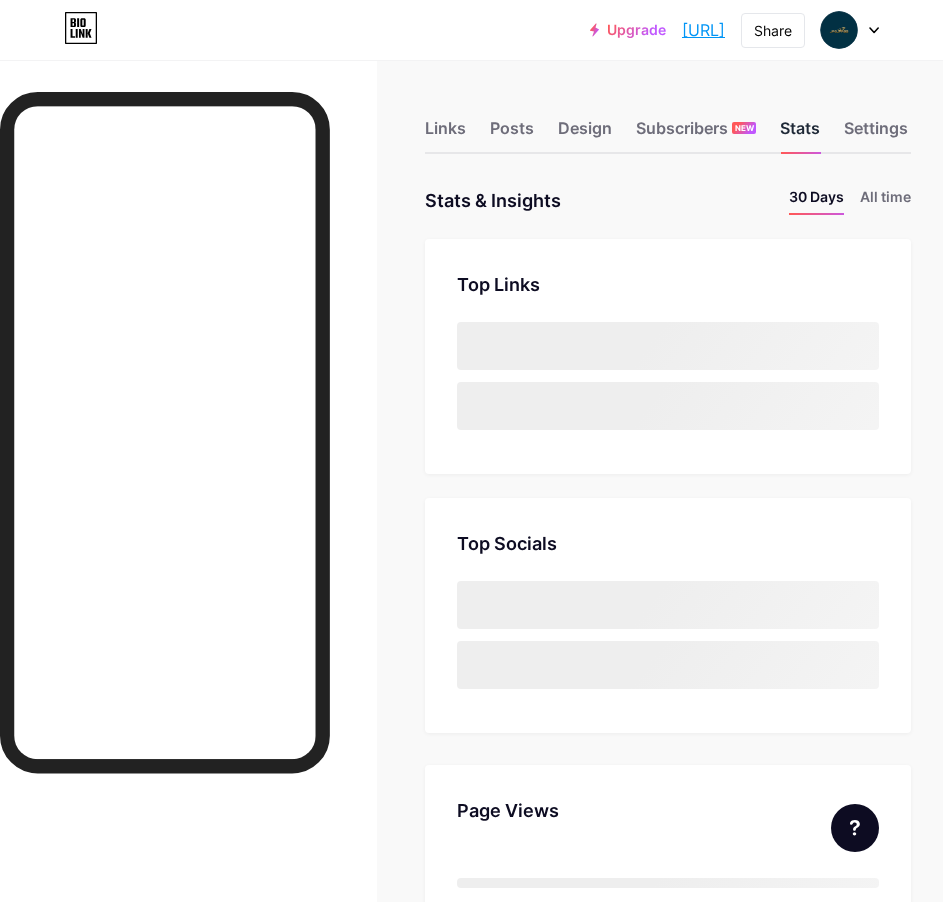 click on "Stats" at bounding box center [800, 134] 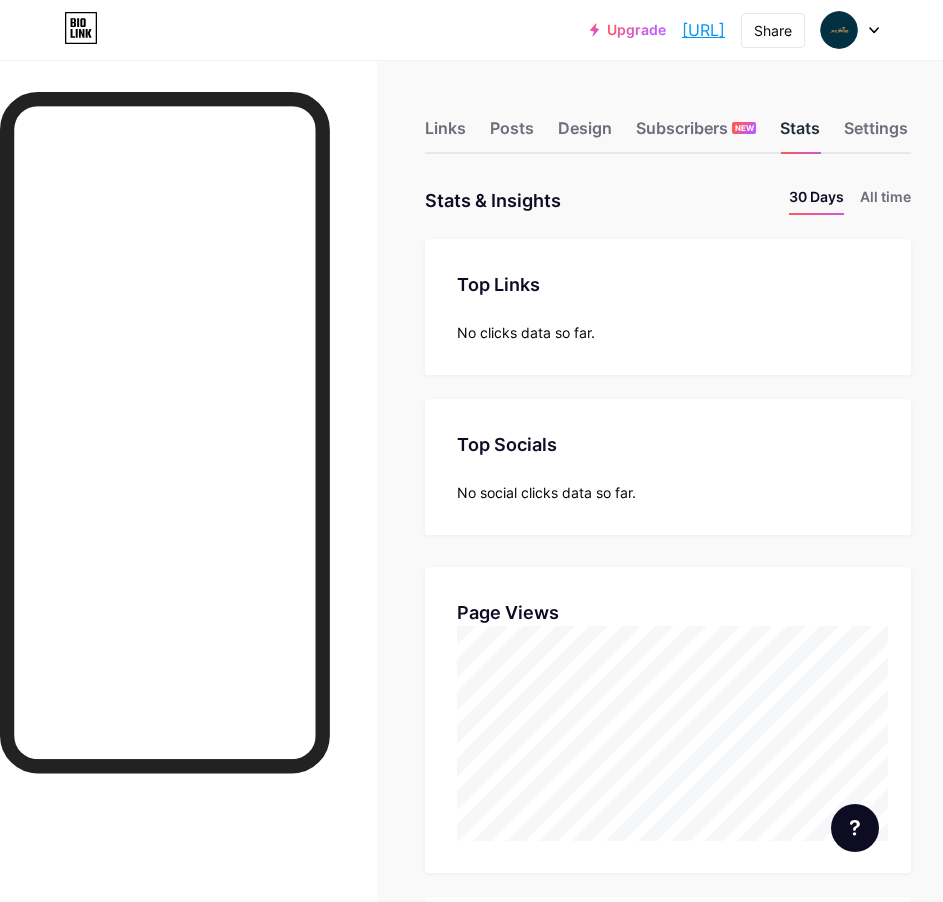 scroll, scrollTop: 999098, scrollLeft: 999057, axis: both 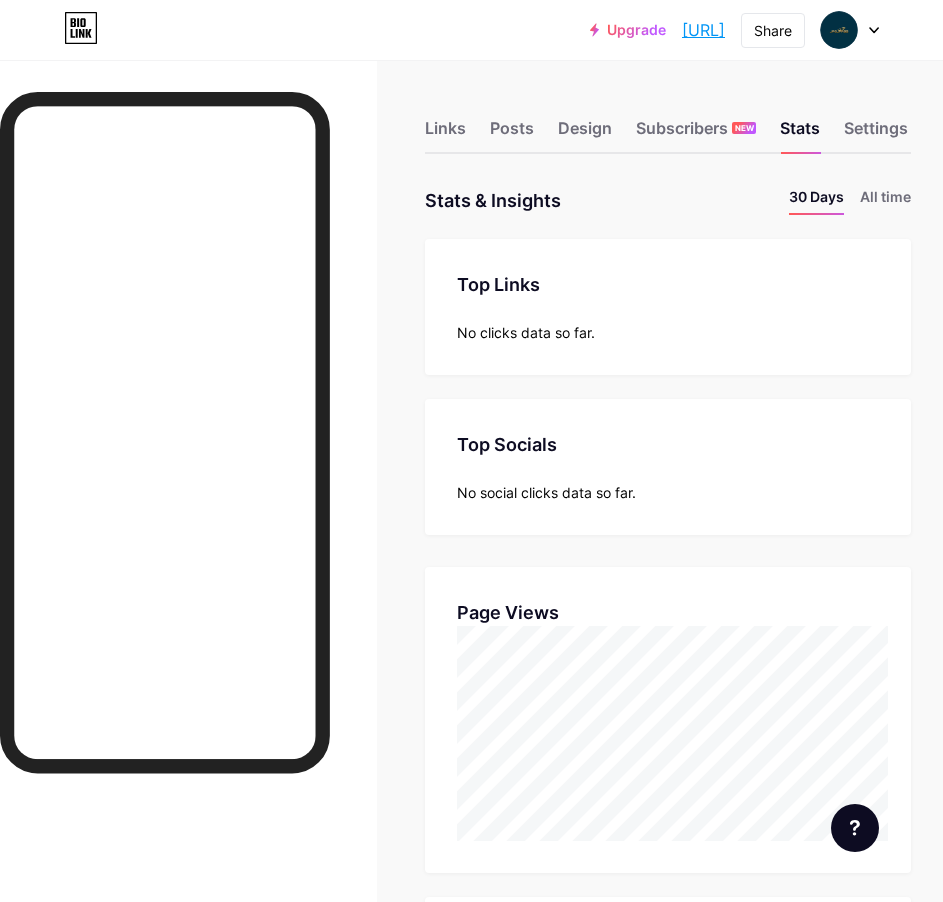 click on "Links
Posts
Design
Subscribers
NEW
Stats
Settings" at bounding box center [668, 119] 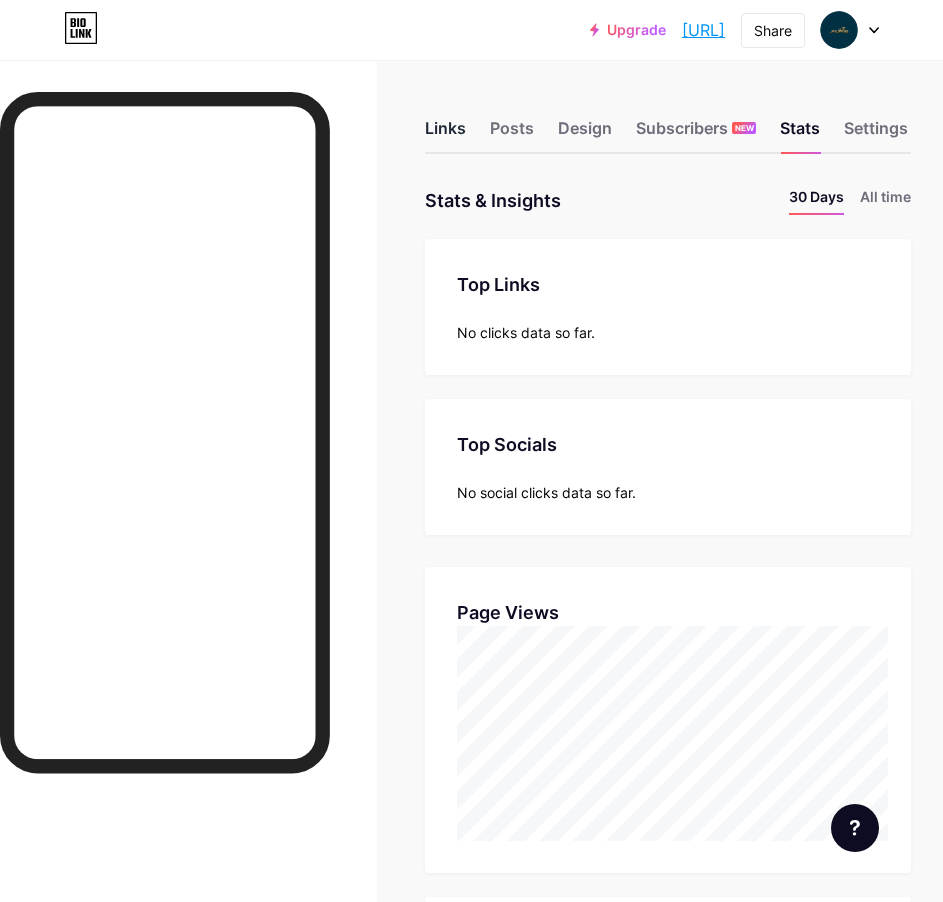click on "Links" at bounding box center [445, 134] 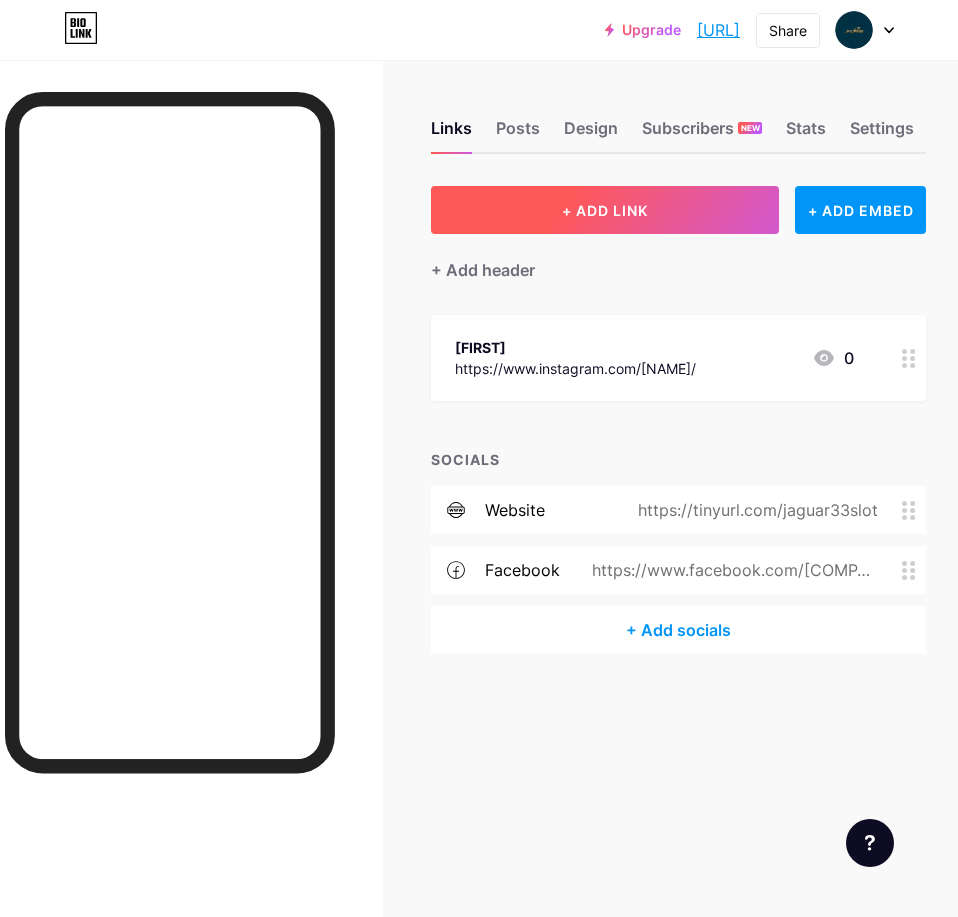 click on "+ ADD LINK" at bounding box center (605, 210) 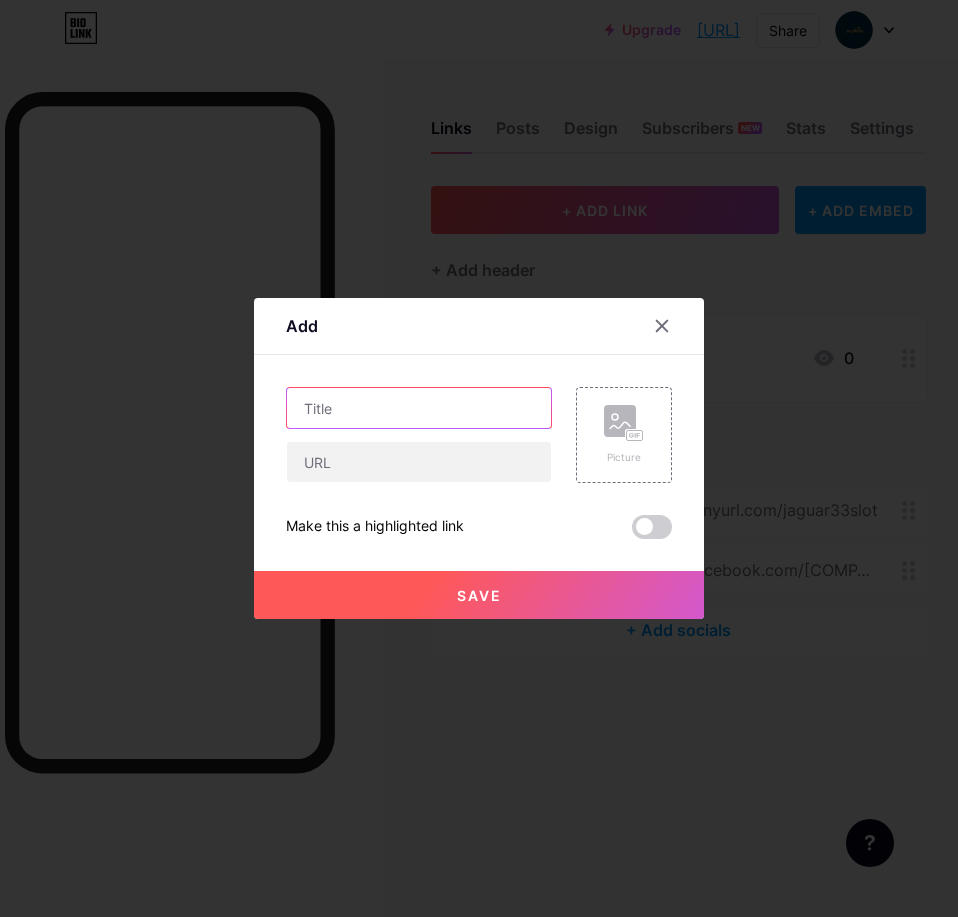 click at bounding box center (419, 408) 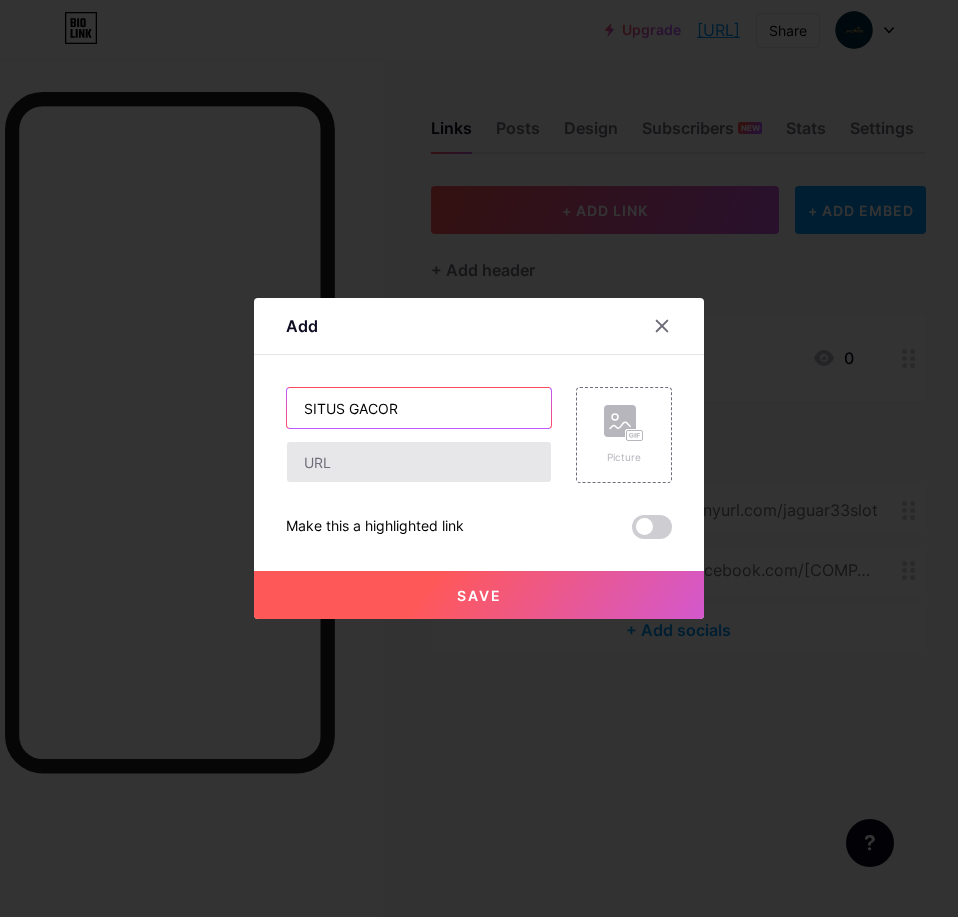 type on "SITUS GACOR" 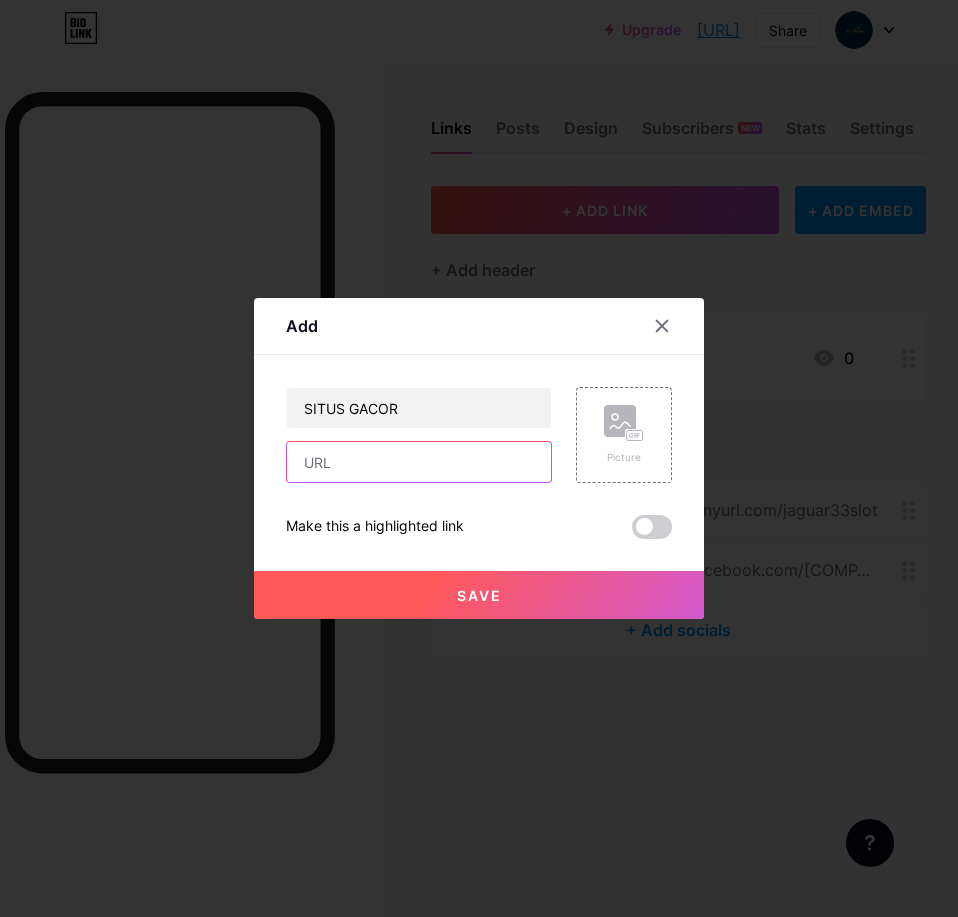 click at bounding box center [419, 462] 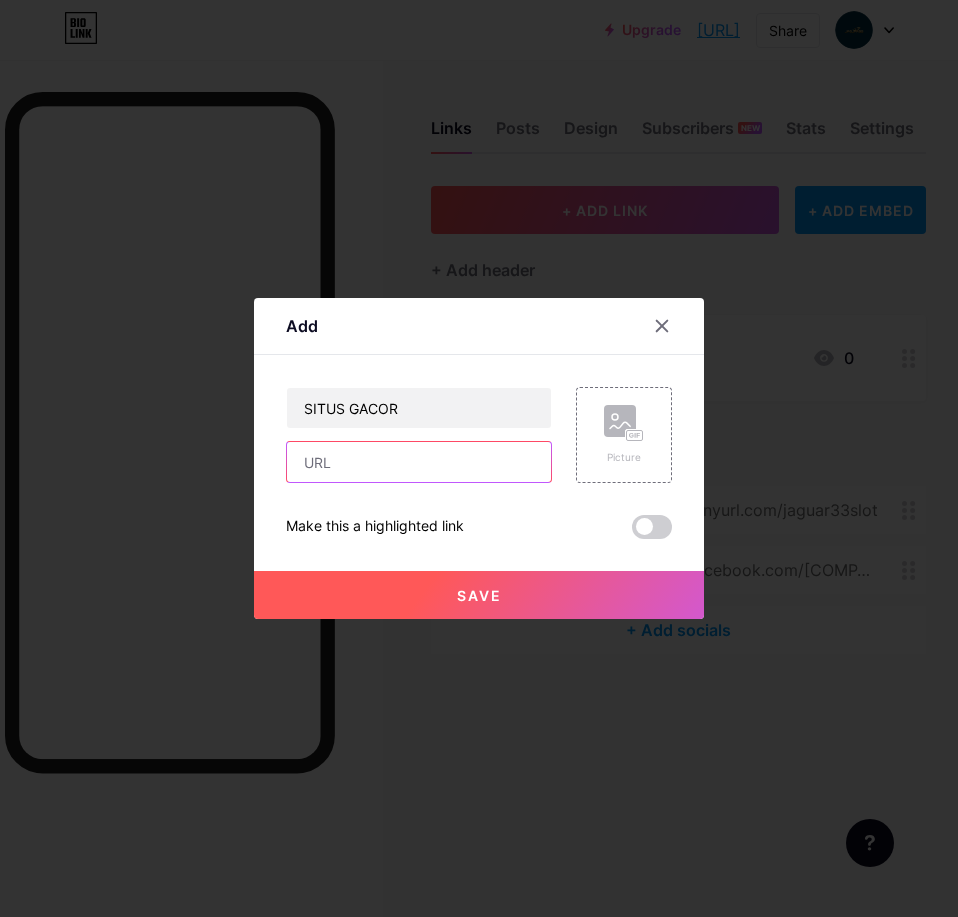 type on "https://tinyurl.com/jaguar33slot" 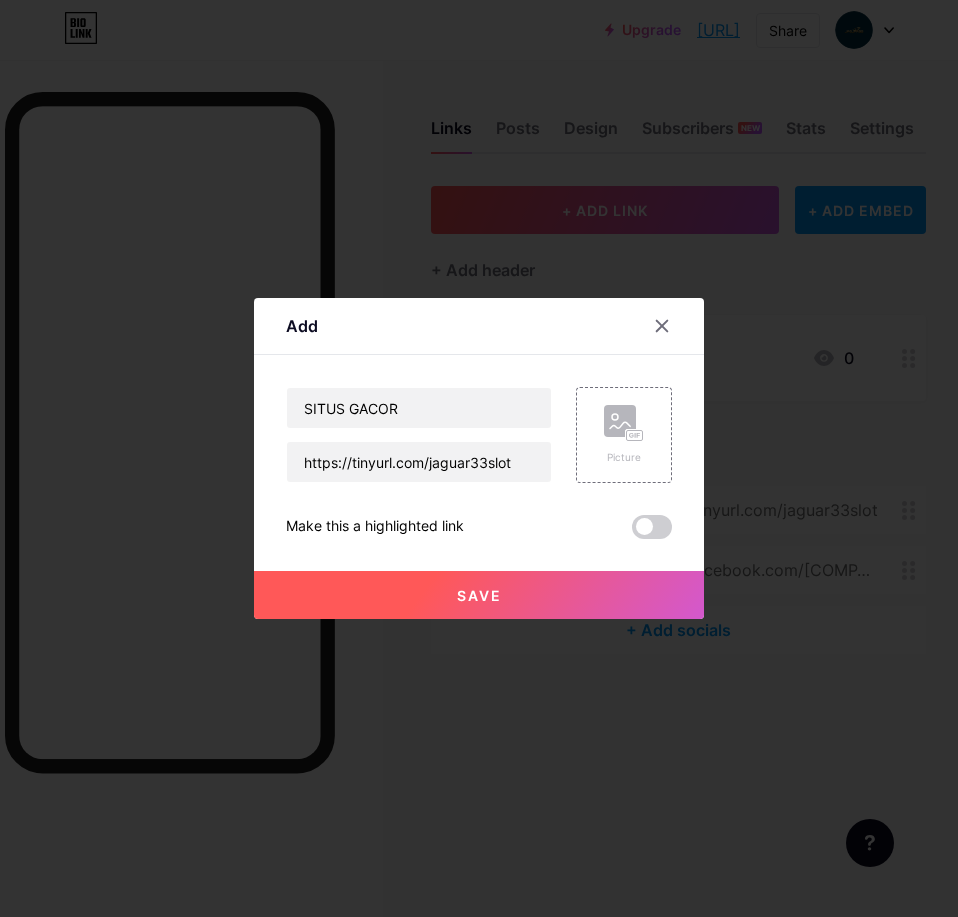 click on "Save" at bounding box center [479, 595] 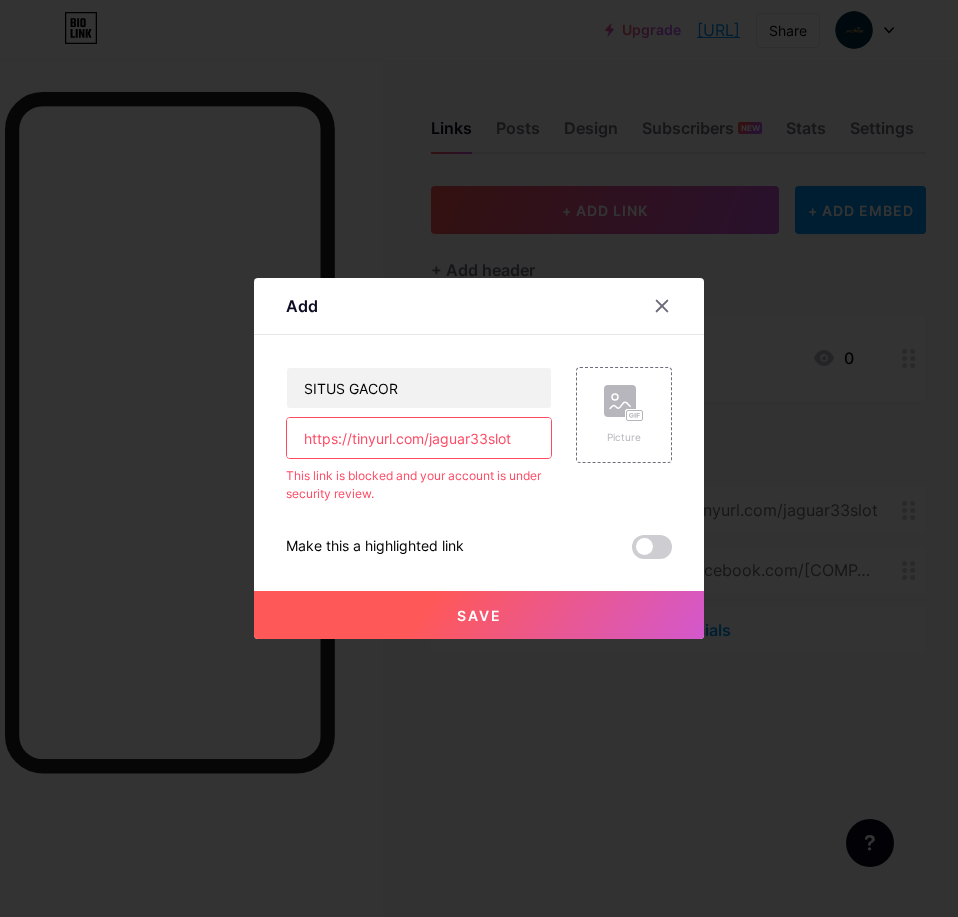 click on "This link is blocked and your account is under security review." at bounding box center [419, 485] 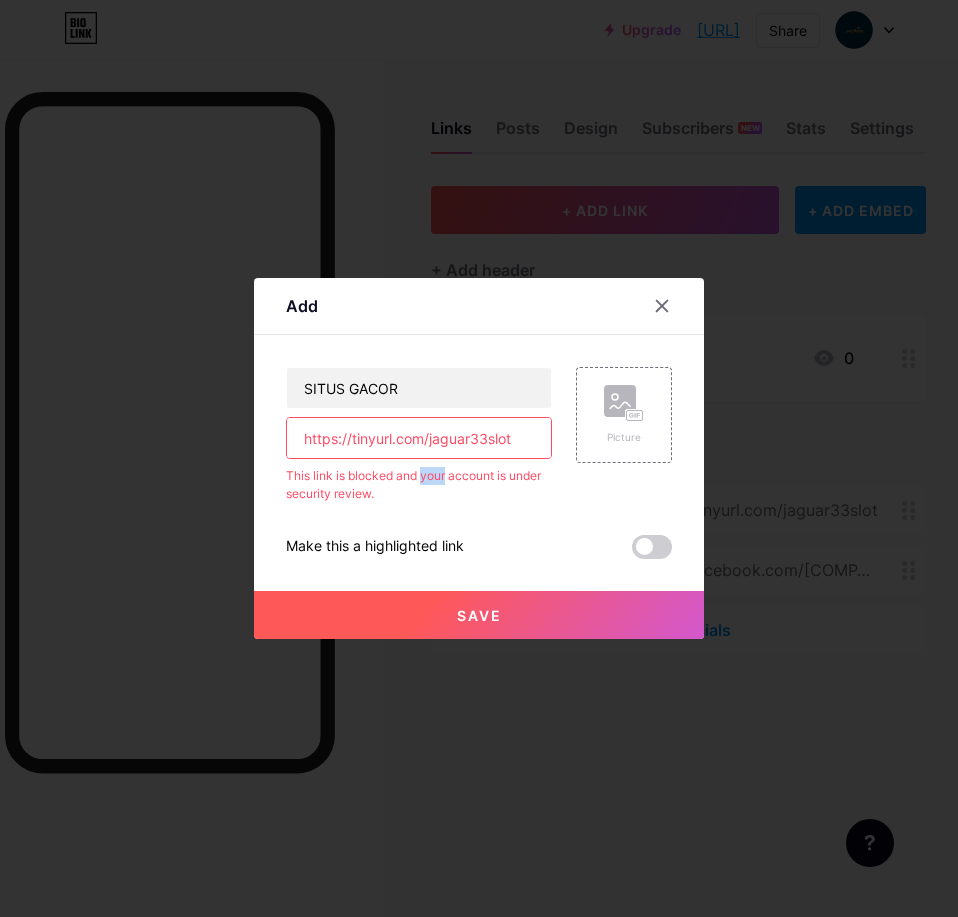 click on "This link is blocked and your account is under security review." at bounding box center (419, 485) 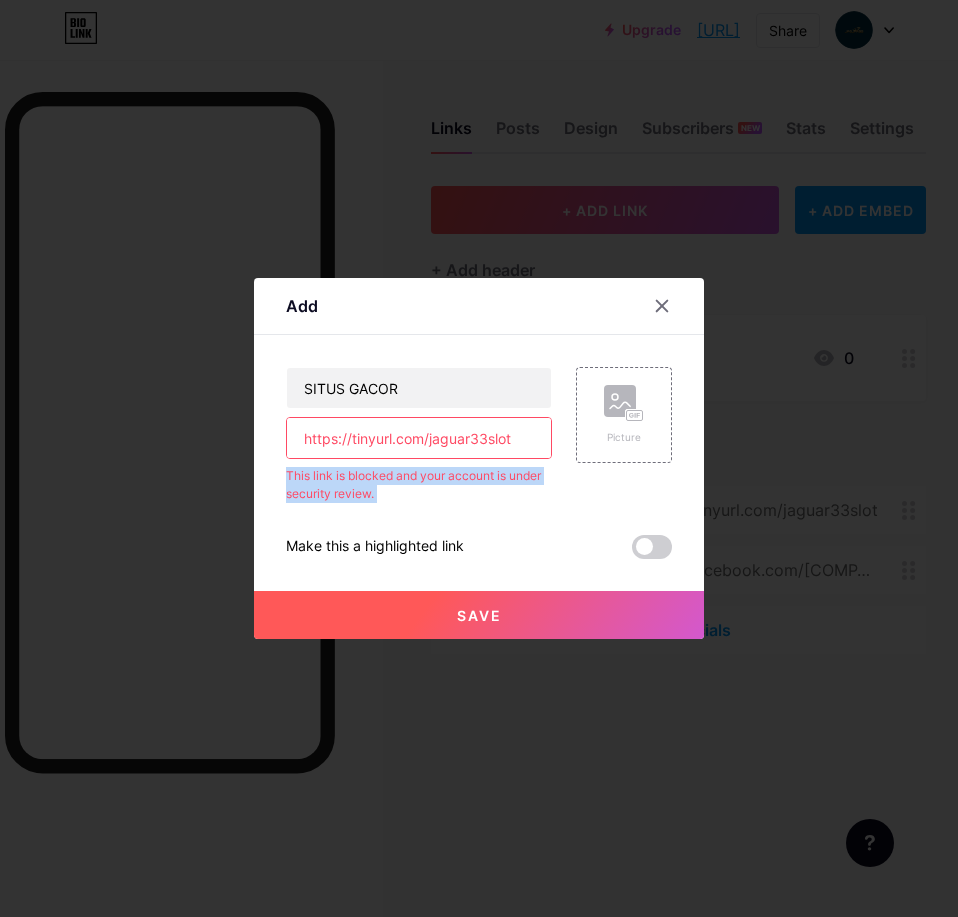 click on "This link is blocked and your account is under security review." at bounding box center (419, 485) 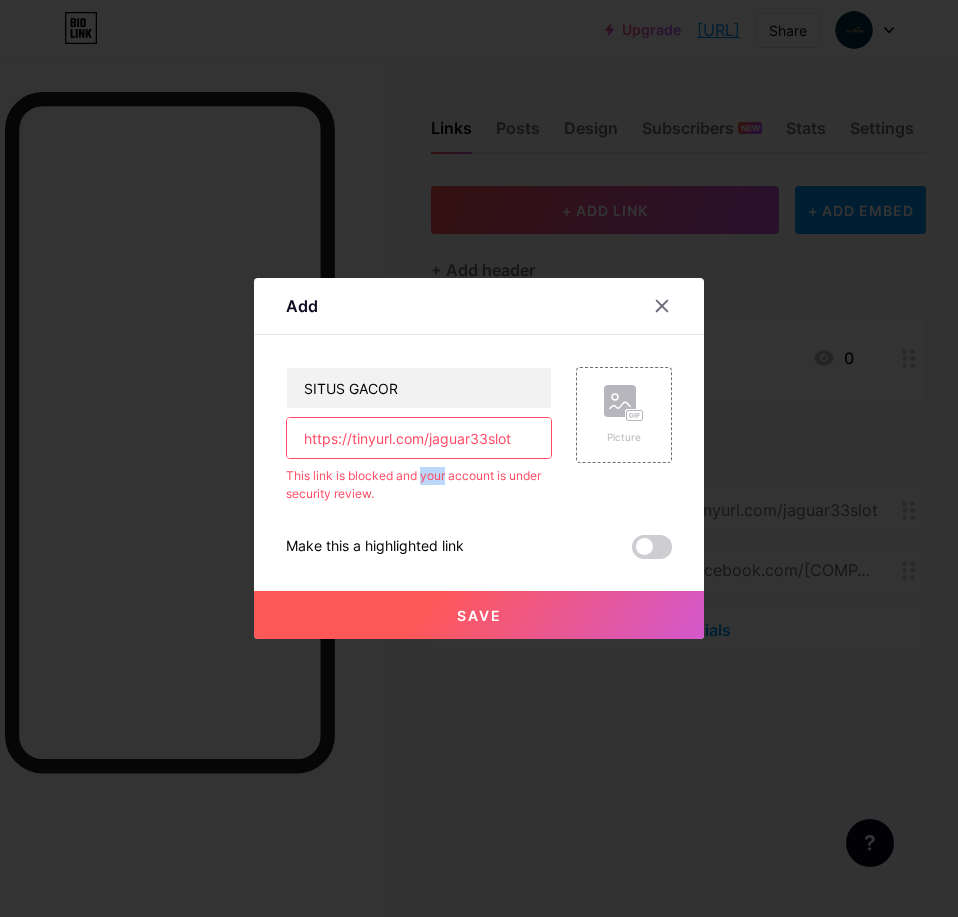 click on "This link is blocked and your account is under security review." at bounding box center [419, 485] 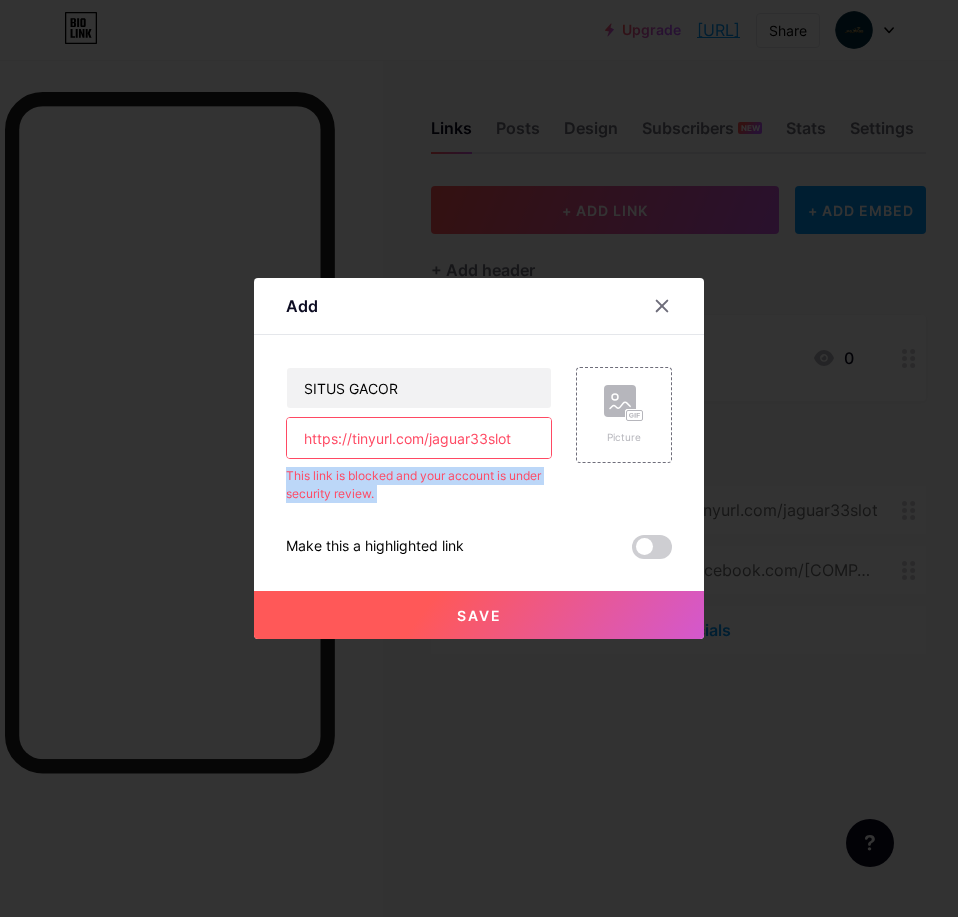 click on "This link is blocked and your account is under security review." at bounding box center [419, 485] 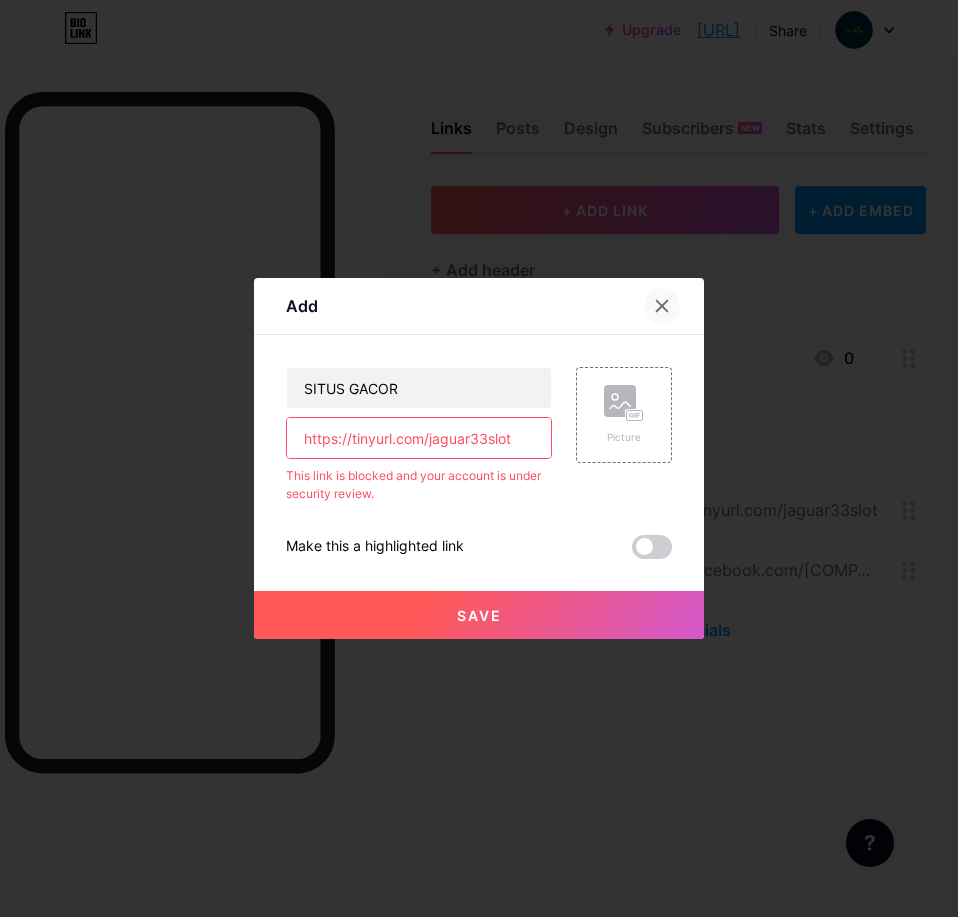 click 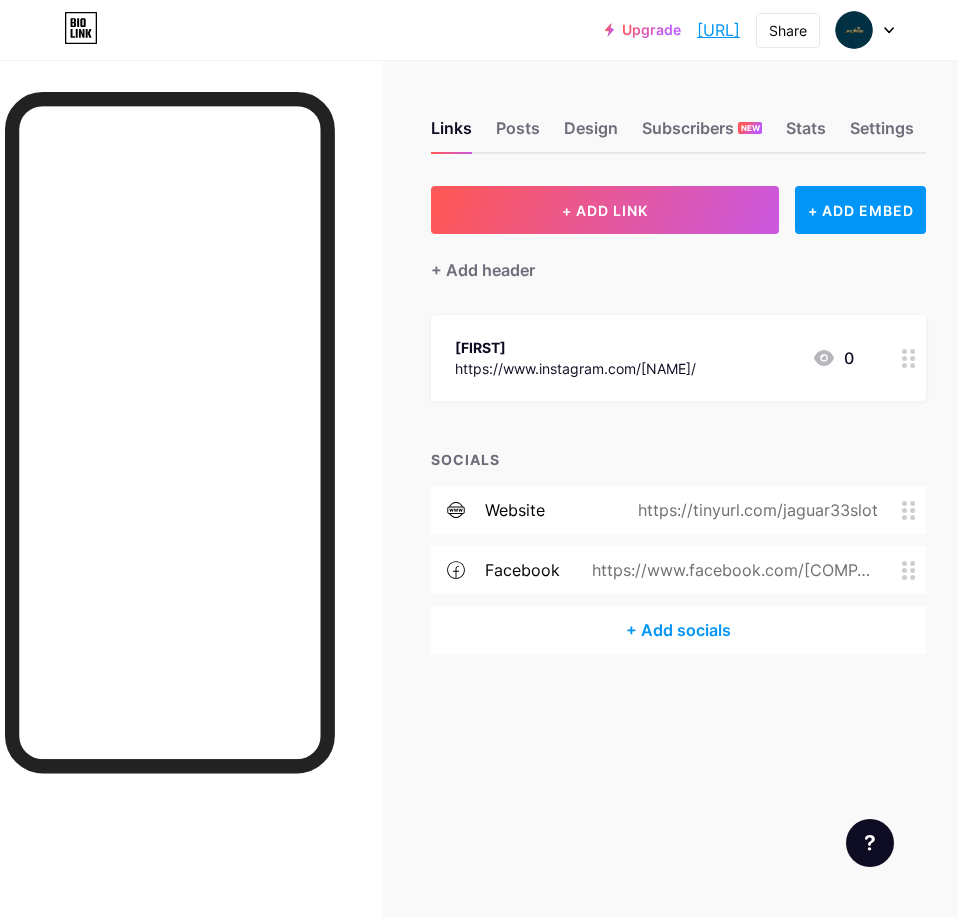 click at bounding box center [191, 518] 